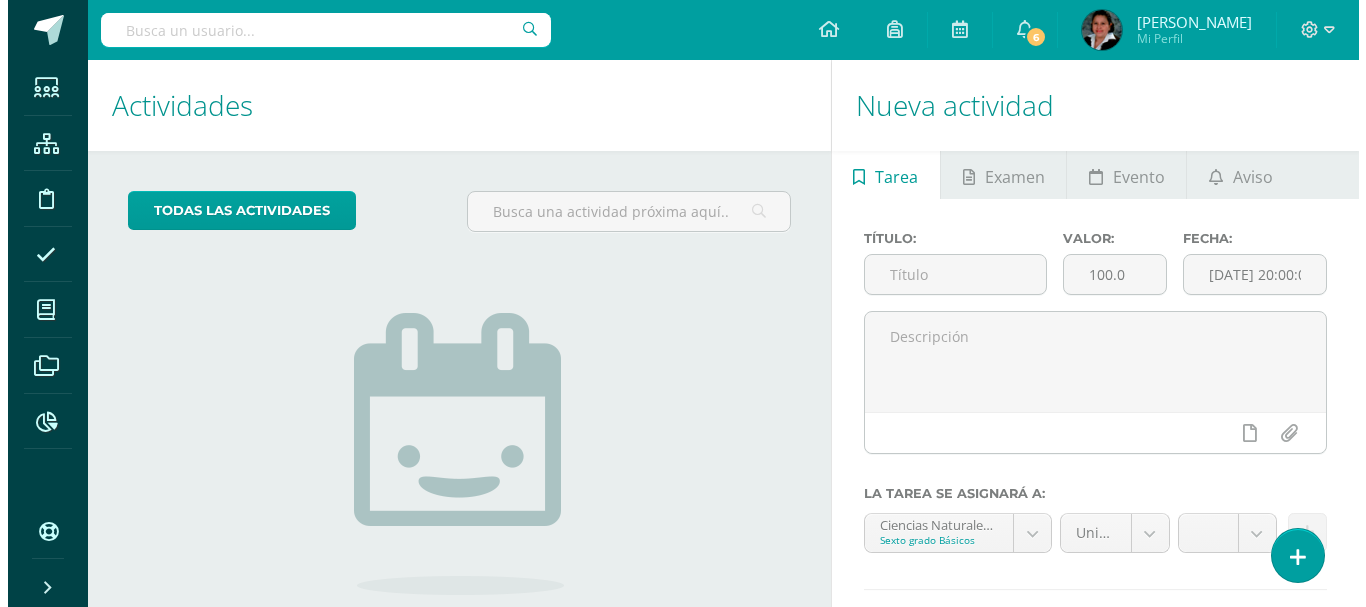 scroll, scrollTop: 0, scrollLeft: 0, axis: both 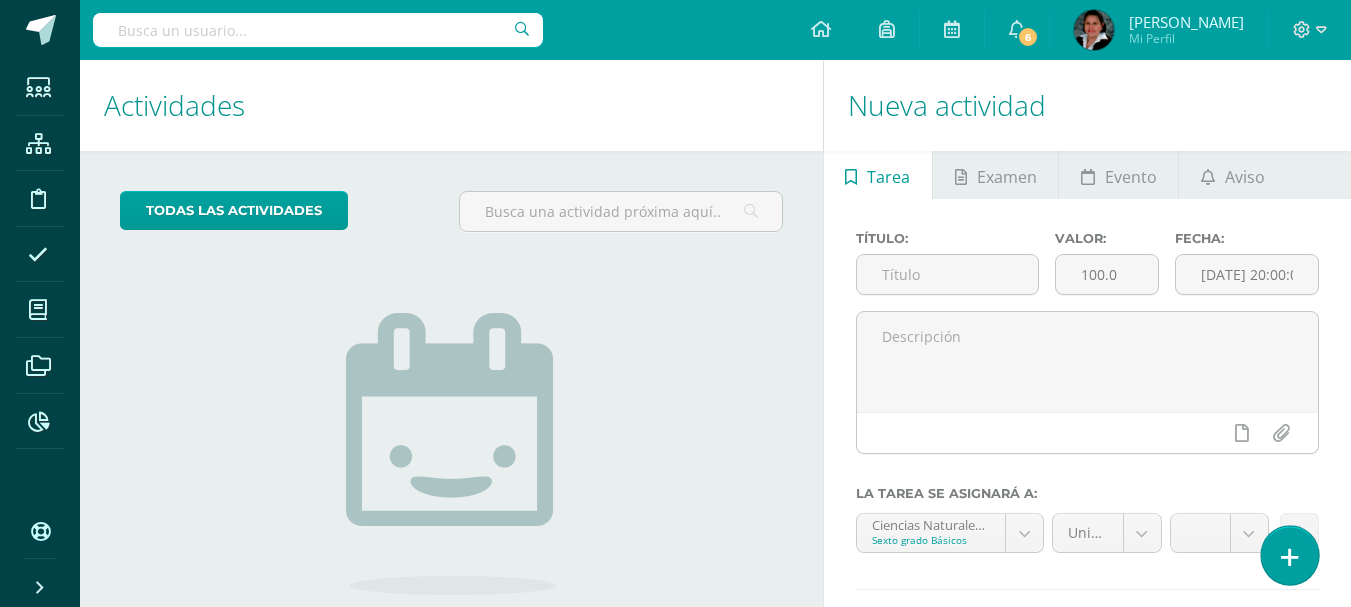 click at bounding box center [1290, 557] 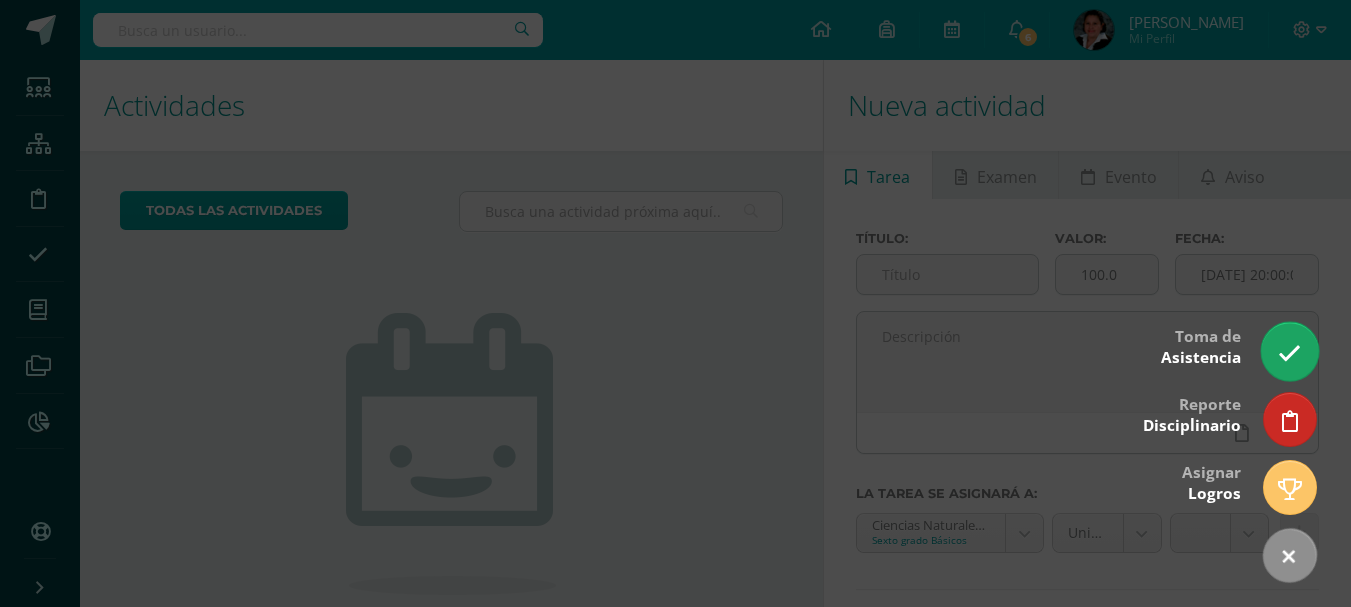 click at bounding box center [1289, 353] 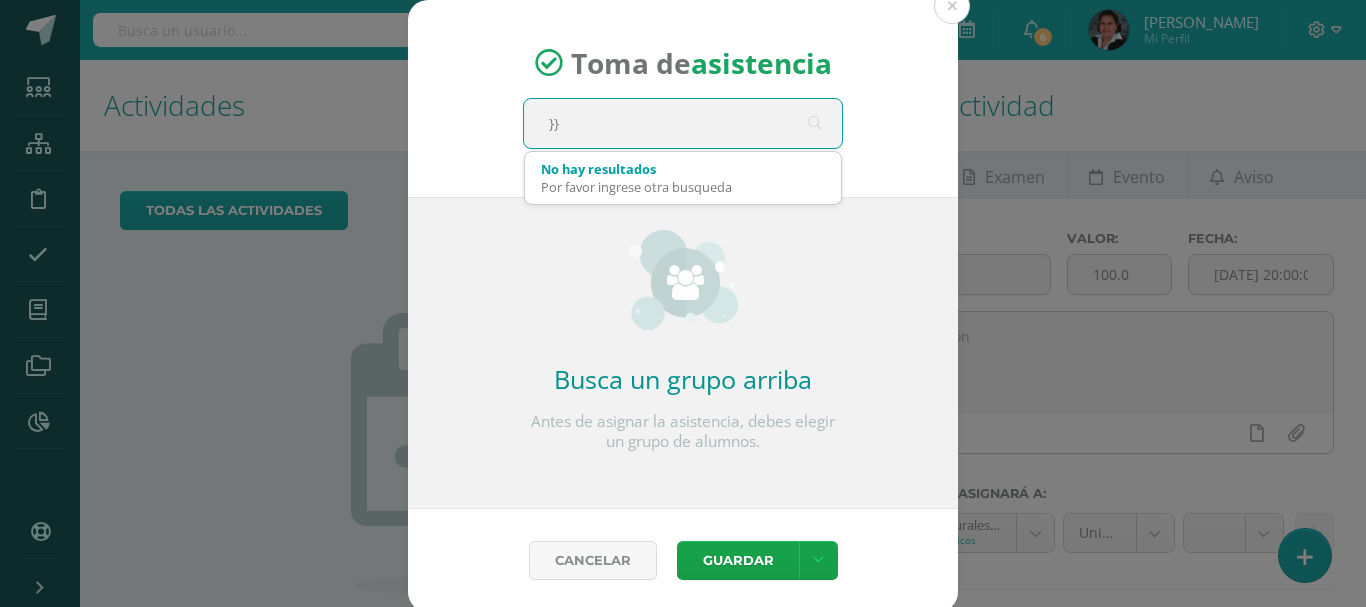 type on "}" 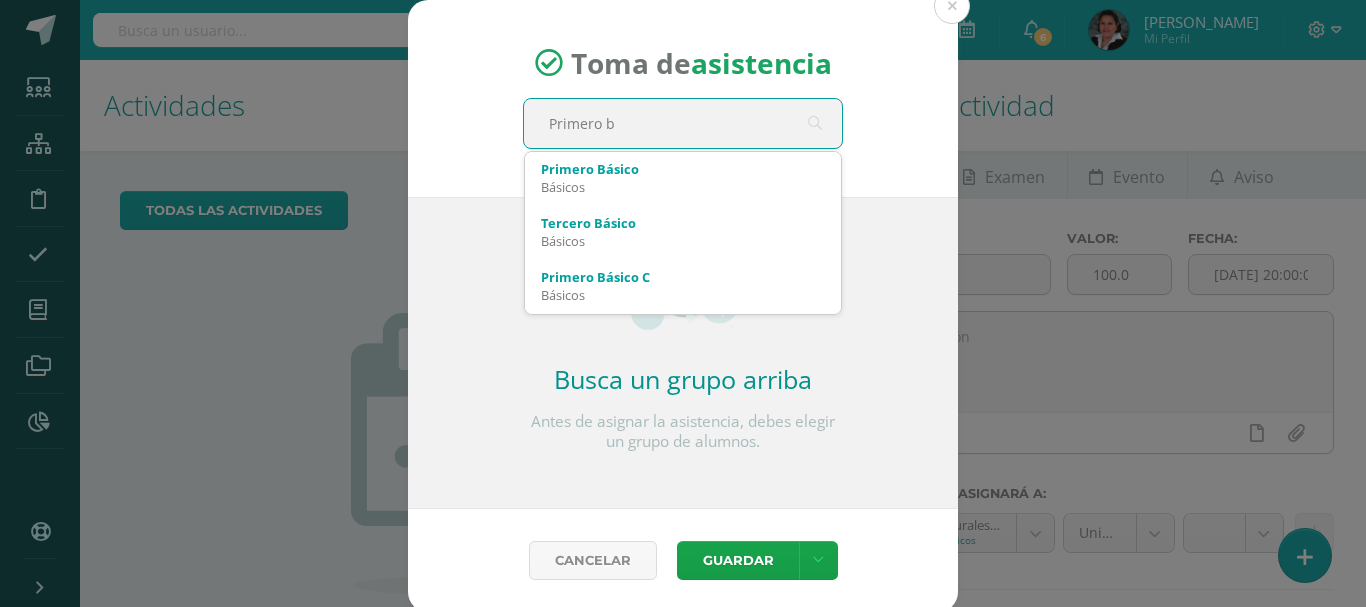 type on "Primero ba" 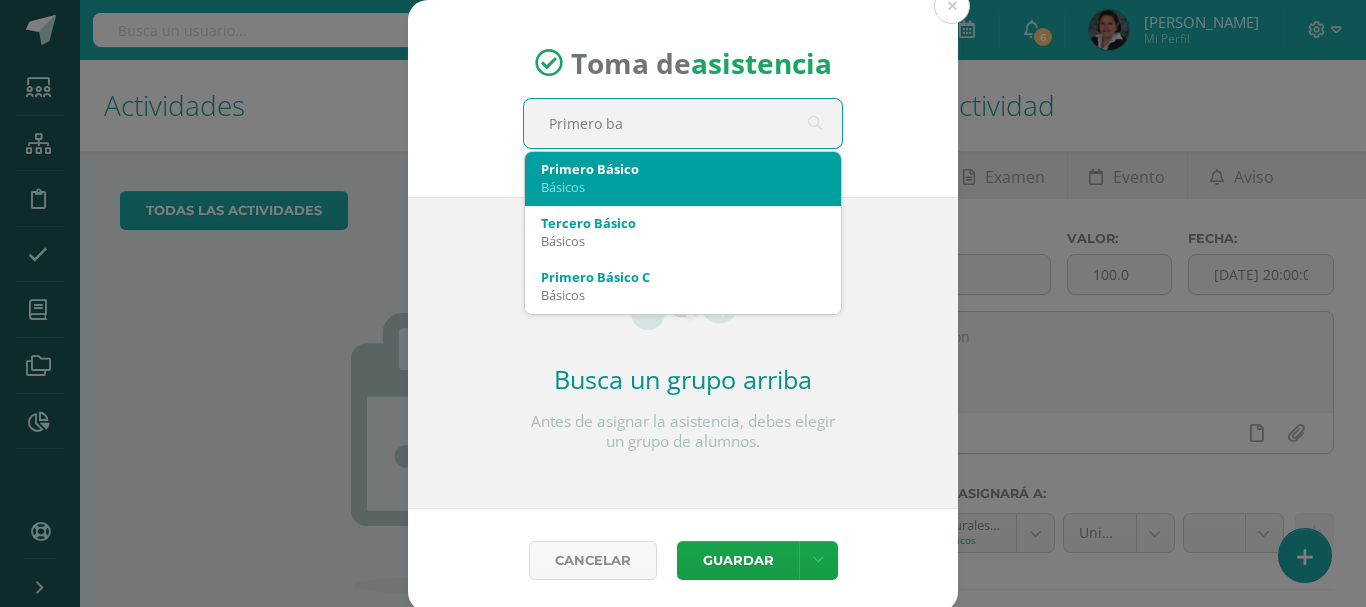 click on "Básicos" at bounding box center [683, 187] 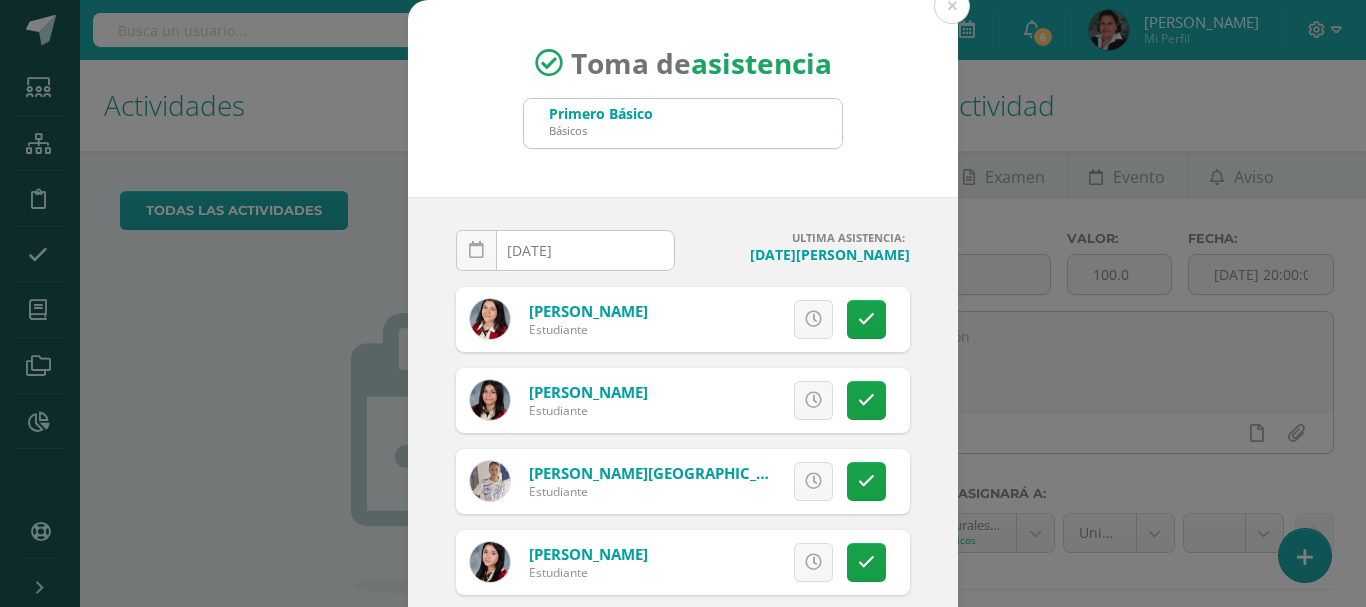 click on "Primero Básico Básicos" at bounding box center [683, 123] 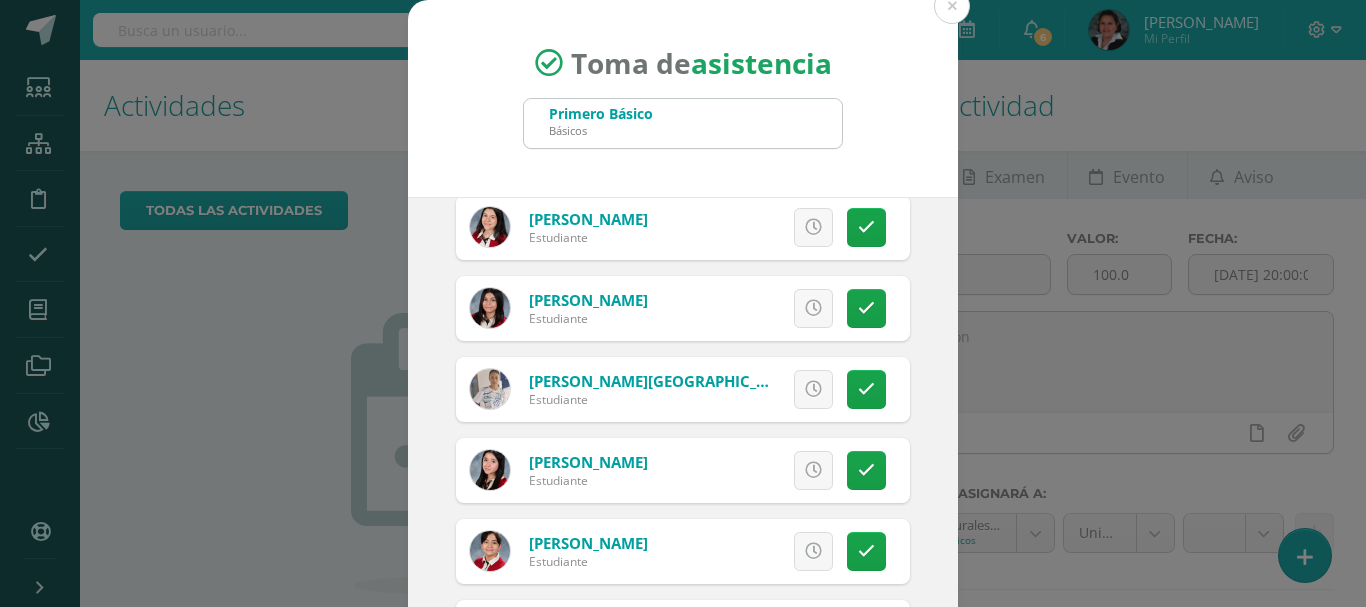 scroll, scrollTop: 0, scrollLeft: 0, axis: both 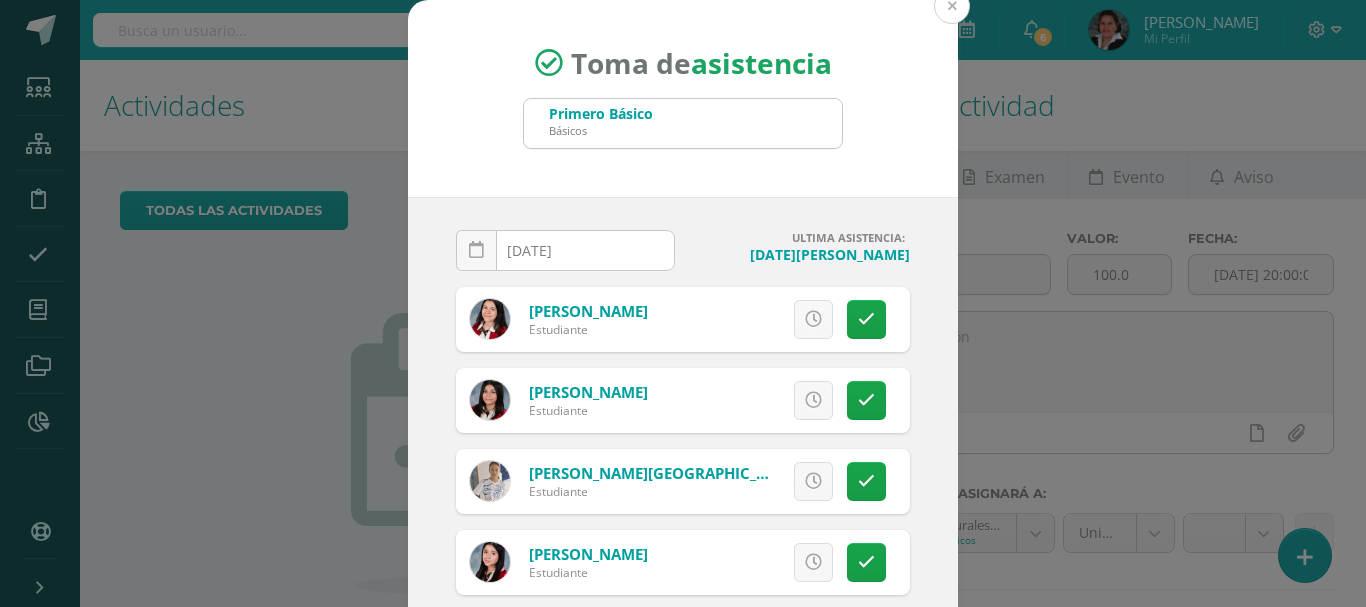 click at bounding box center [952, 6] 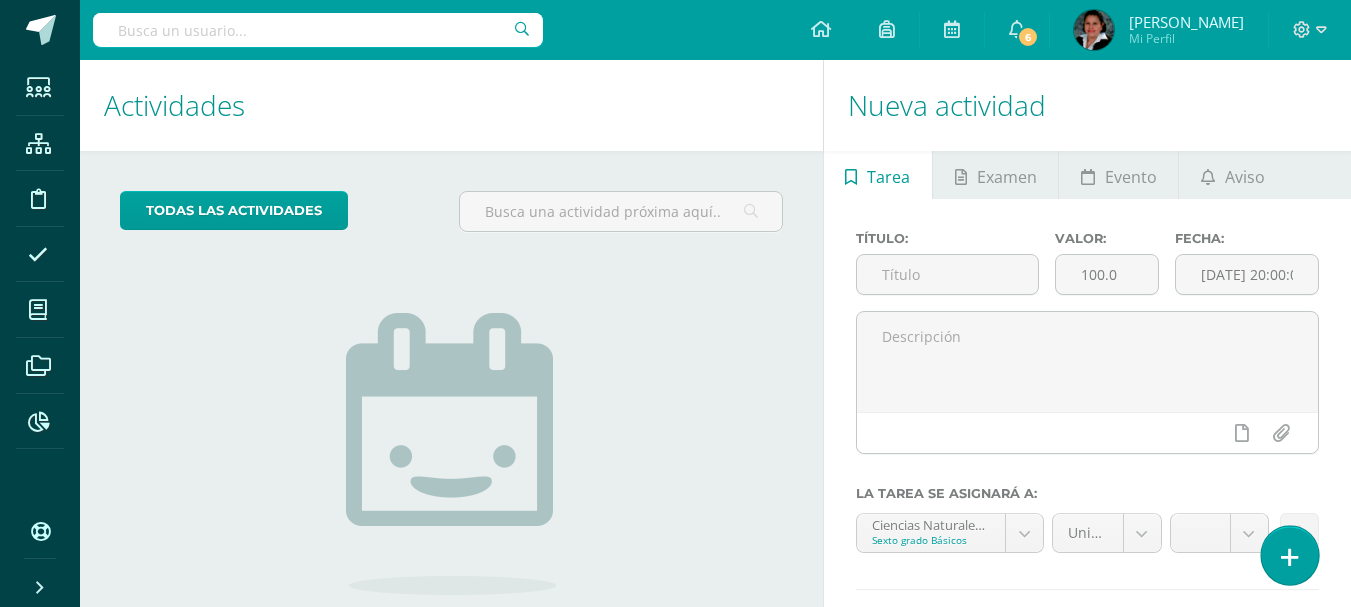 click at bounding box center [1290, 557] 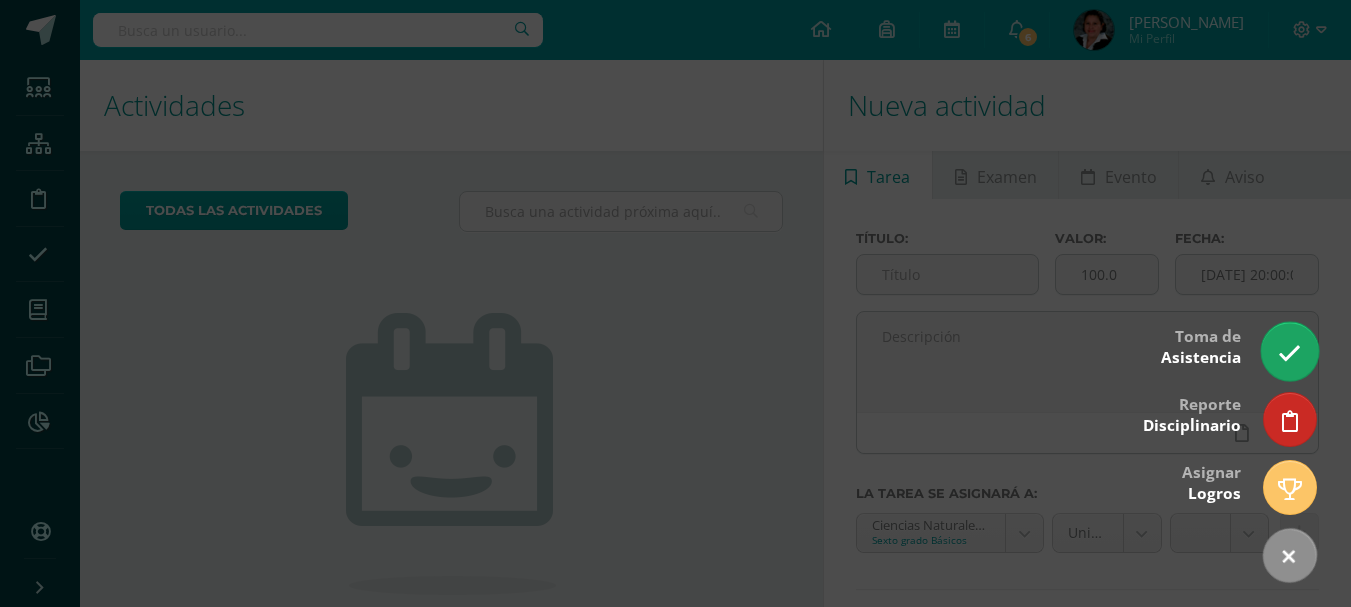 click at bounding box center (1289, 353) 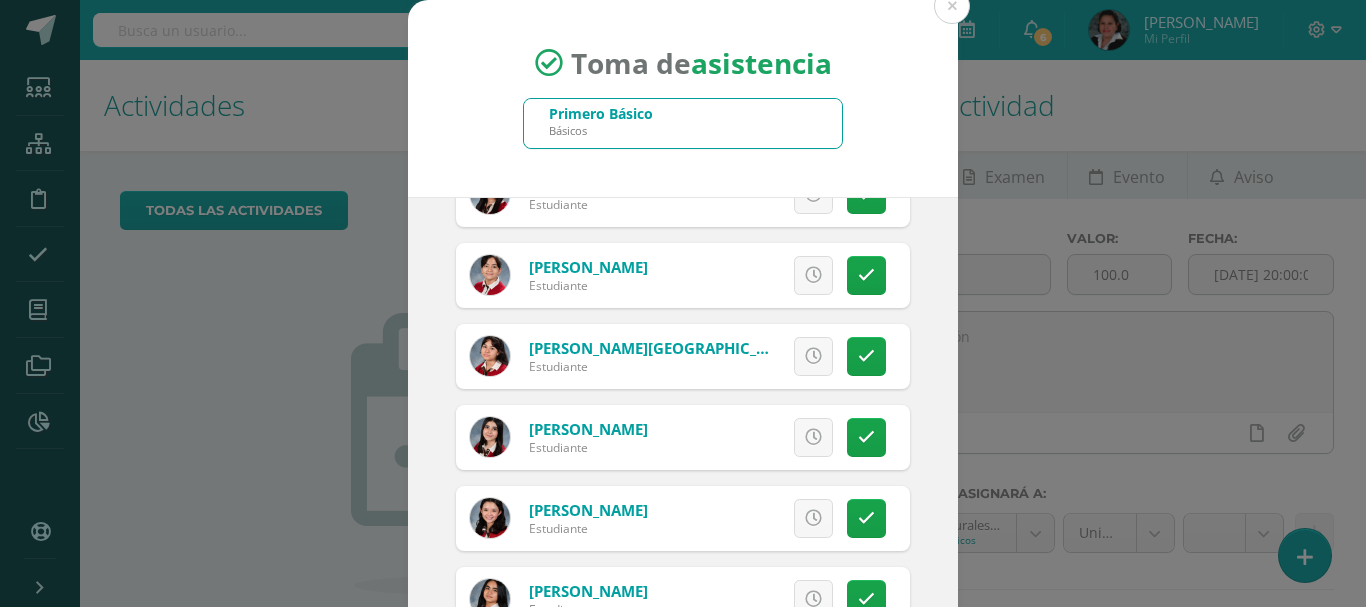 scroll, scrollTop: 400, scrollLeft: 0, axis: vertical 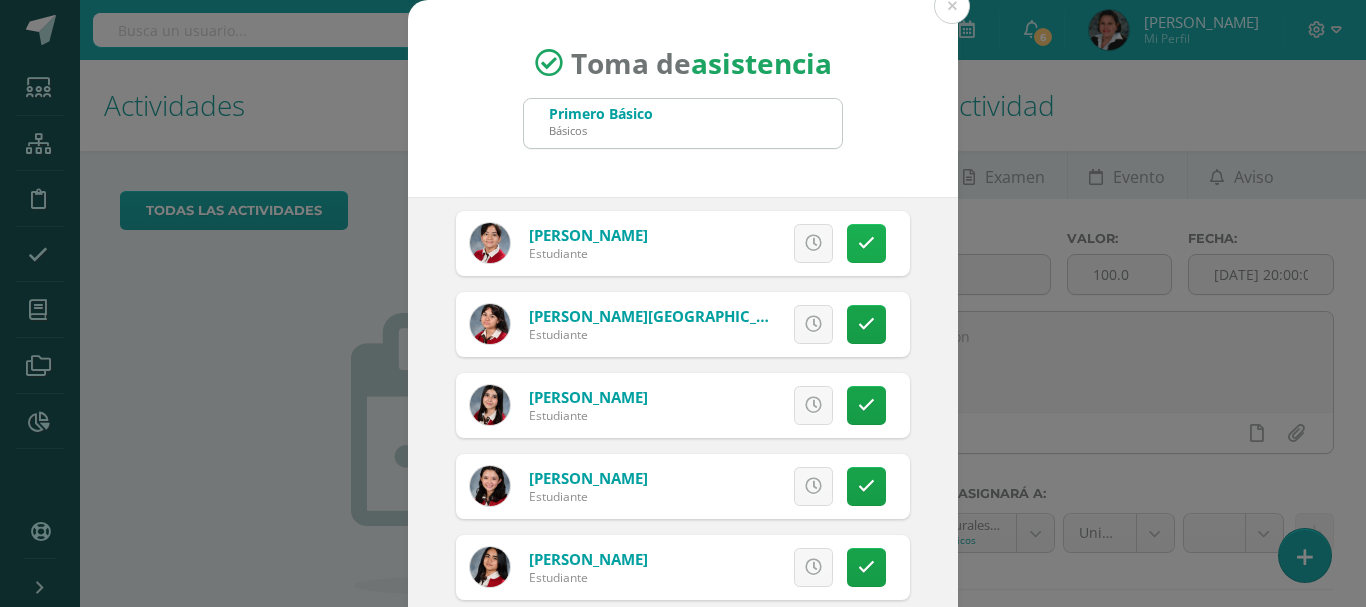 click at bounding box center [866, 243] 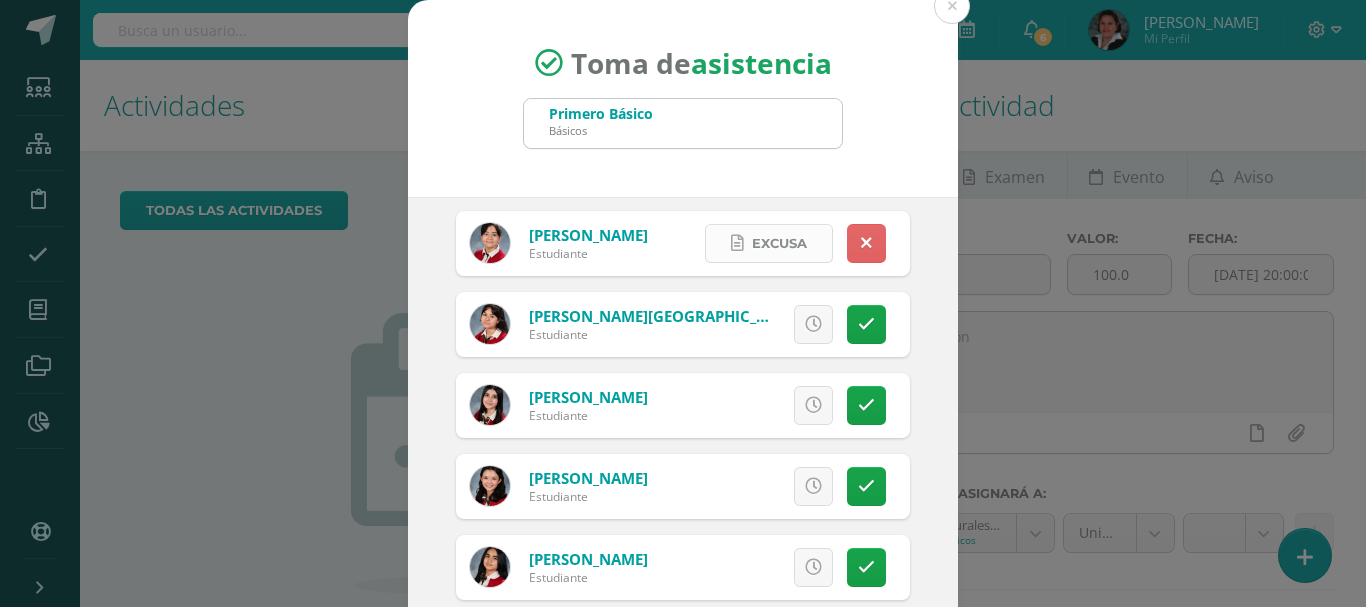 click on "Excusa" at bounding box center (779, 243) 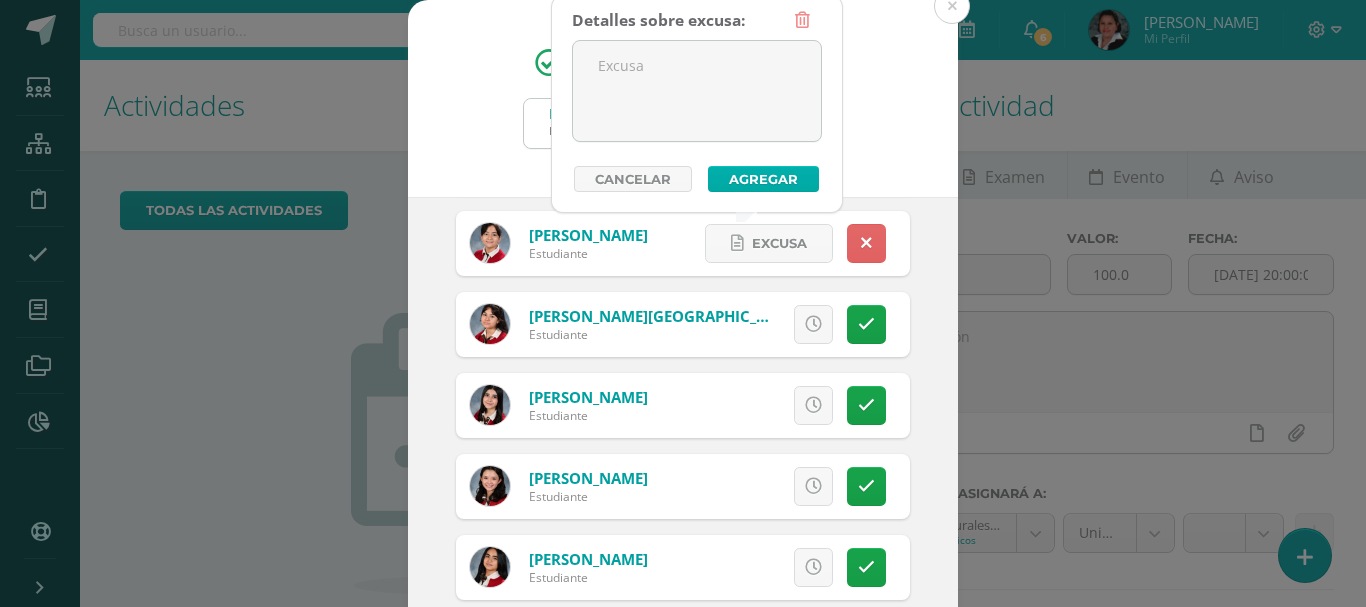 click on "Agregar" at bounding box center [763, 179] 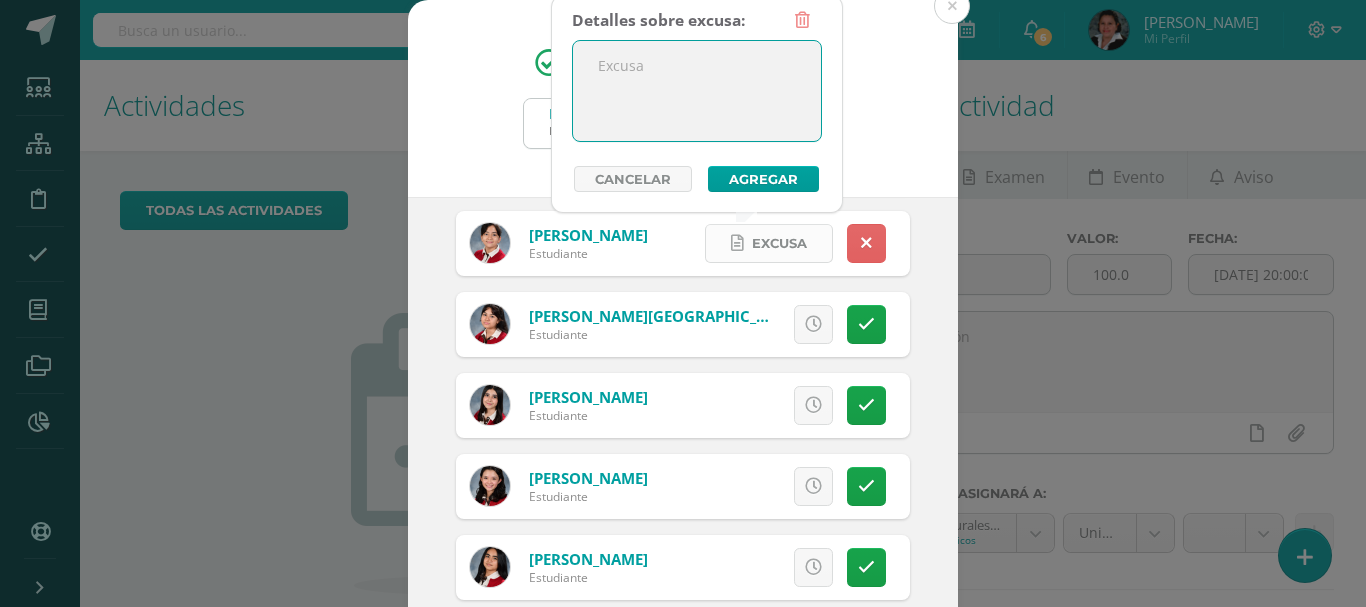 click on "Excusa" at bounding box center [779, 243] 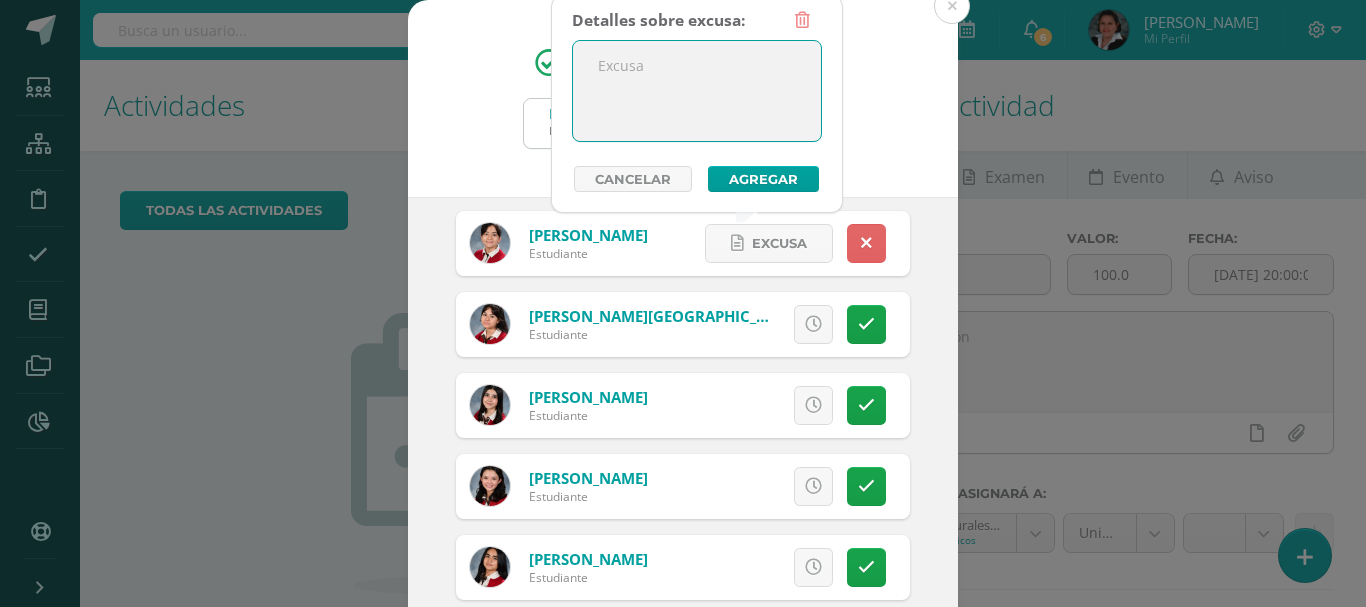 click at bounding box center (697, 91) 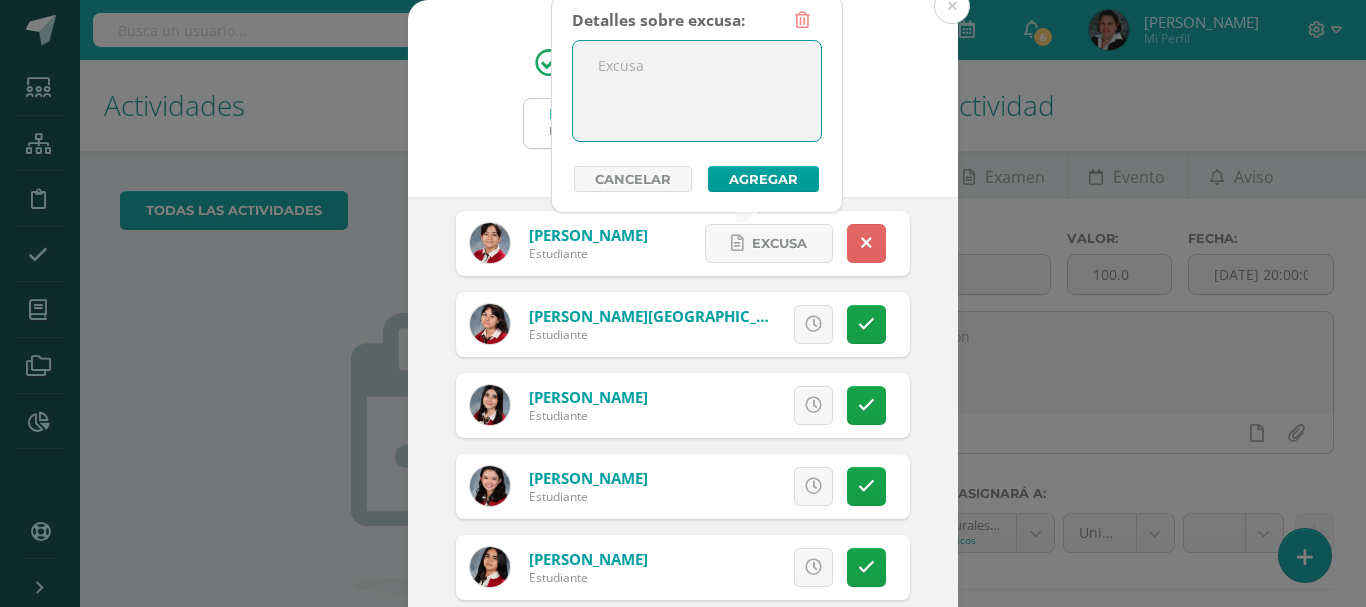 click at bounding box center (697, 91) 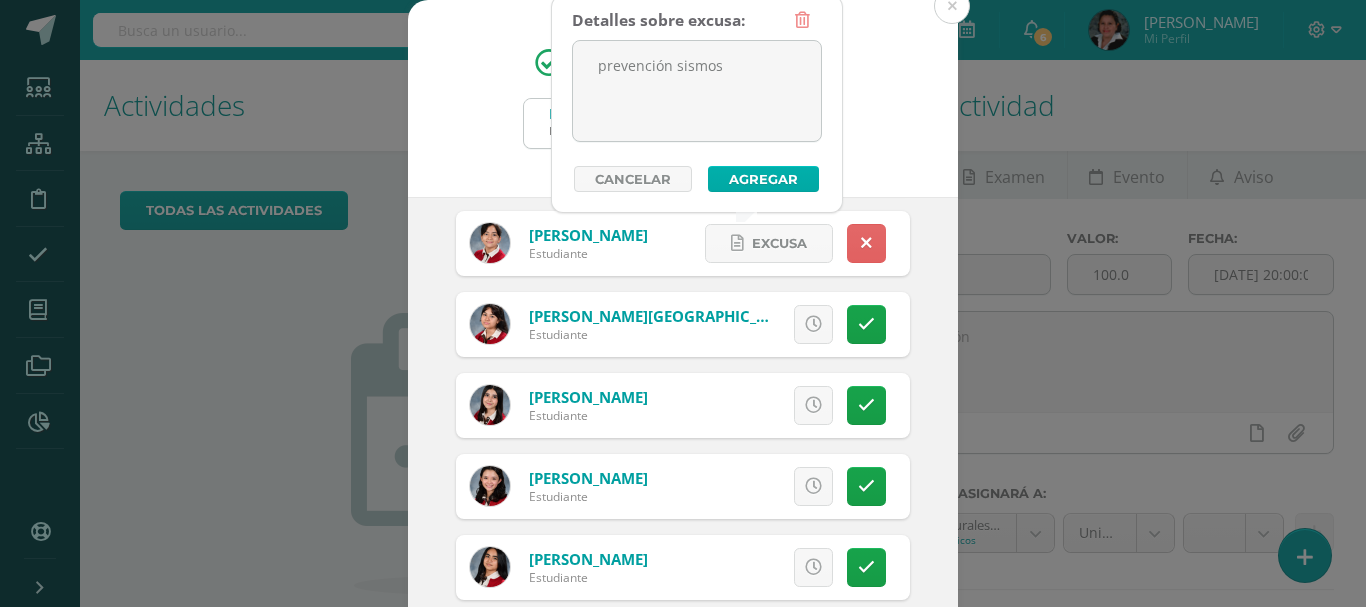 type on "prevención sismos" 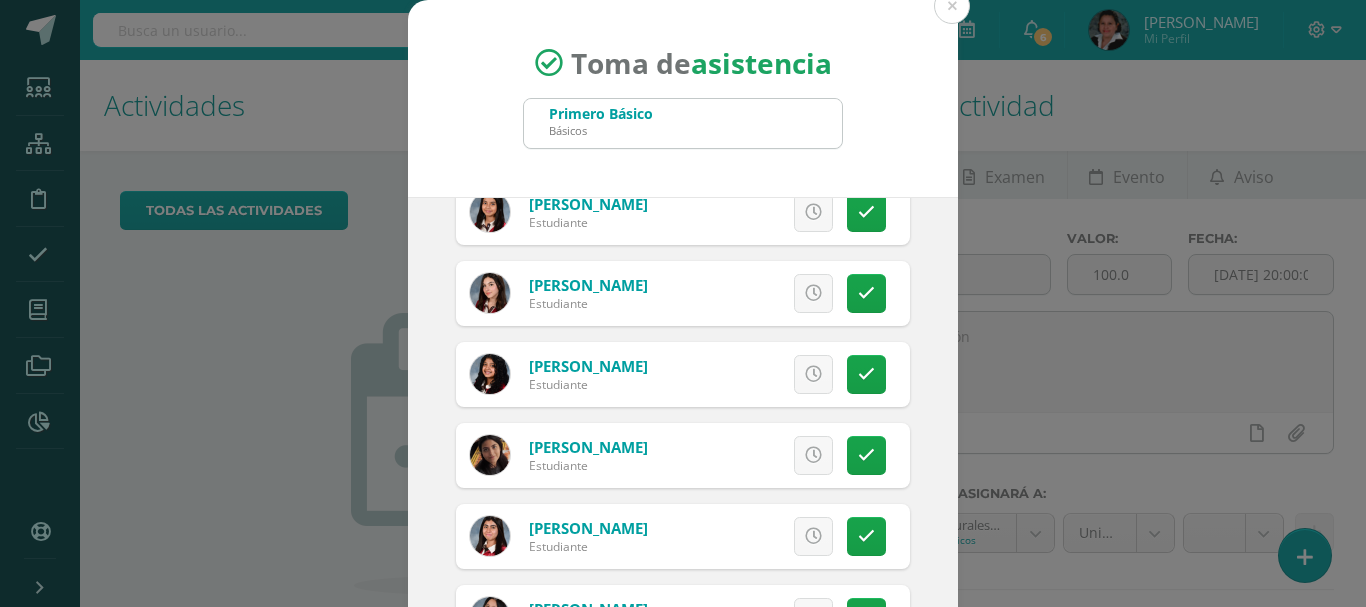 scroll, scrollTop: 1600, scrollLeft: 0, axis: vertical 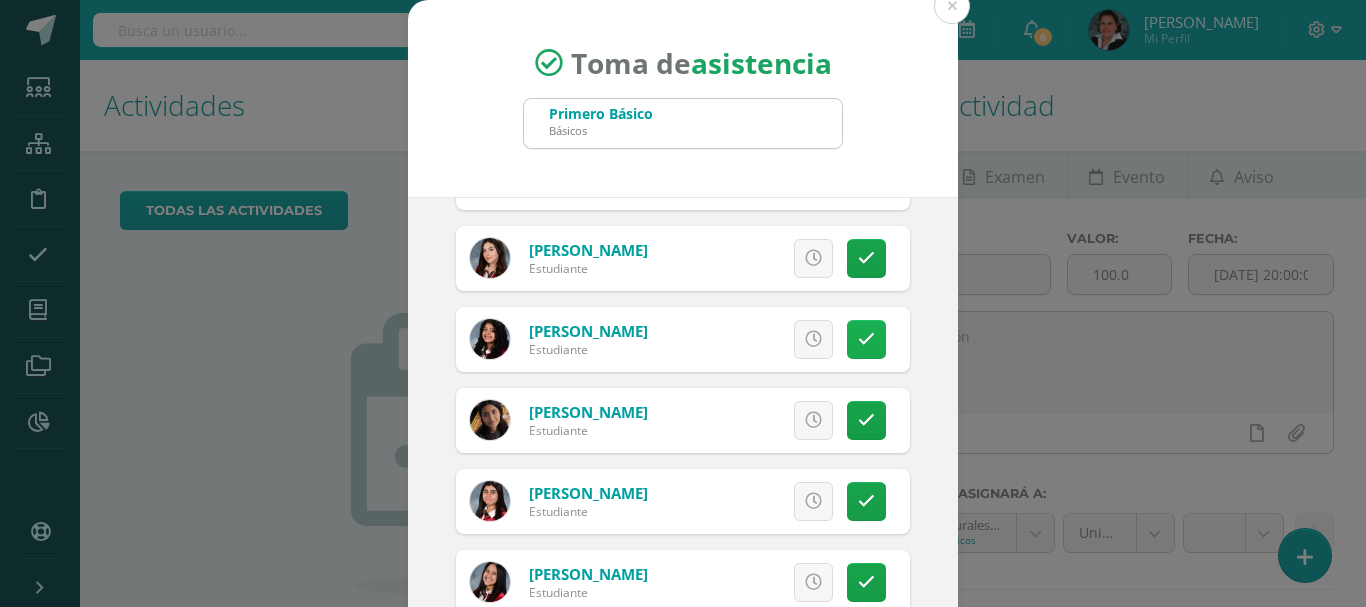 click at bounding box center [866, 339] 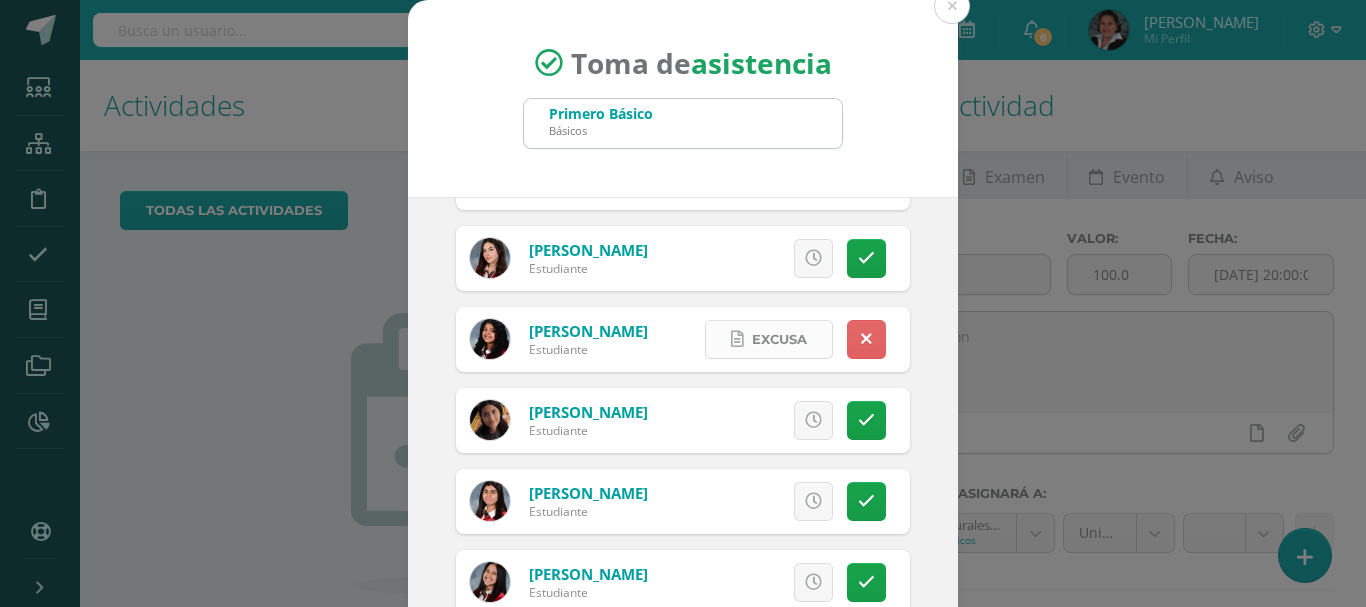click on "Excusa" at bounding box center (779, 339) 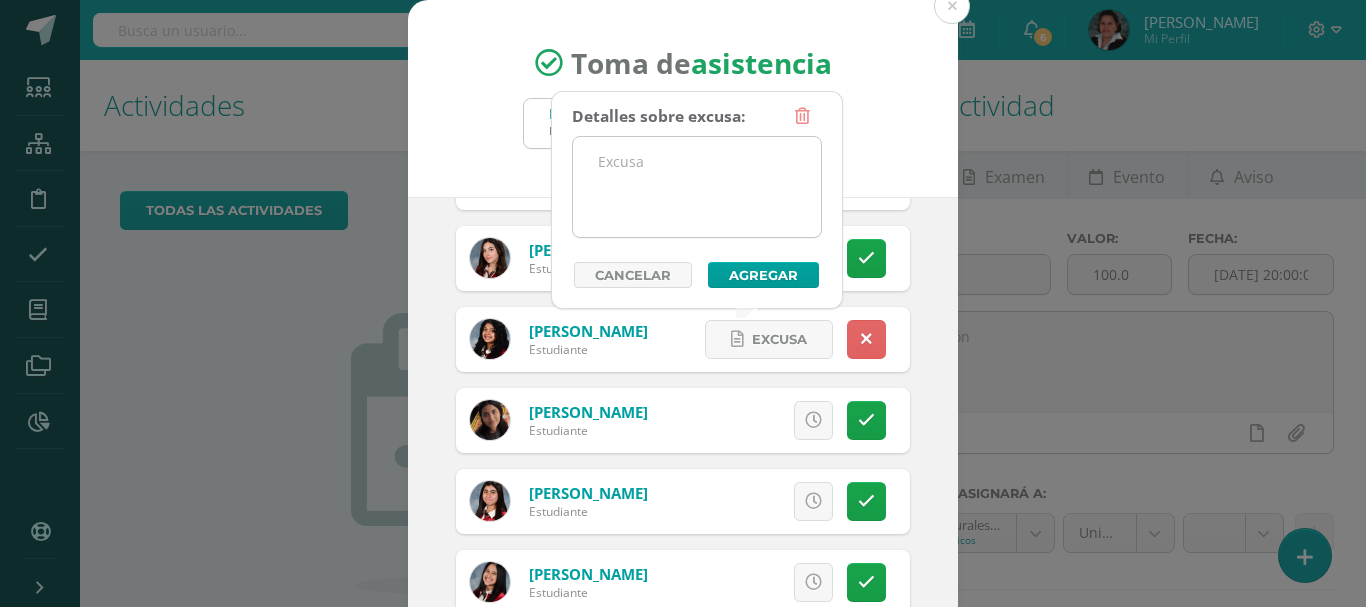 click at bounding box center (697, 187) 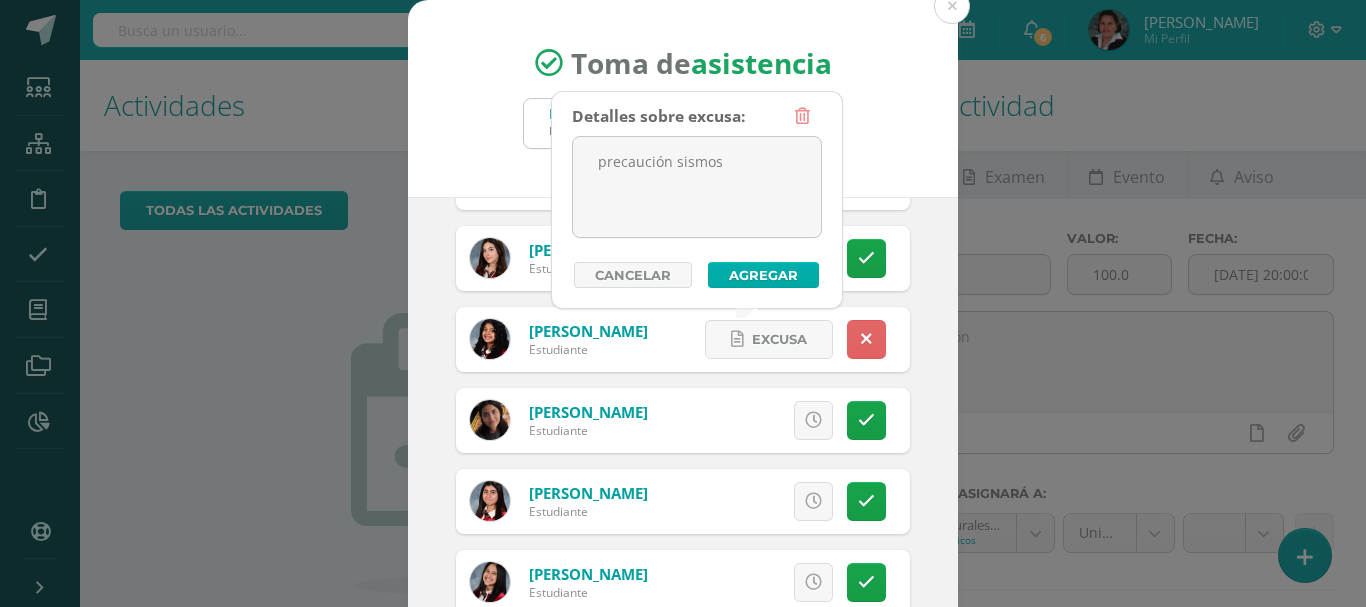 type on "precaución sismos" 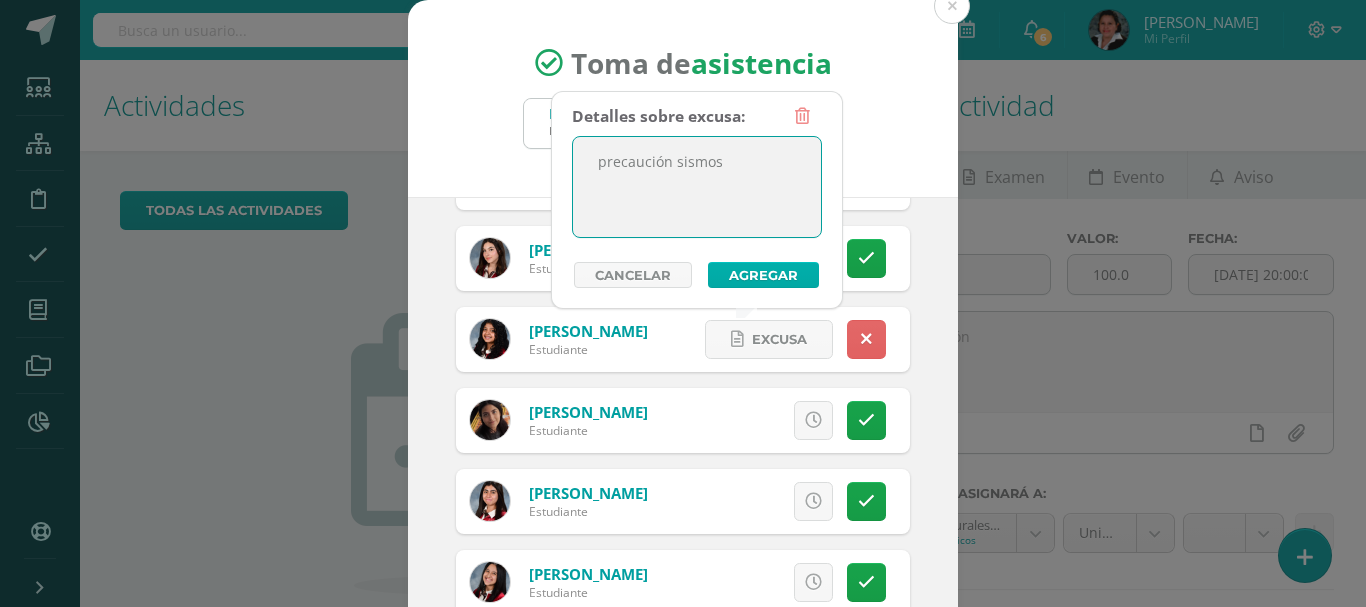 click on "Agregar" at bounding box center [763, 275] 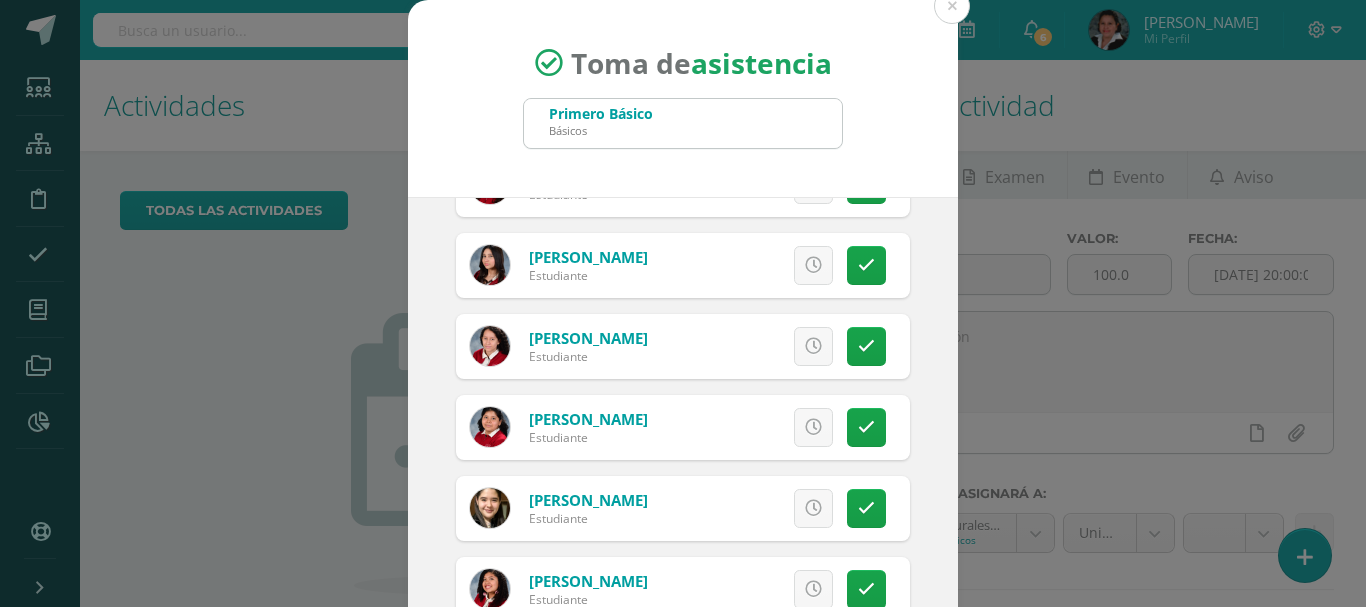 scroll, scrollTop: 2600, scrollLeft: 0, axis: vertical 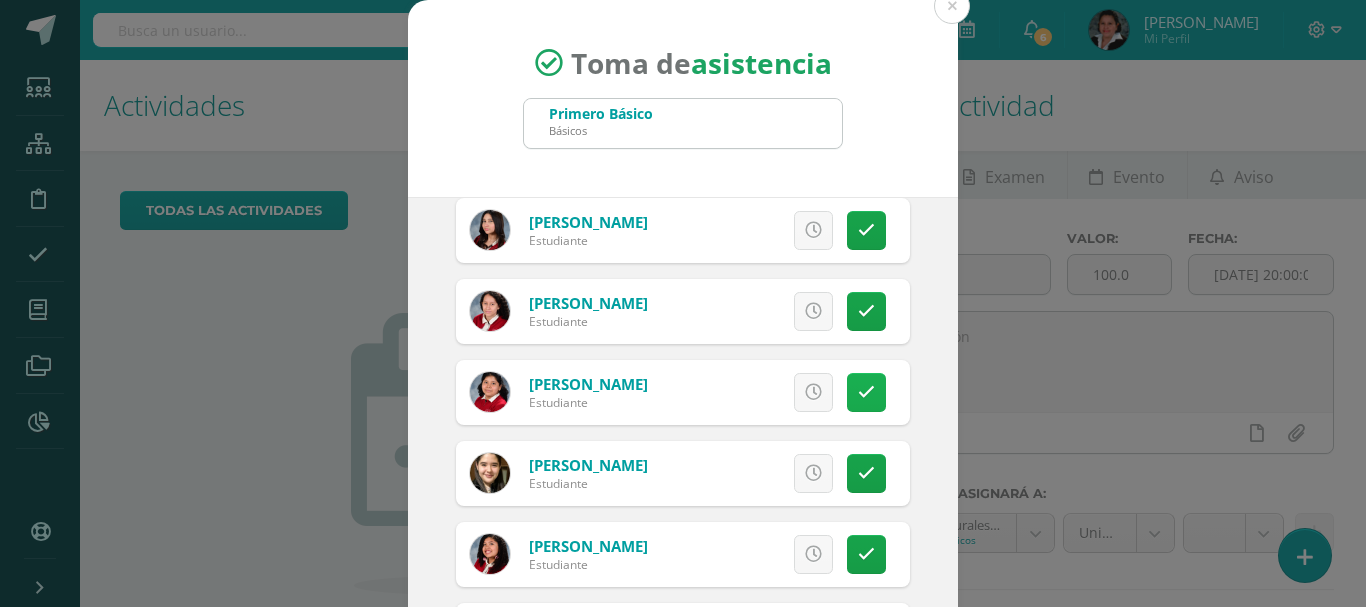 click at bounding box center [866, 392] 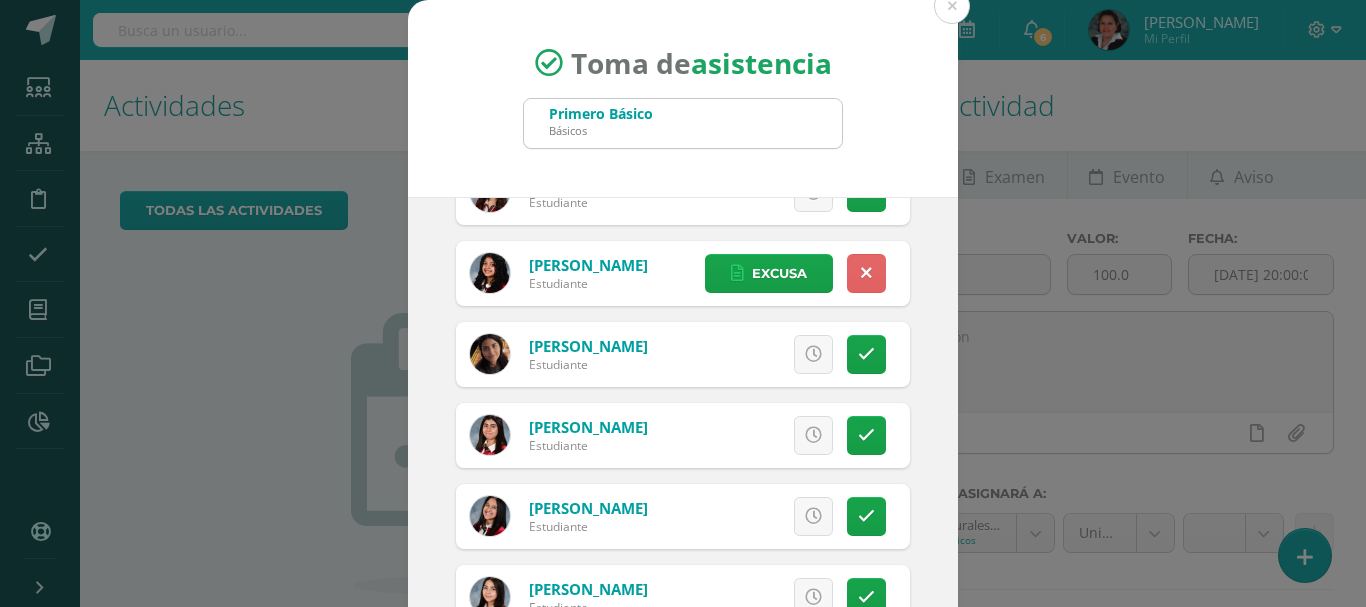 scroll, scrollTop: 1700, scrollLeft: 0, axis: vertical 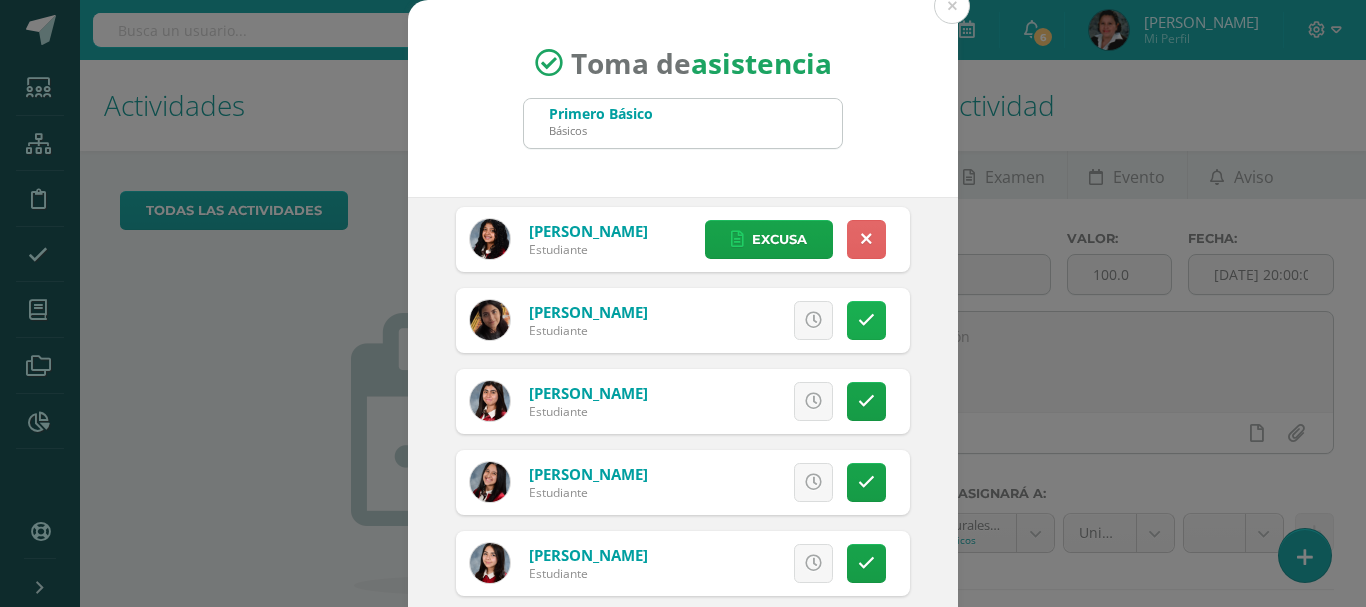 click at bounding box center (866, 320) 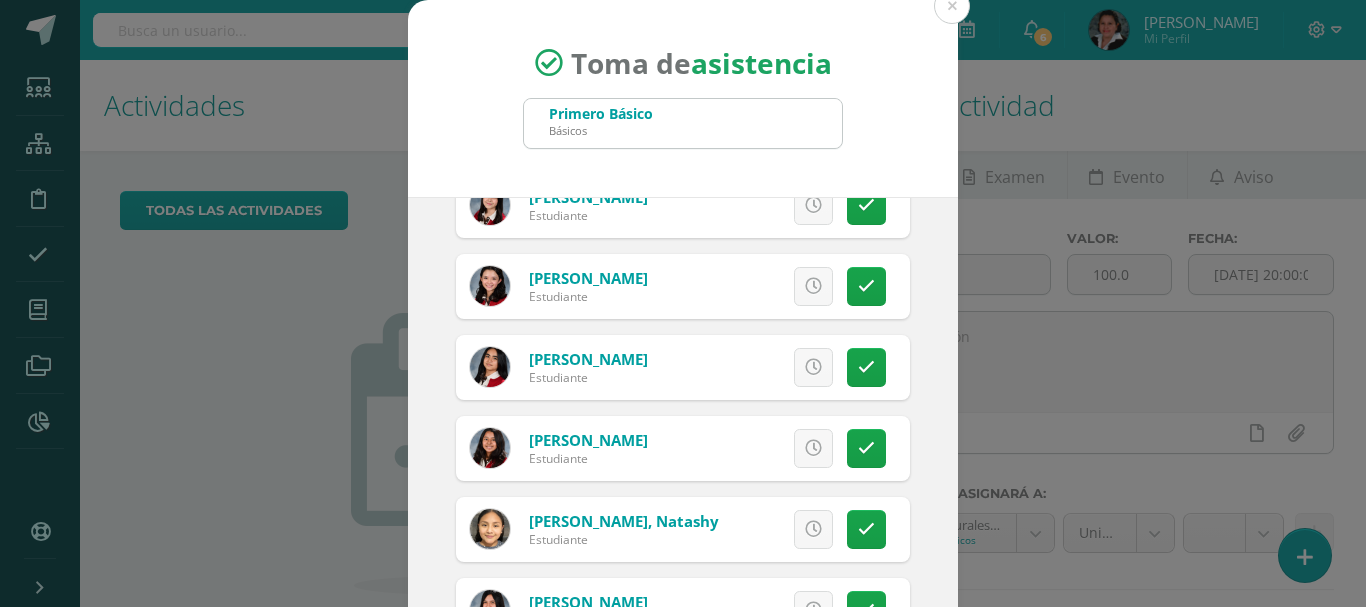 scroll, scrollTop: 500, scrollLeft: 0, axis: vertical 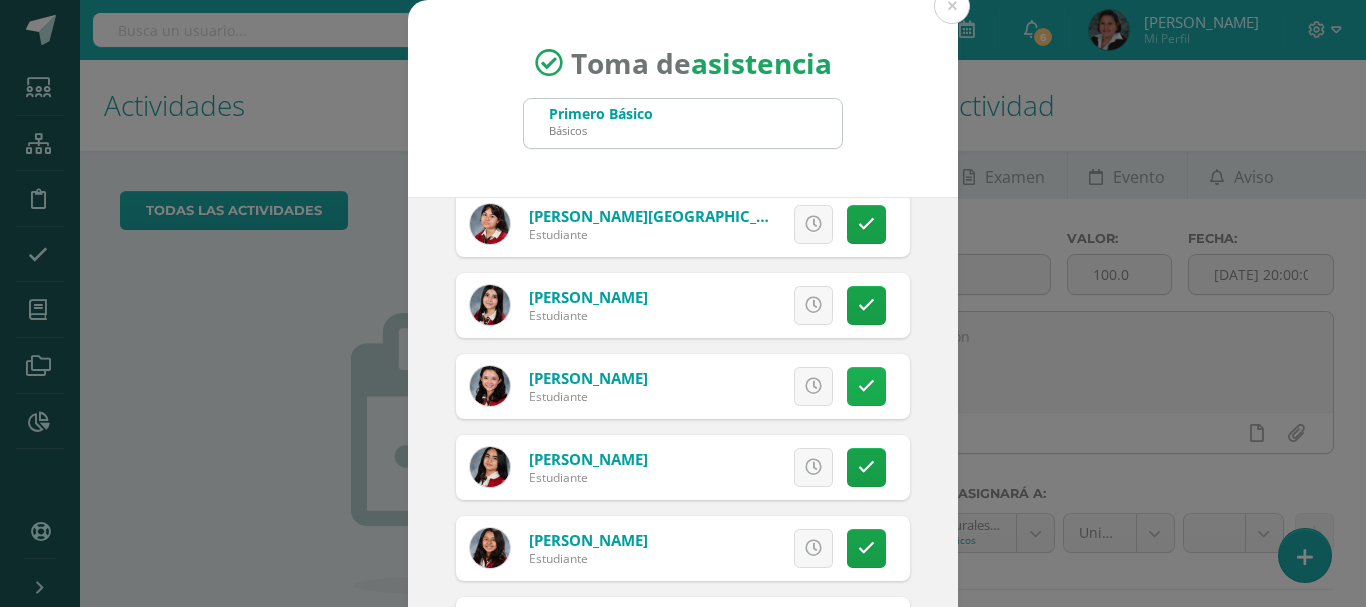 click at bounding box center (866, 386) 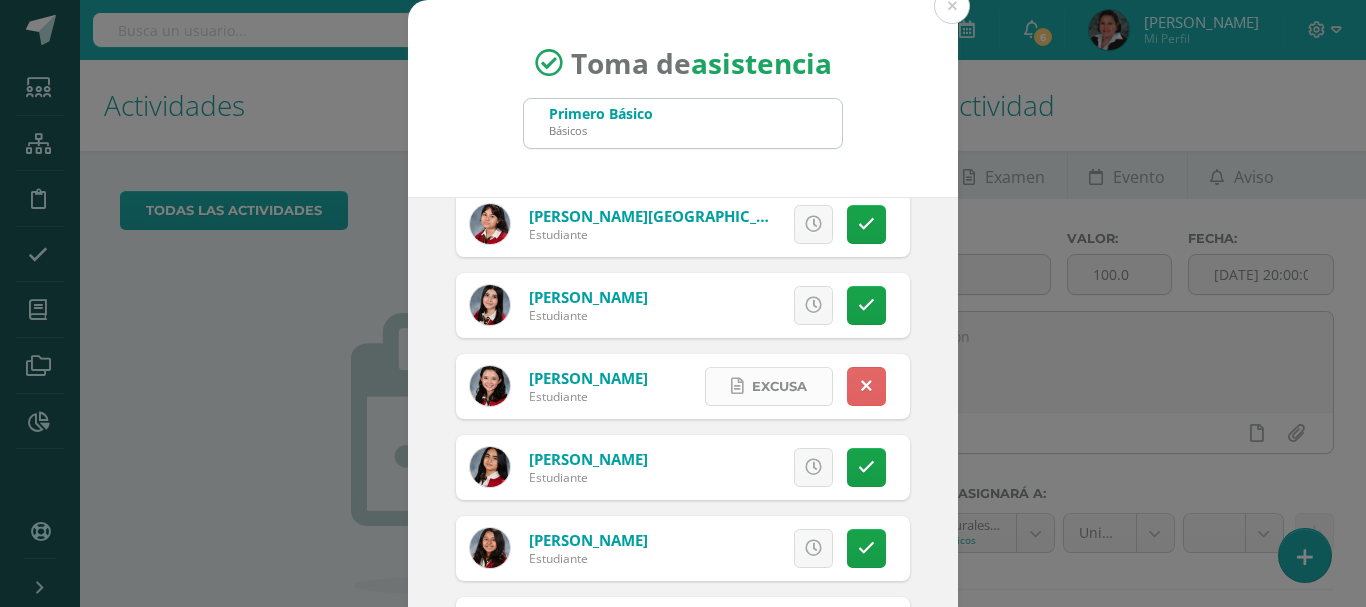click on "Excusa" at bounding box center (779, 386) 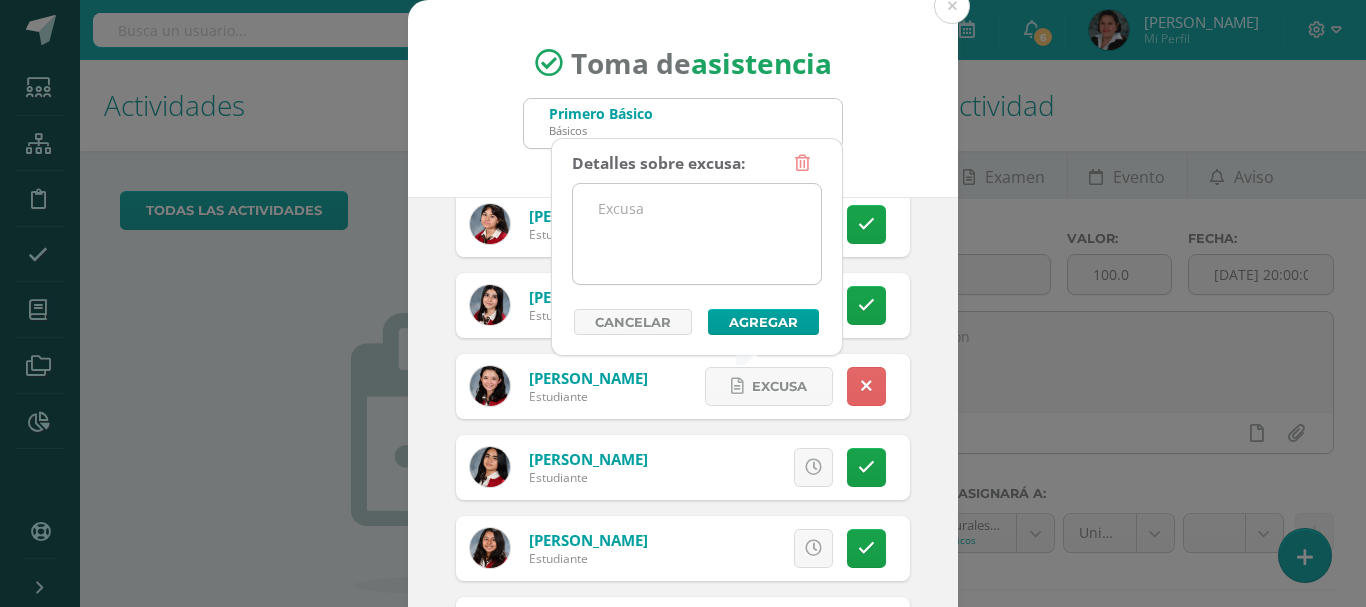 click at bounding box center (697, 234) 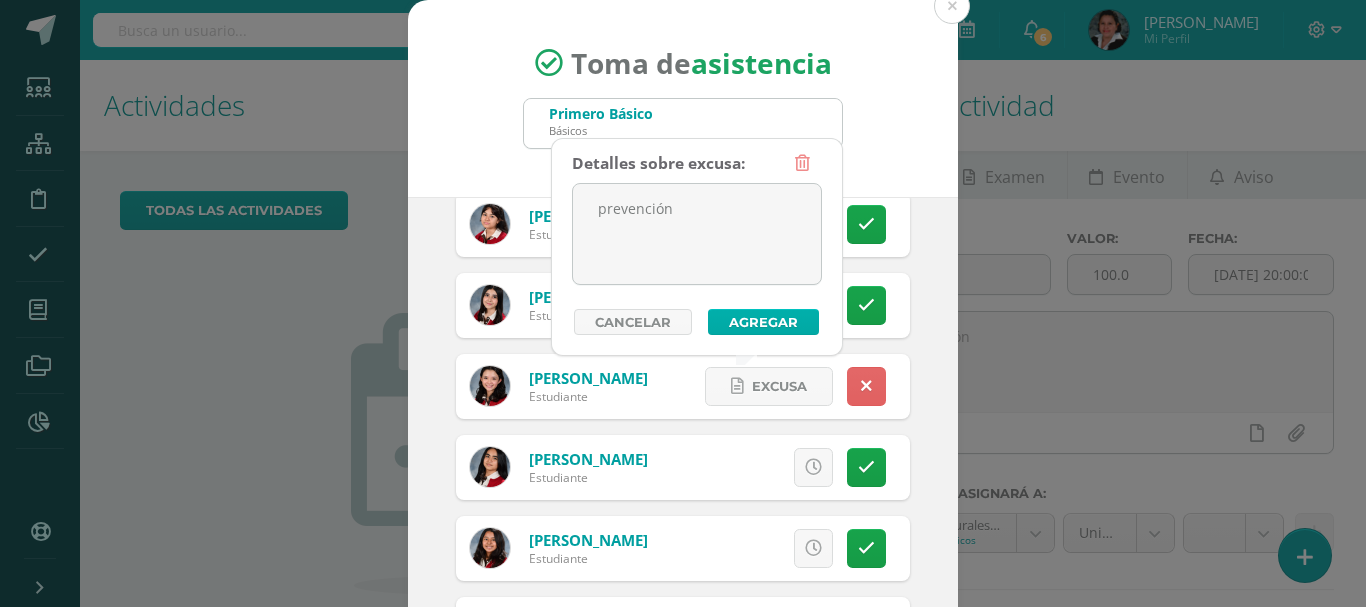 type on "prevención" 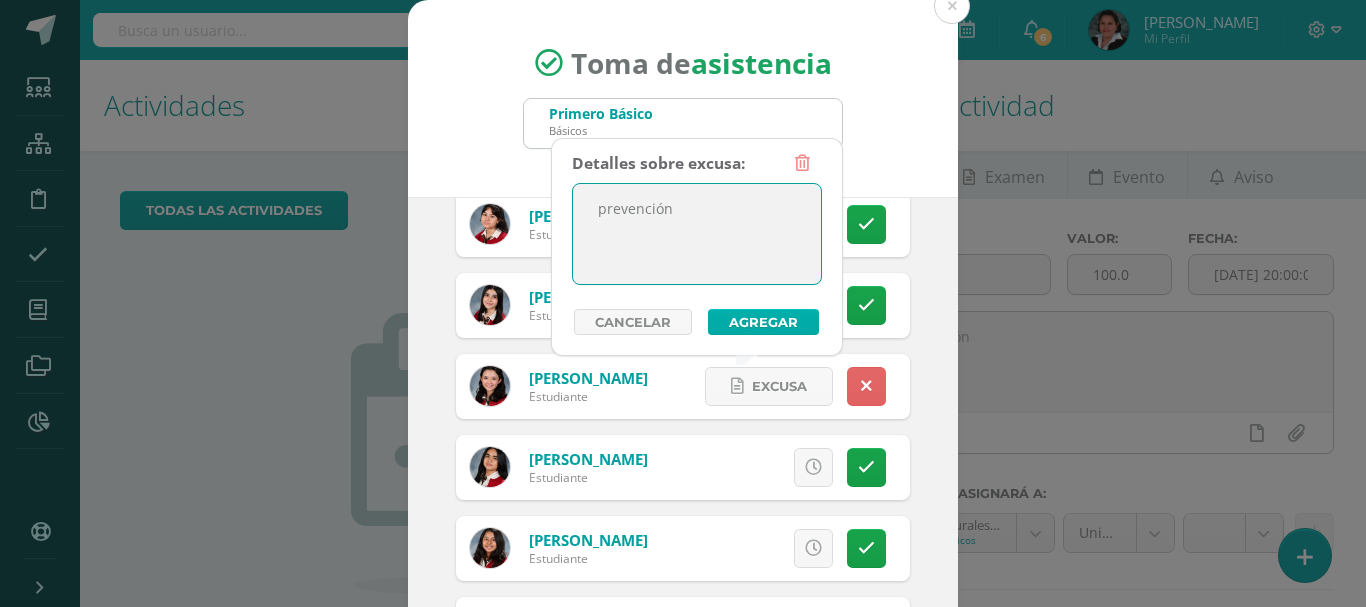 click on "Agregar" at bounding box center (763, 322) 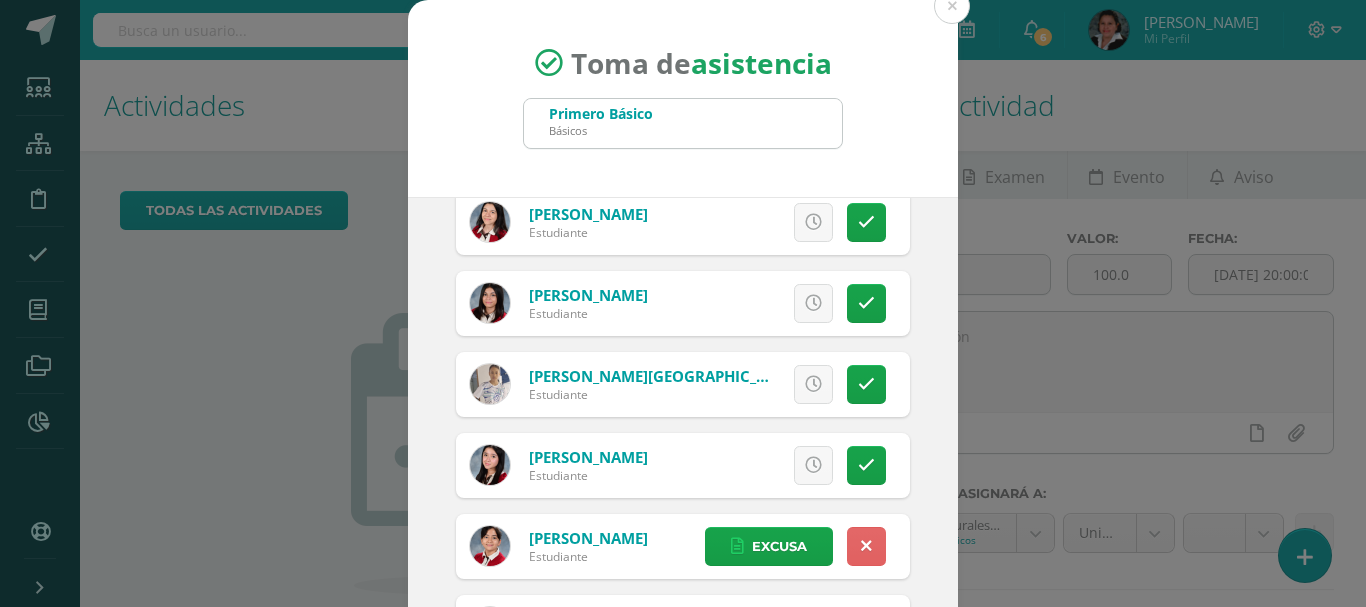 scroll, scrollTop: 0, scrollLeft: 0, axis: both 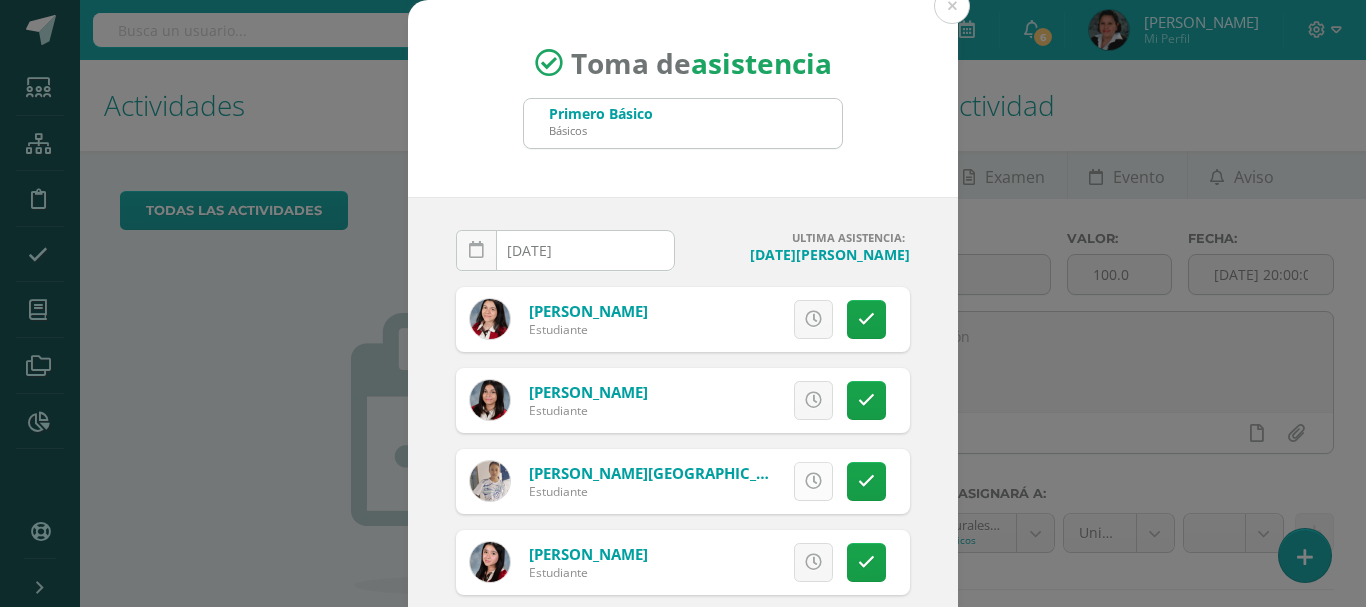 click at bounding box center [813, 481] 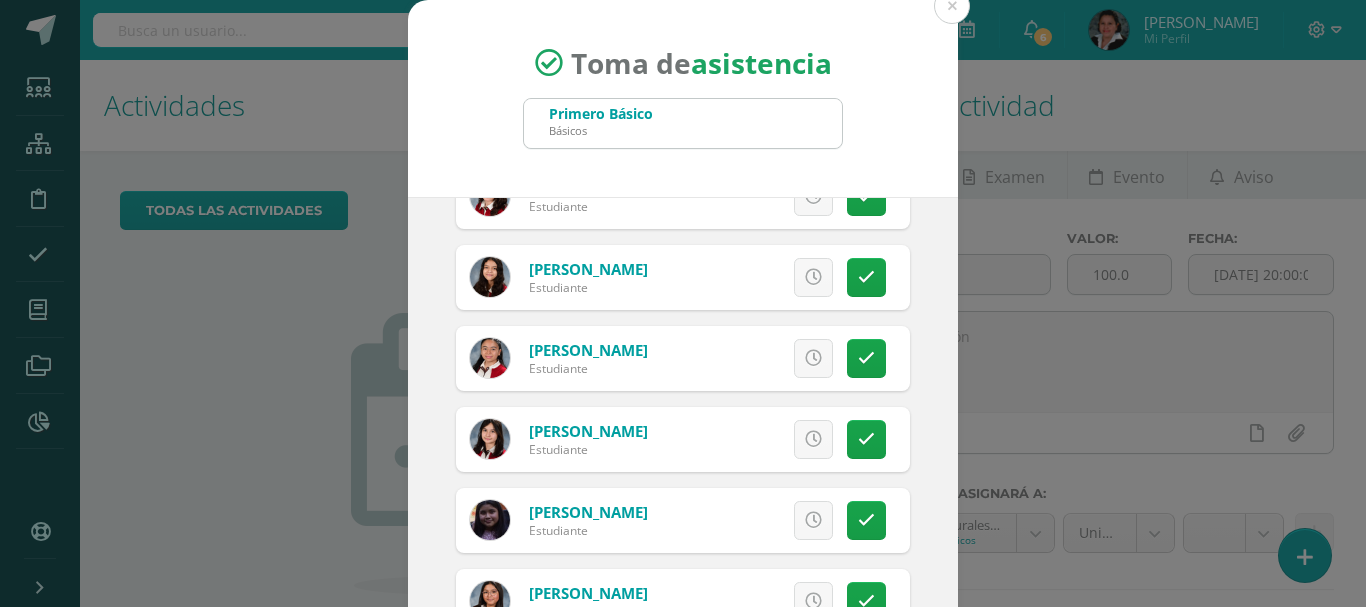 scroll, scrollTop: 3539, scrollLeft: 0, axis: vertical 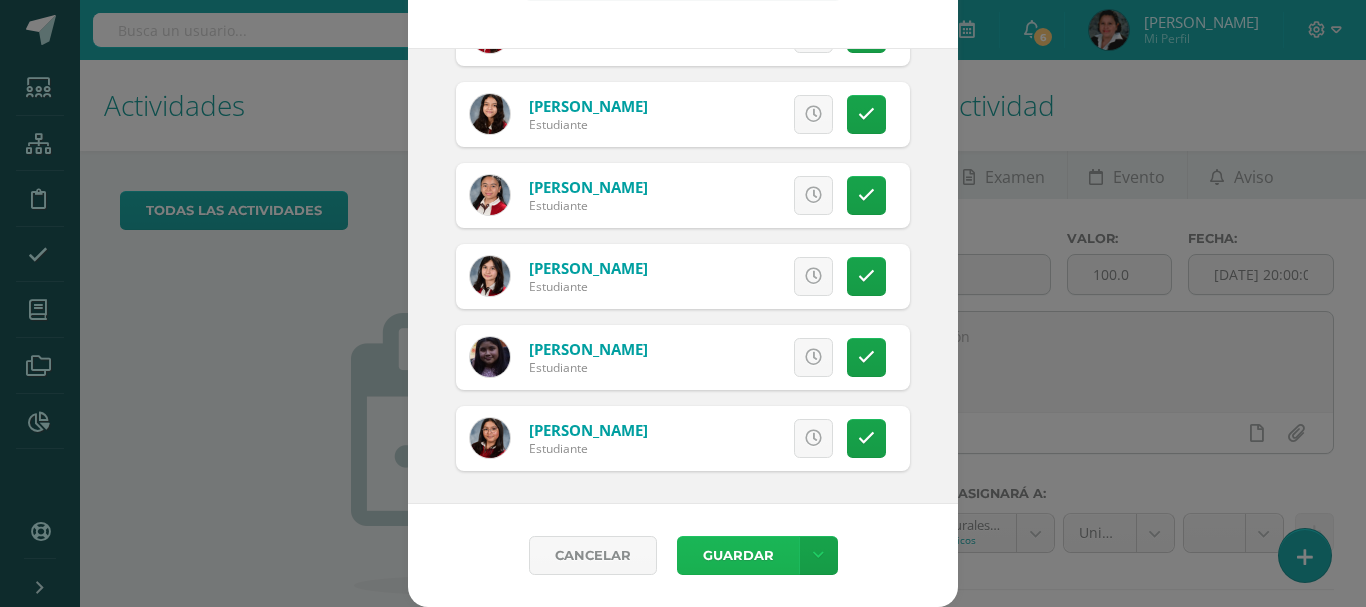 click on "Guardar" at bounding box center (738, 555) 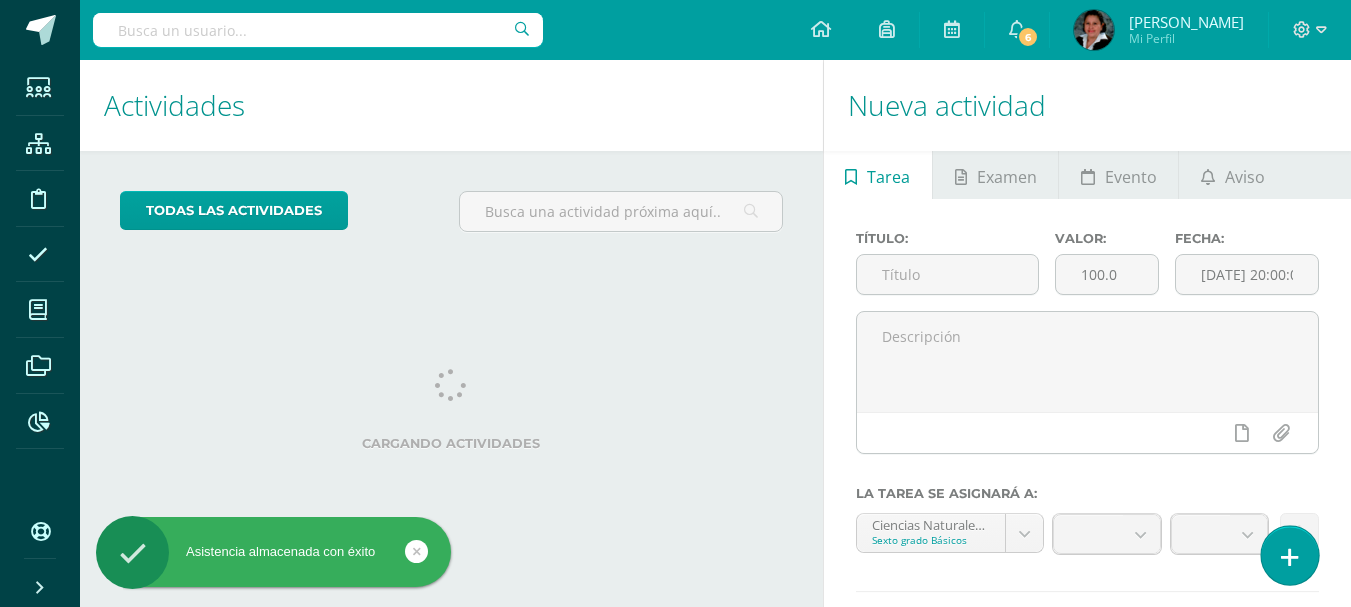 scroll, scrollTop: 0, scrollLeft: 0, axis: both 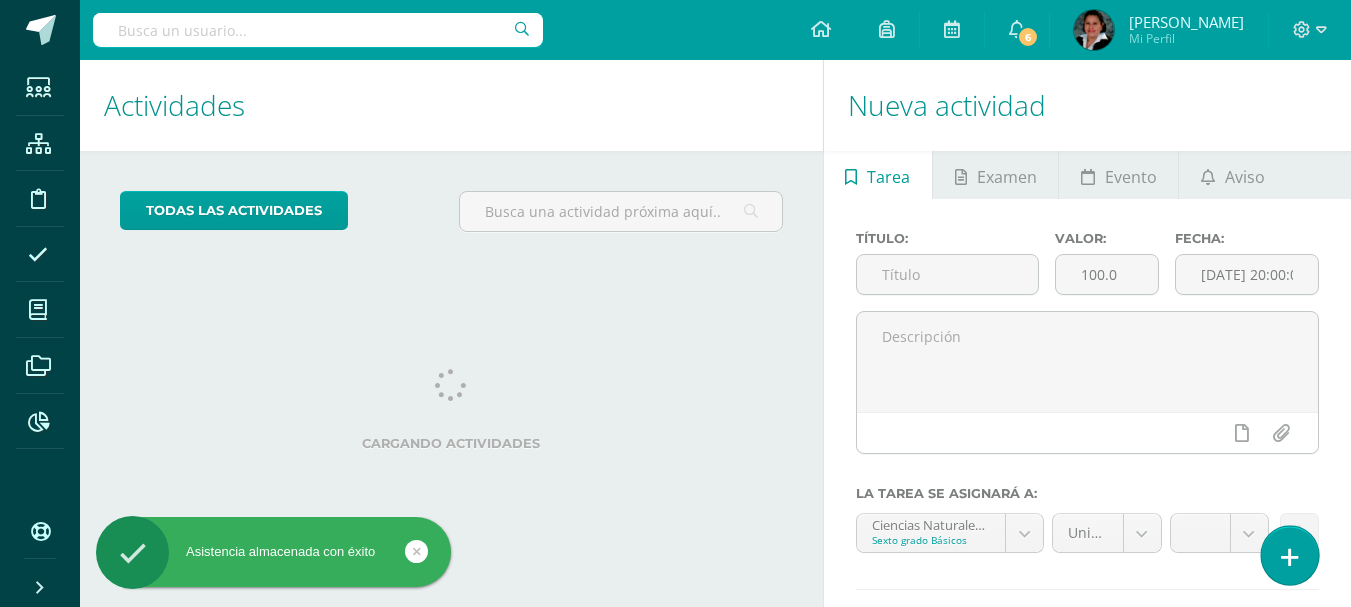 click at bounding box center (1290, 557) 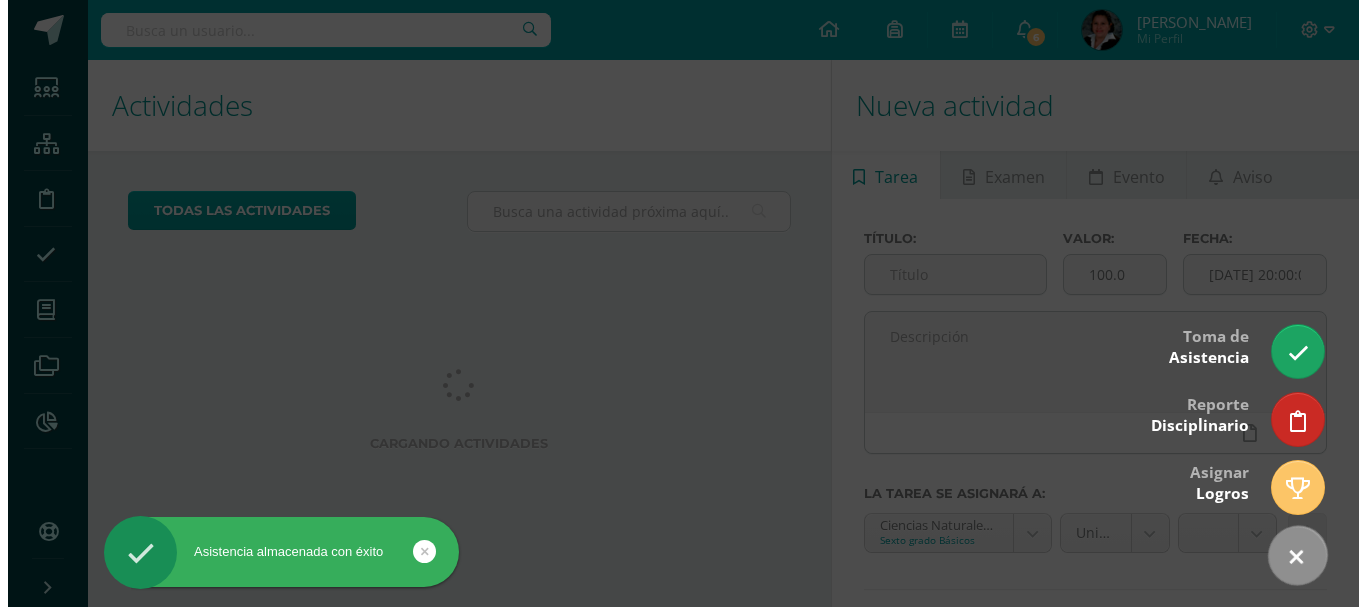 scroll, scrollTop: 0, scrollLeft: 0, axis: both 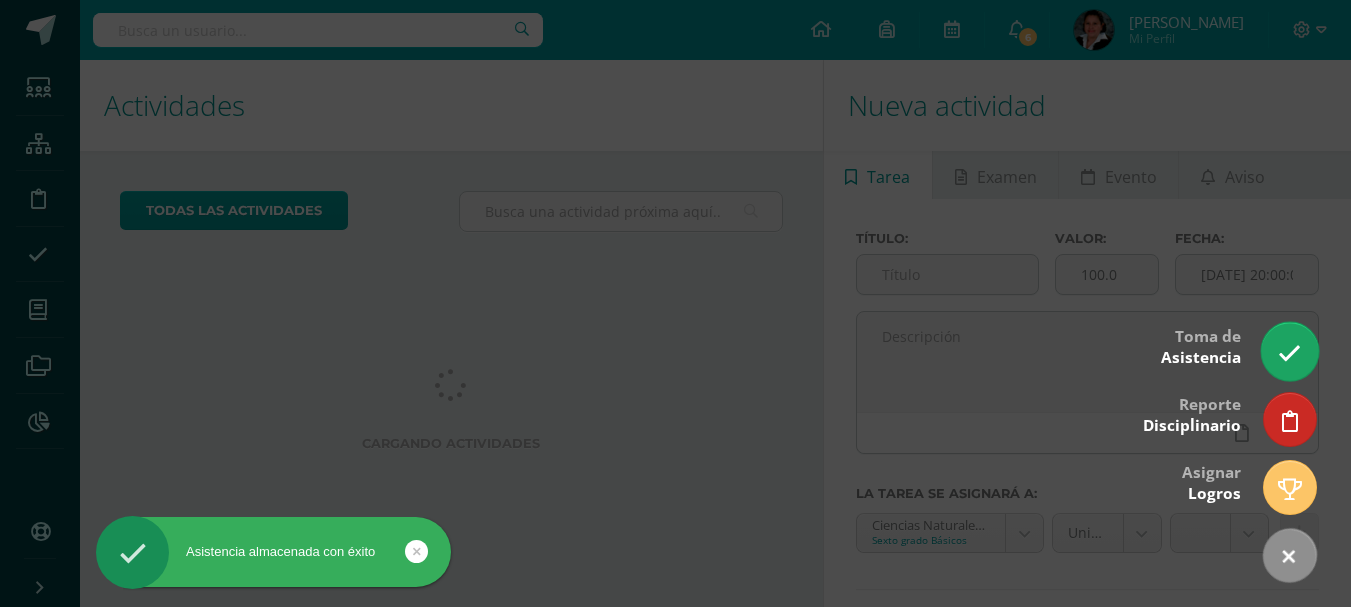 click at bounding box center (1289, 353) 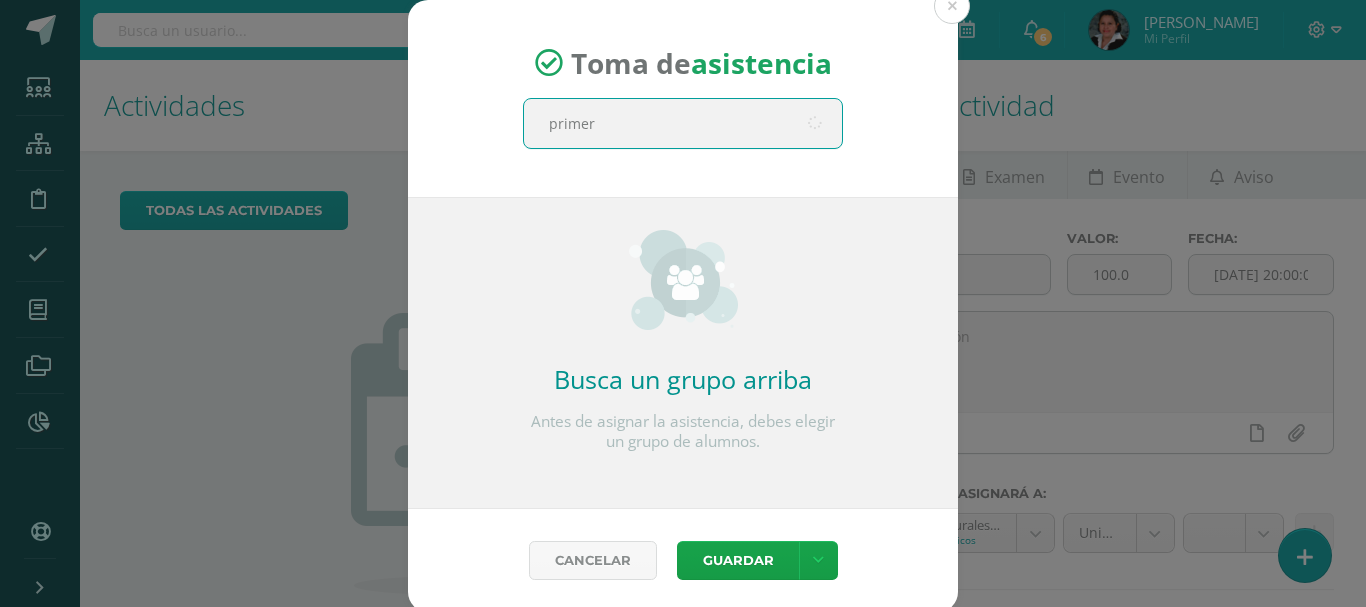 type on "primero" 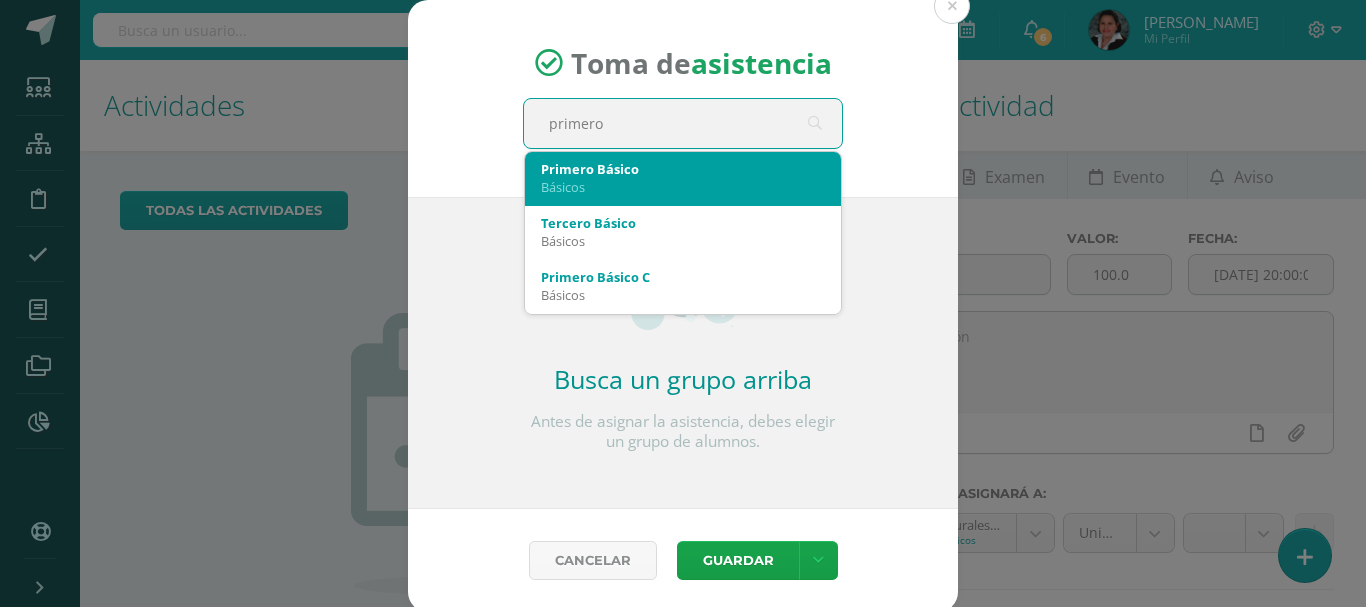 click on "Básicos" at bounding box center [683, 187] 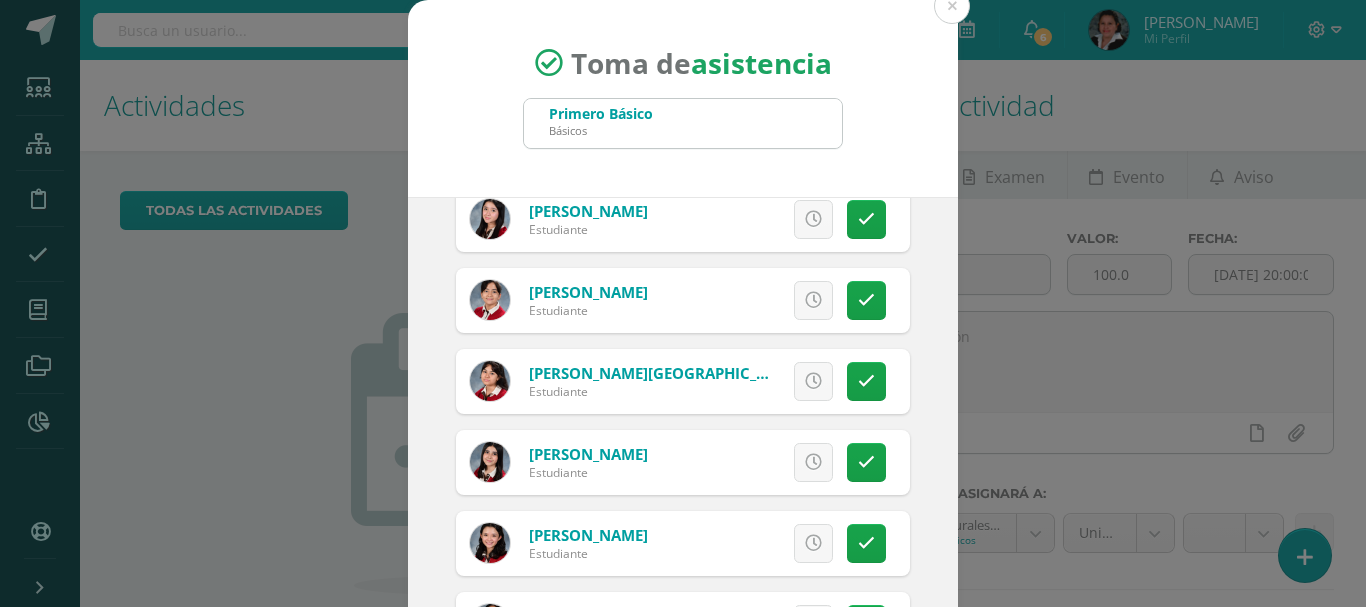 scroll, scrollTop: 500, scrollLeft: 0, axis: vertical 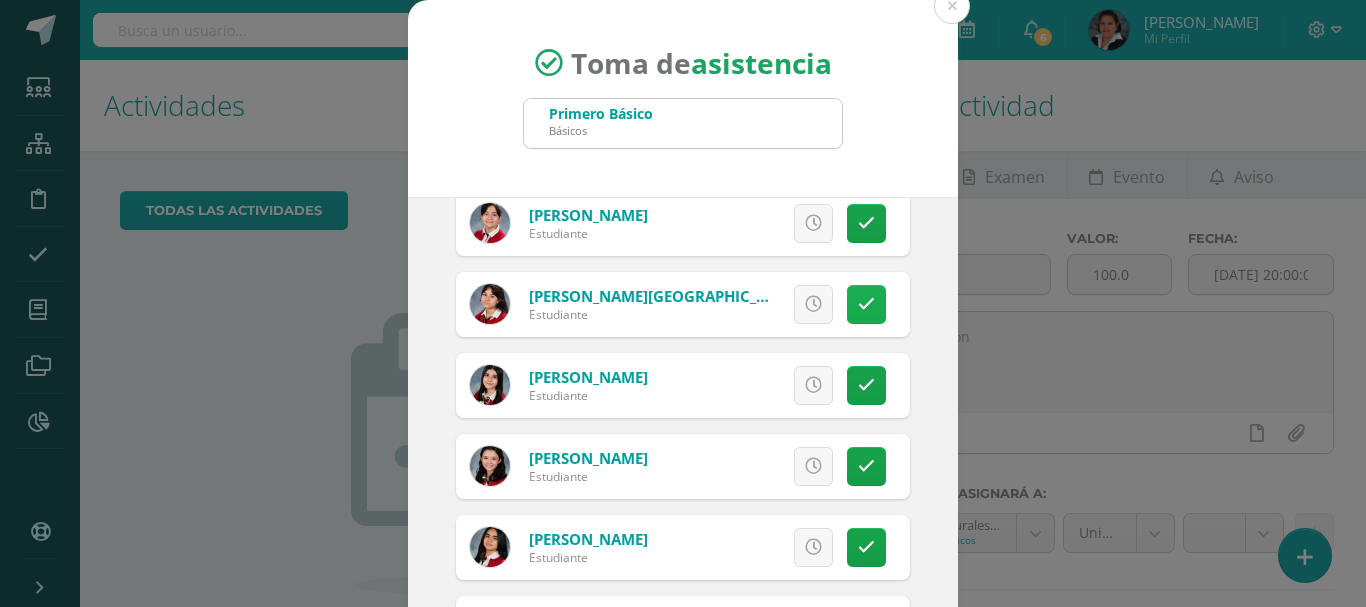 click at bounding box center (866, 304) 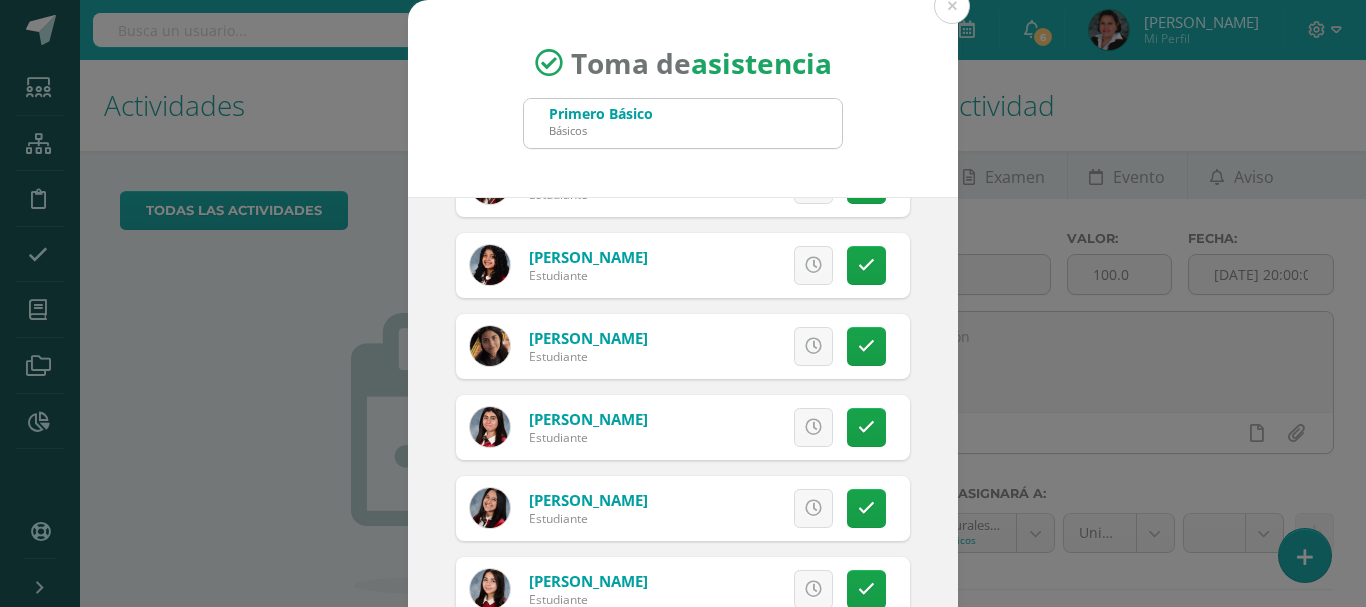 scroll, scrollTop: 1800, scrollLeft: 0, axis: vertical 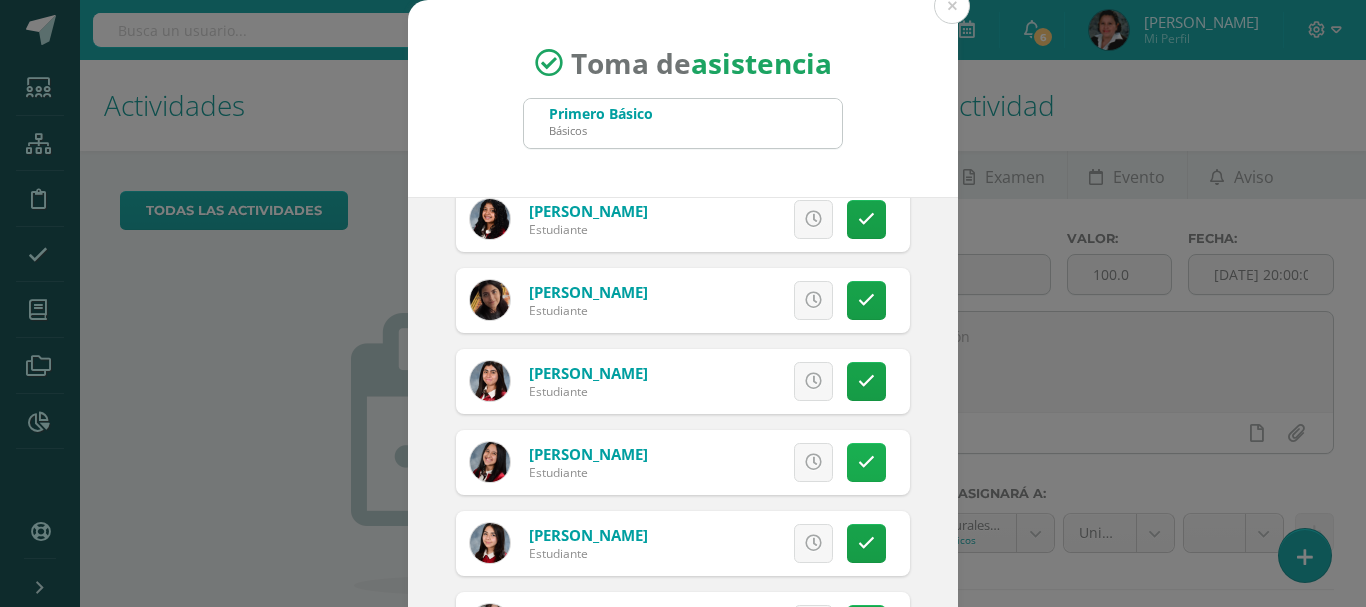 click at bounding box center (866, 462) 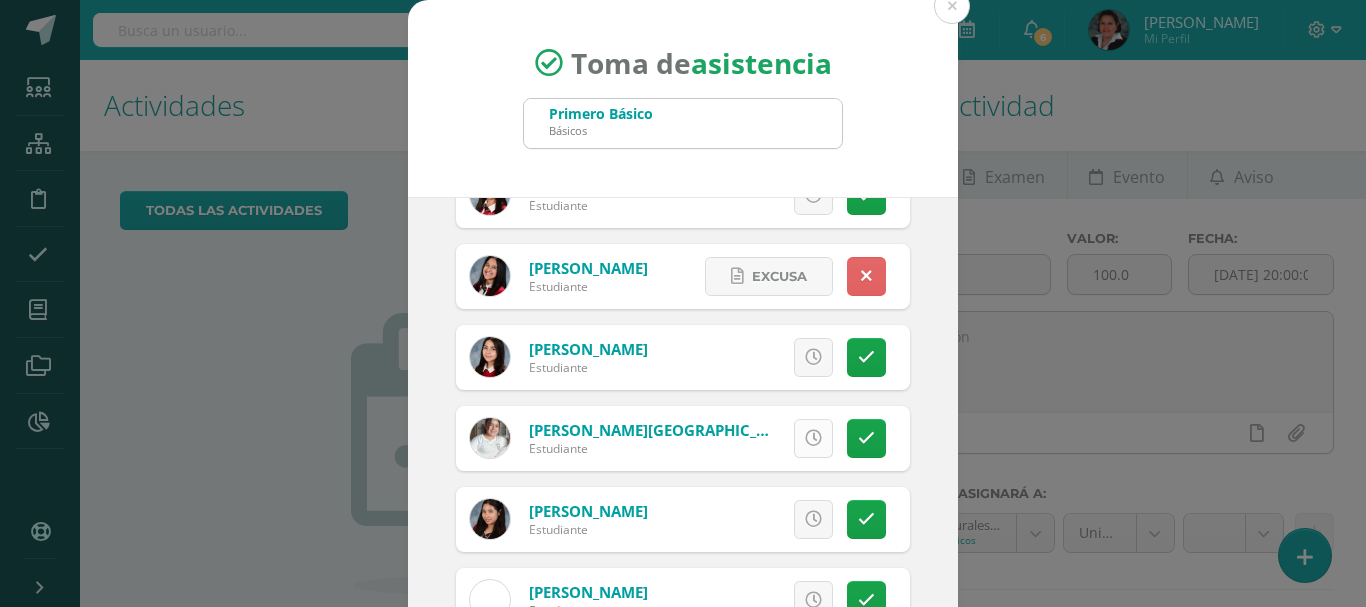 scroll, scrollTop: 2100, scrollLeft: 0, axis: vertical 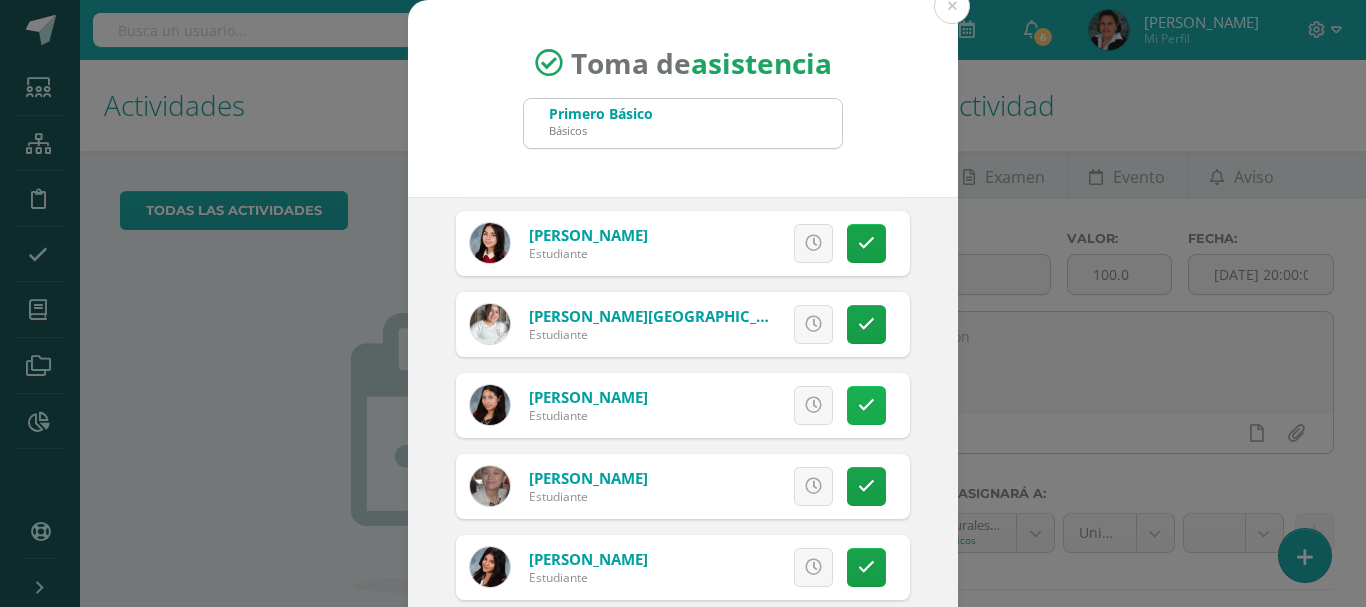 click at bounding box center [866, 405] 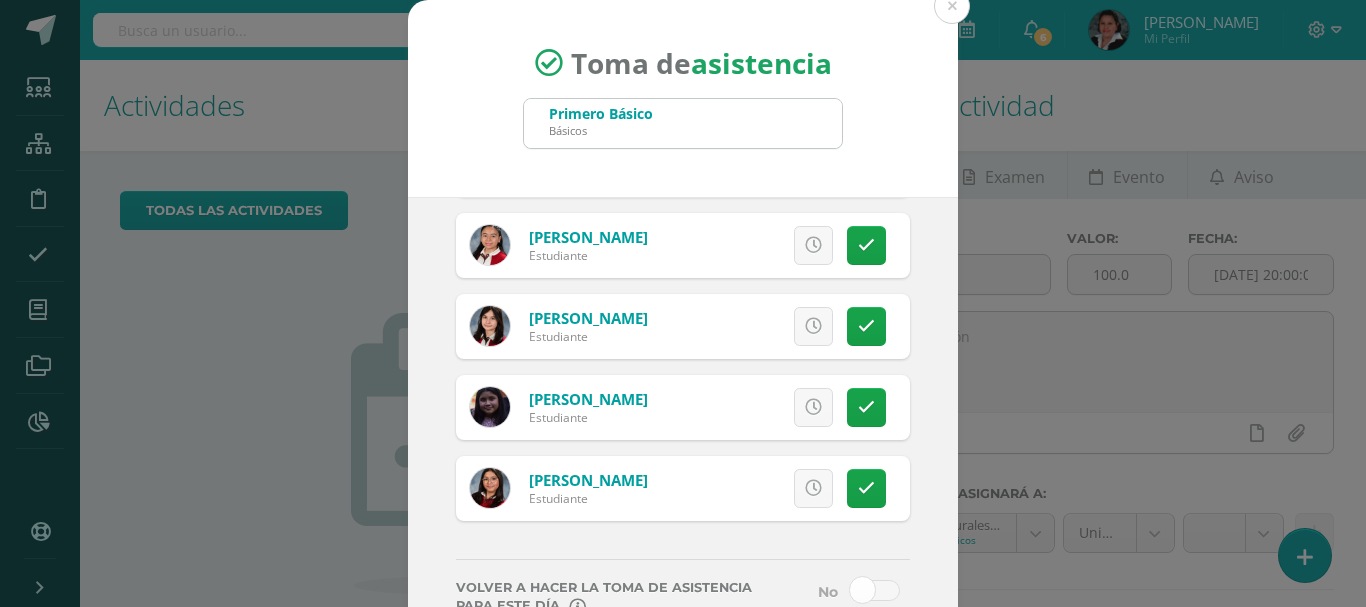 scroll, scrollTop: 3724, scrollLeft: 0, axis: vertical 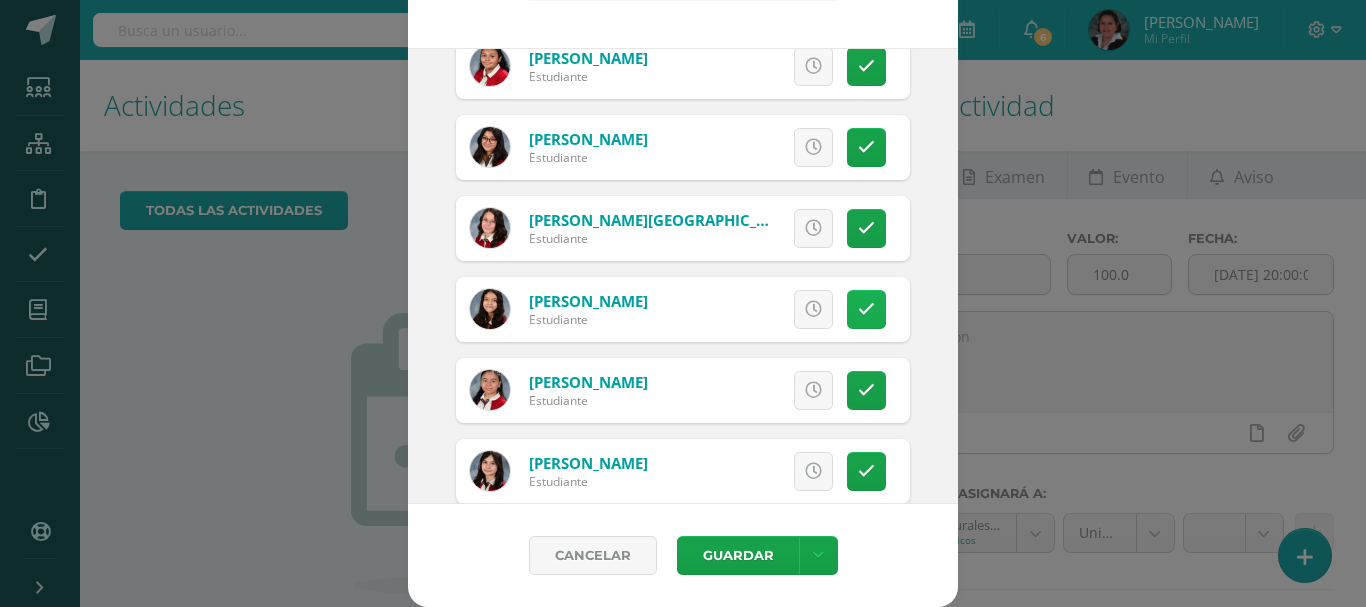 click at bounding box center (866, 309) 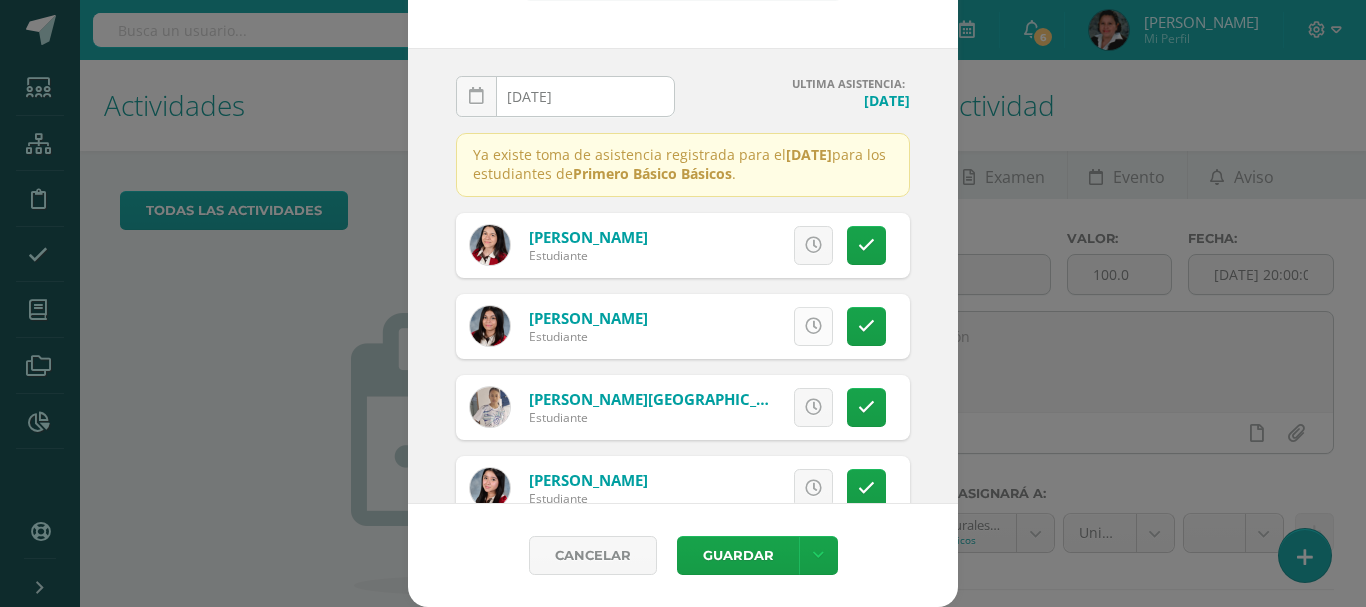 scroll, scrollTop: 0, scrollLeft: 0, axis: both 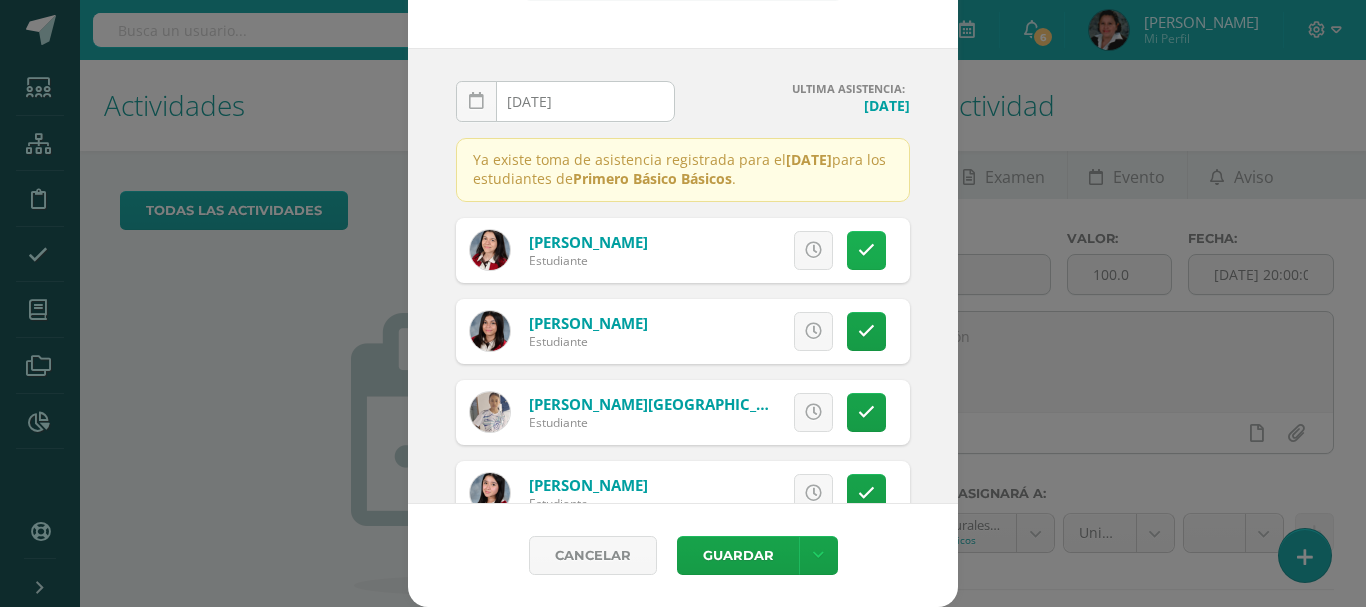 click at bounding box center [866, 250] 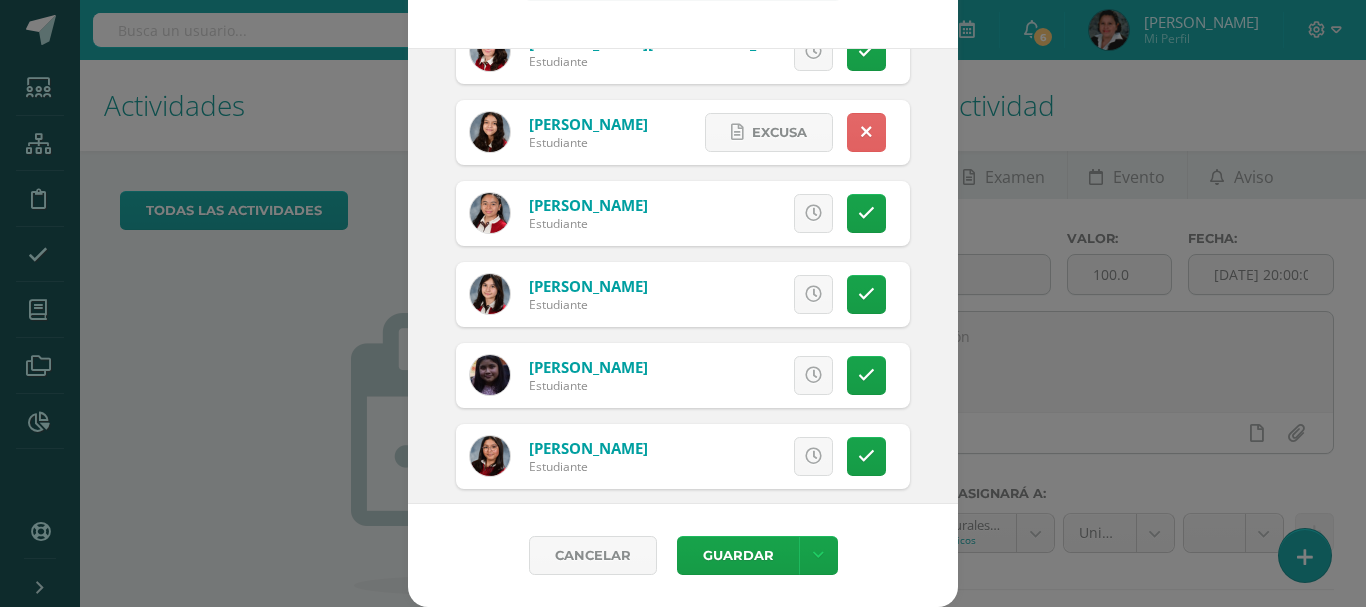 scroll, scrollTop: 3724, scrollLeft: 0, axis: vertical 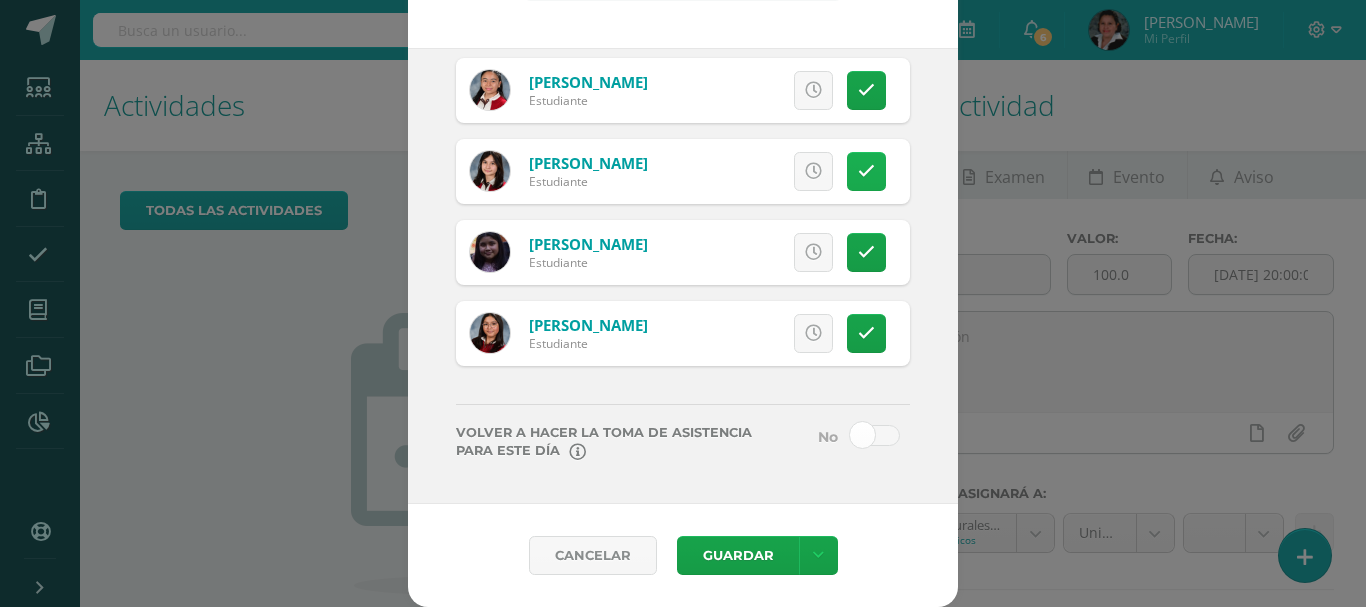 click at bounding box center [866, 171] 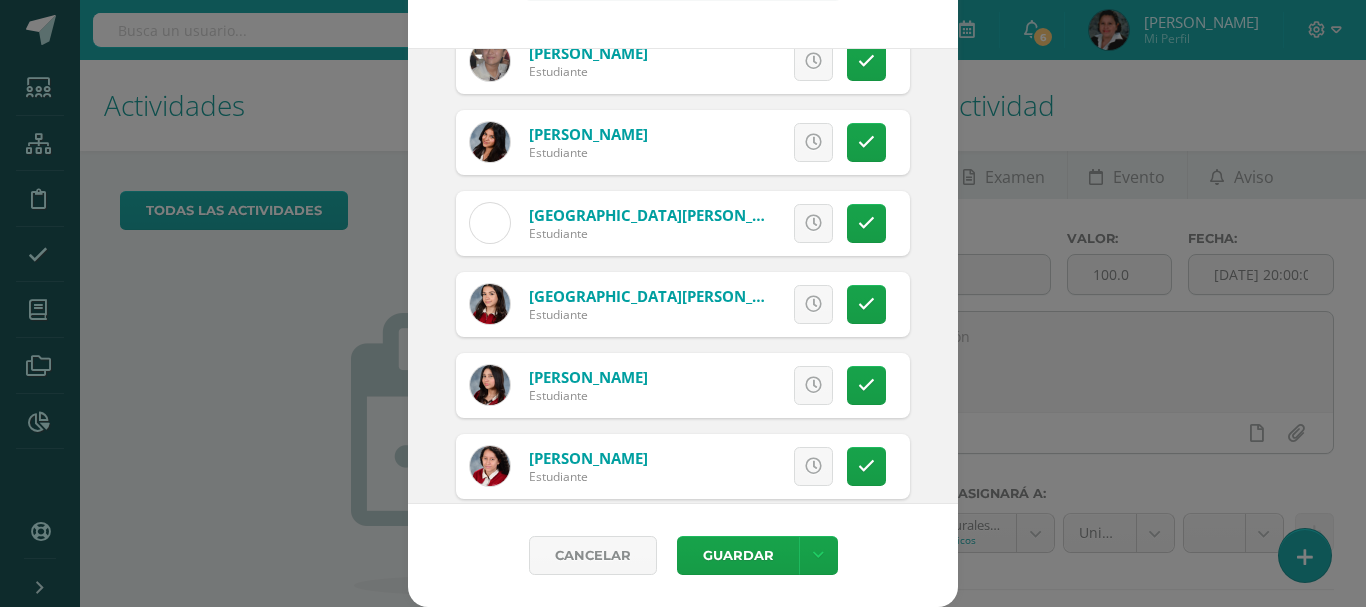 scroll, scrollTop: 2424, scrollLeft: 0, axis: vertical 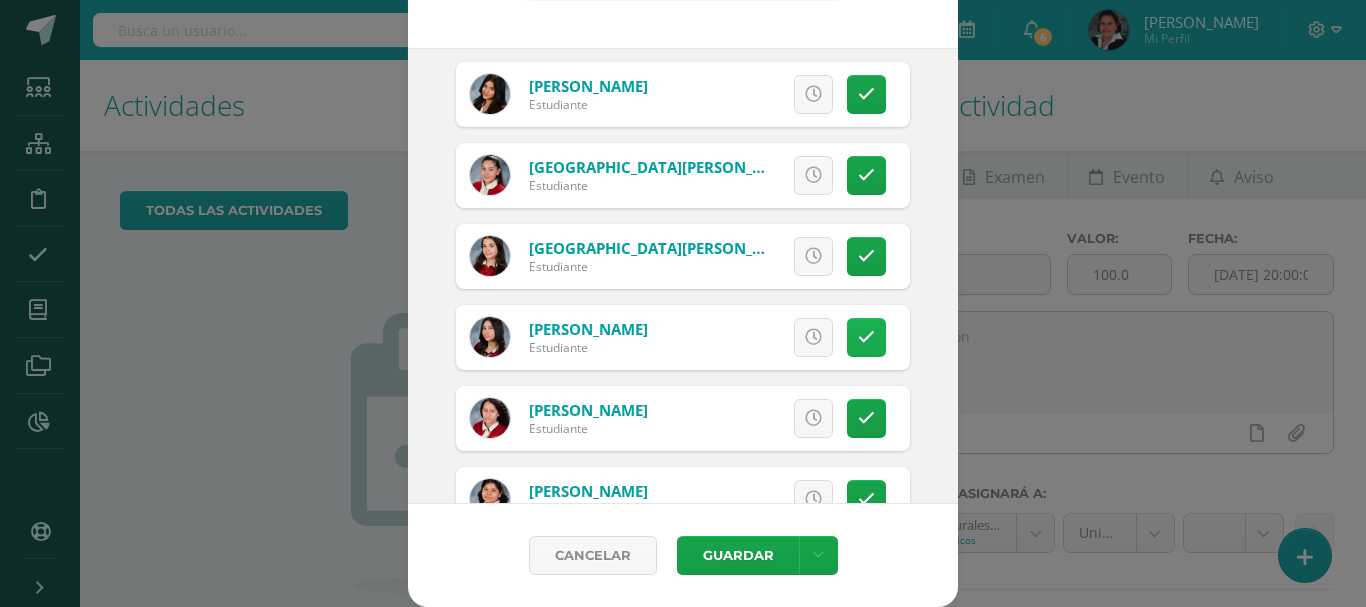 click at bounding box center (866, 337) 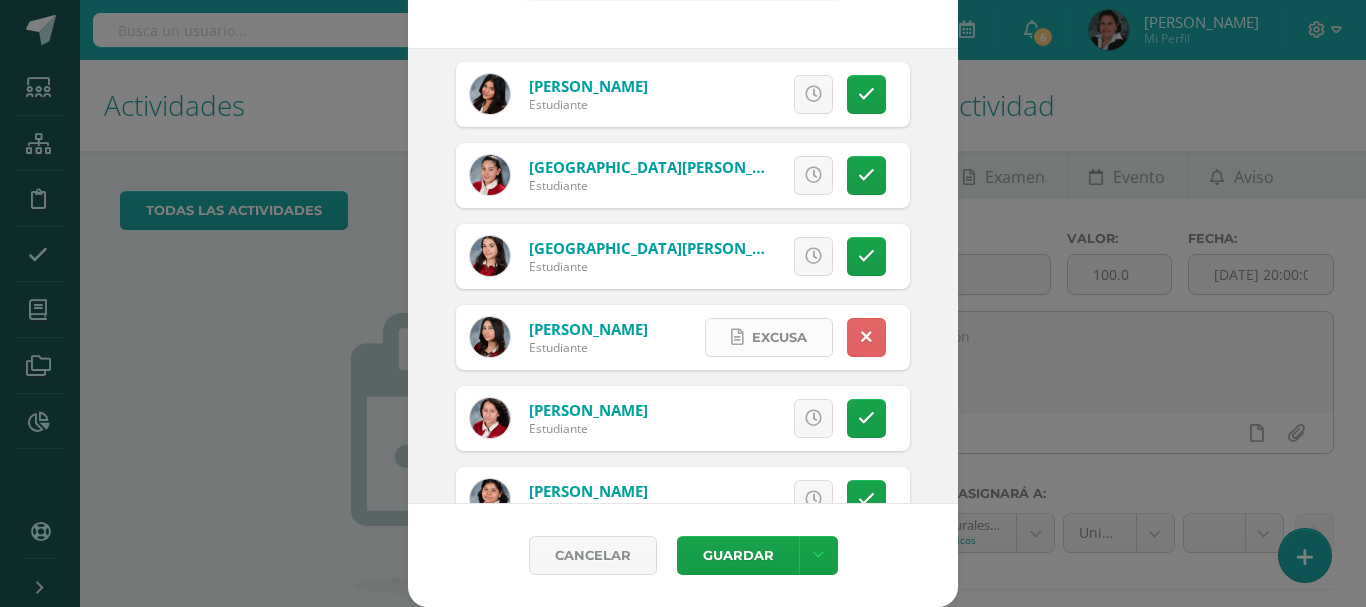 click on "Excusa" at bounding box center (779, 337) 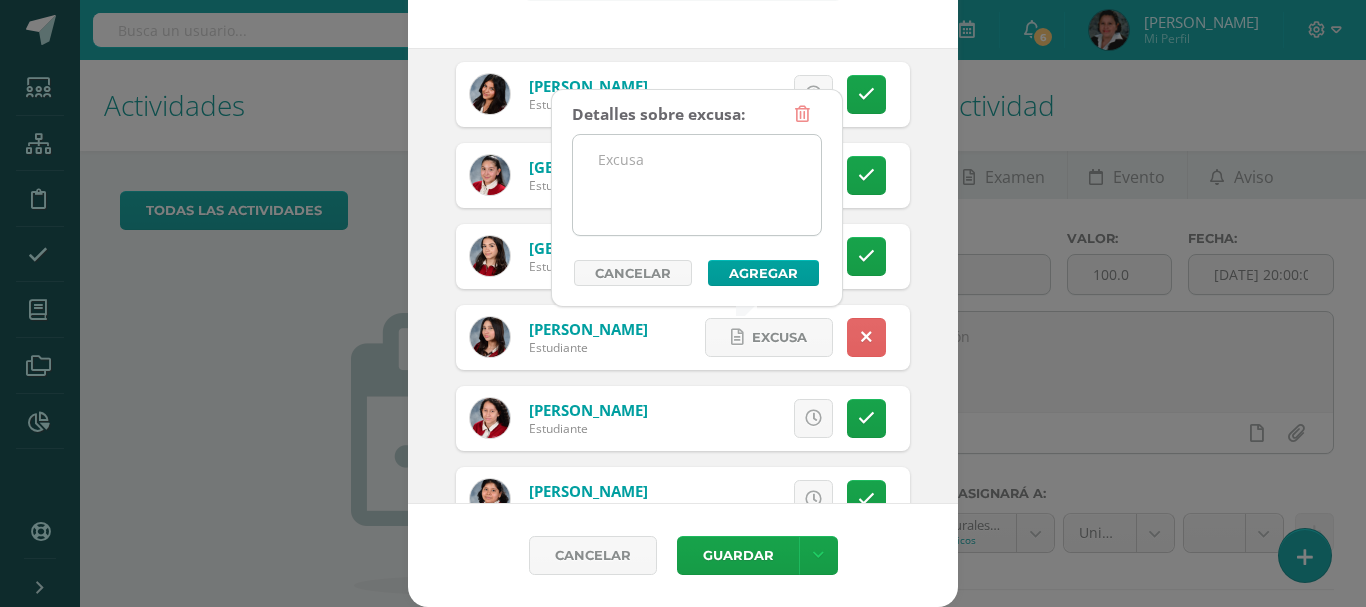 click at bounding box center (697, 185) 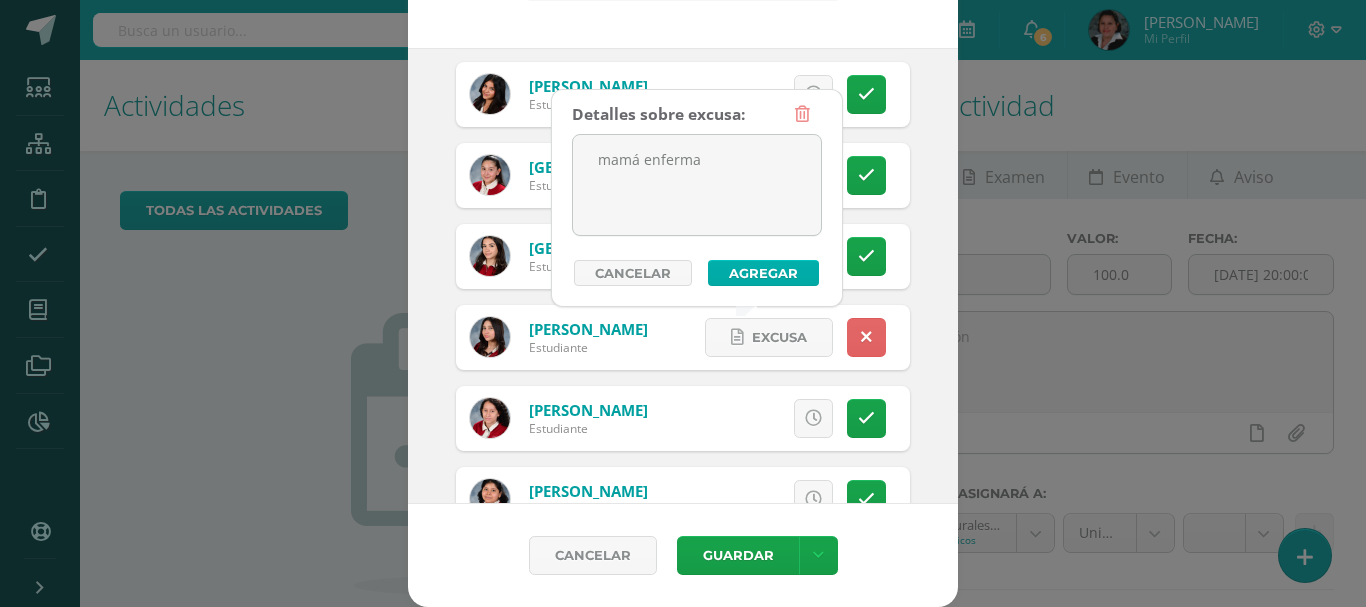 type on "mamá enferma" 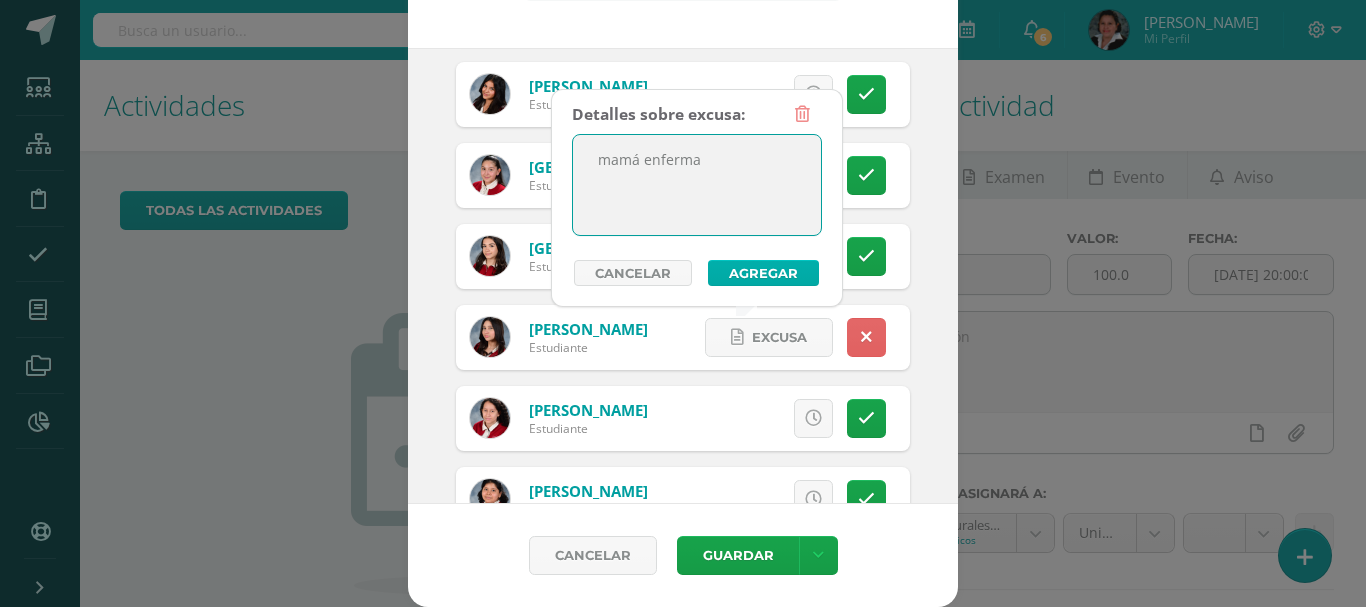 click on "Agregar" at bounding box center (763, 273) 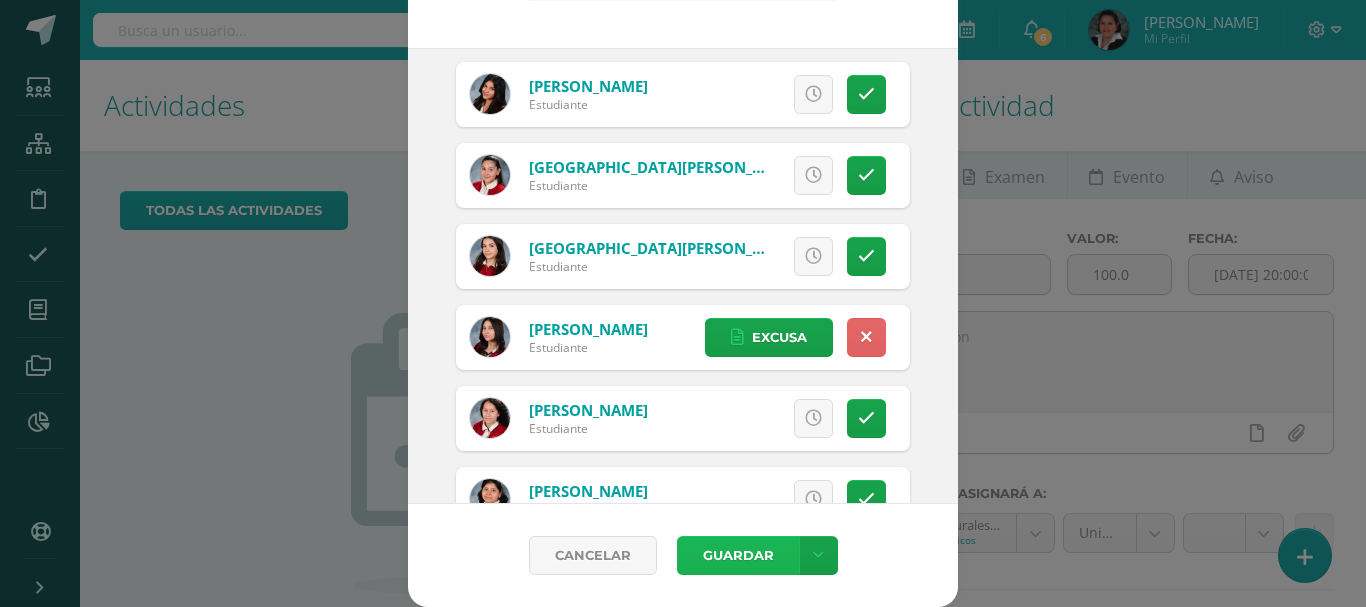click on "Guardar" at bounding box center [738, 555] 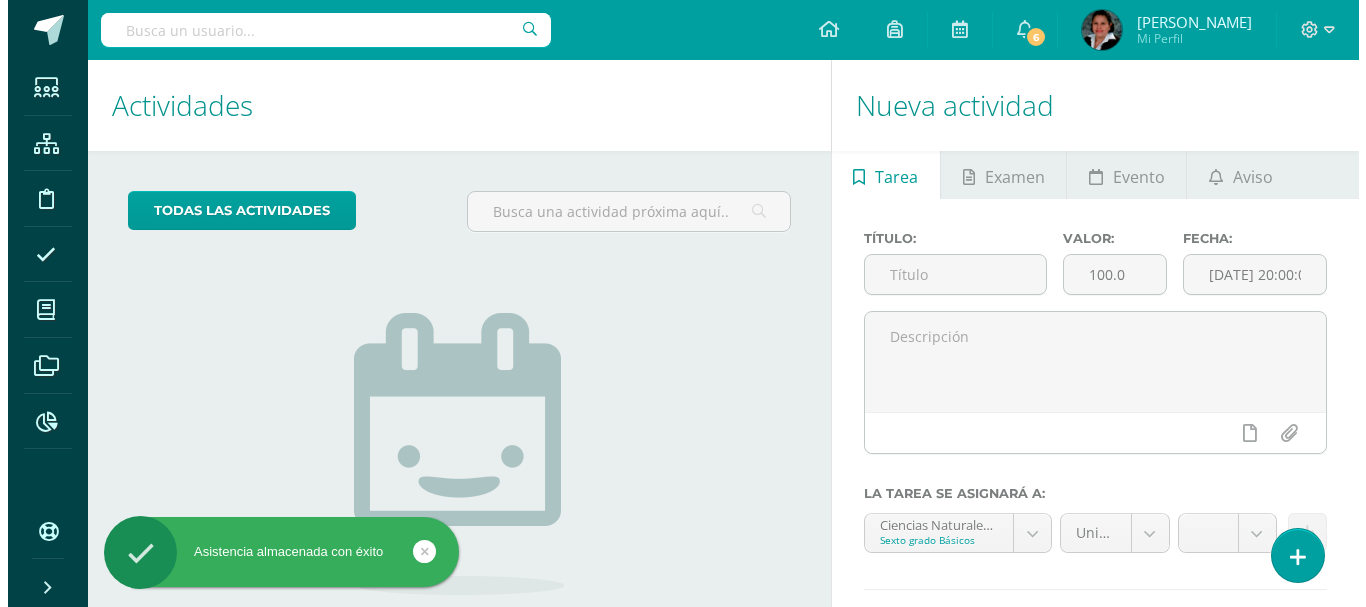 scroll, scrollTop: 0, scrollLeft: 0, axis: both 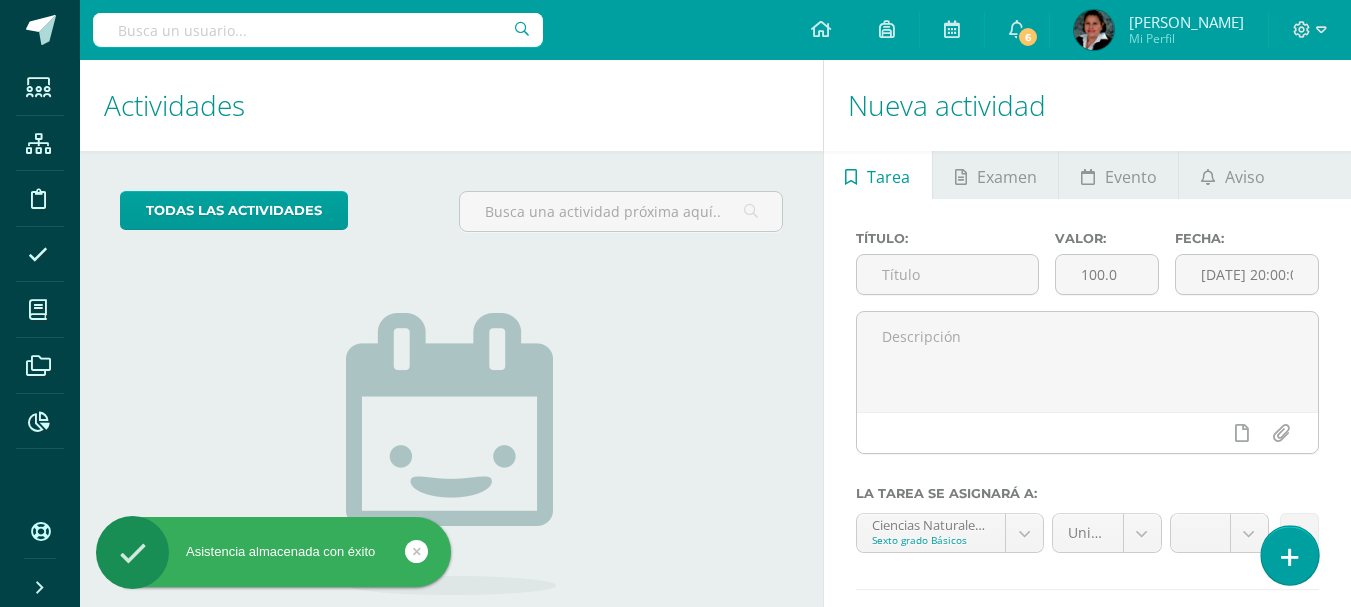 click at bounding box center (1290, 557) 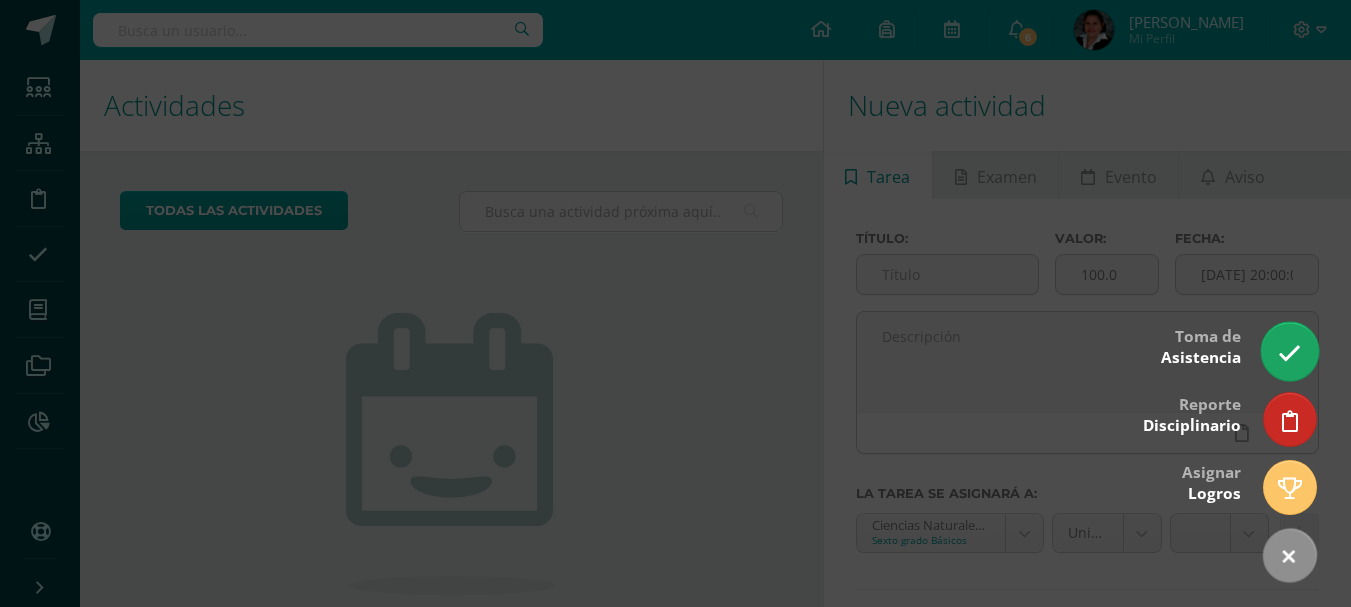 click at bounding box center (1289, 353) 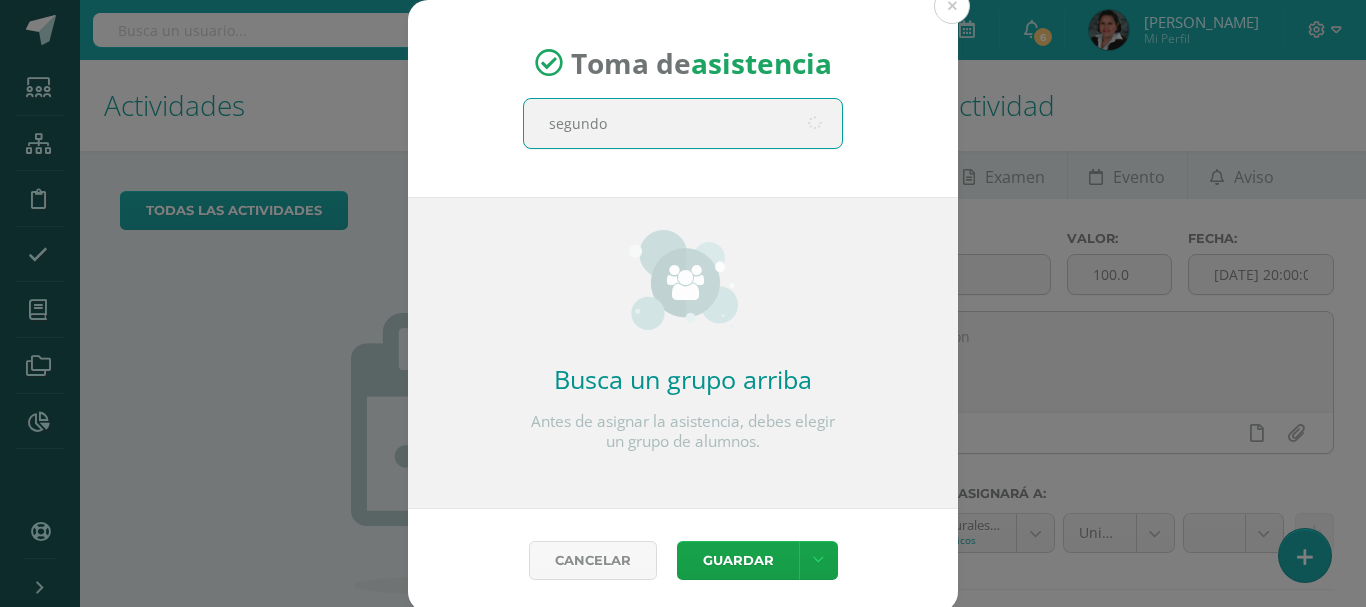 type on "segundo" 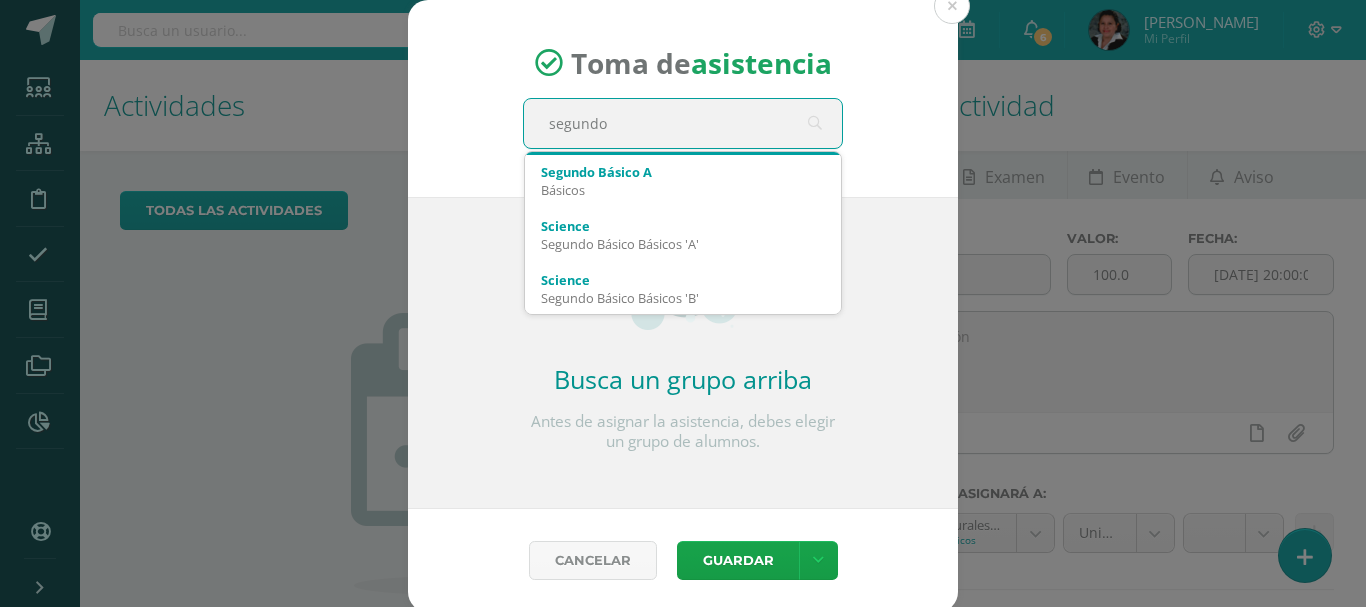 scroll, scrollTop: 162, scrollLeft: 0, axis: vertical 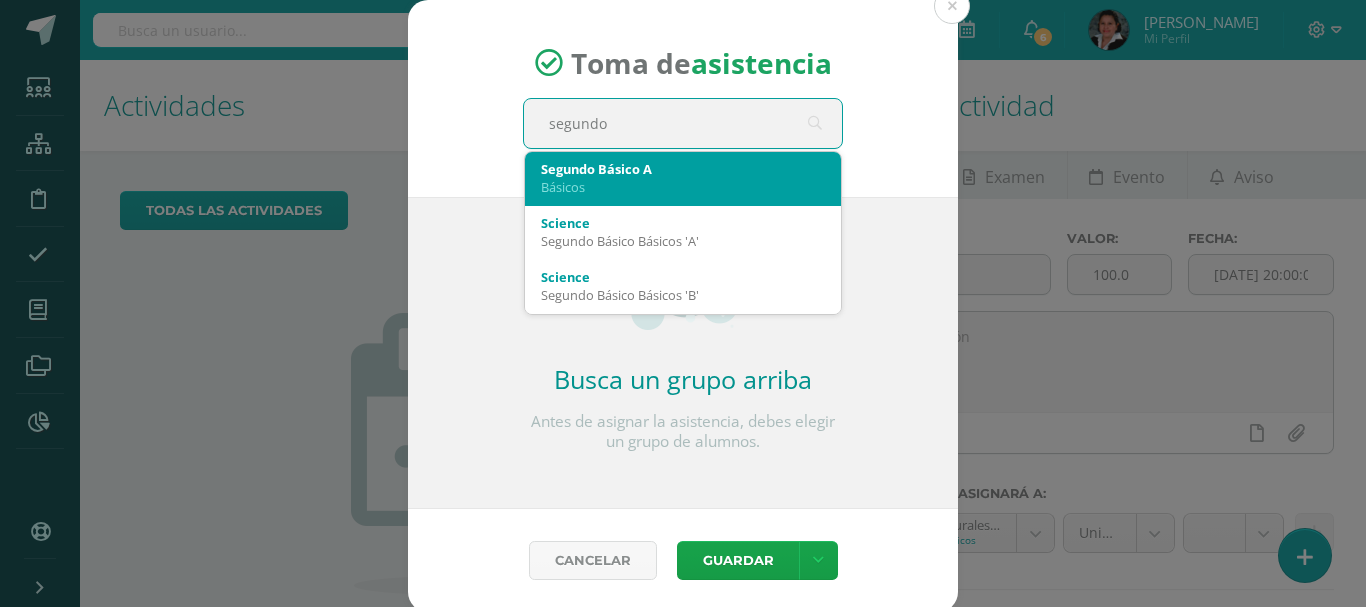 click on "Básicos" at bounding box center [683, 187] 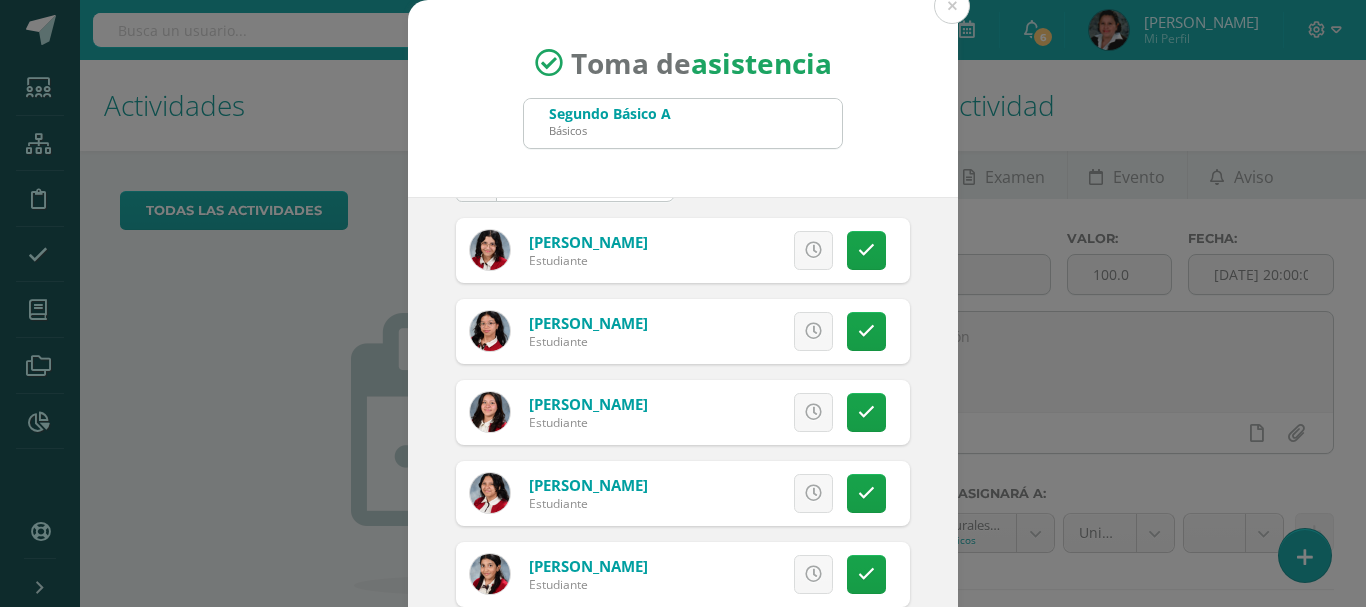 scroll, scrollTop: 100, scrollLeft: 0, axis: vertical 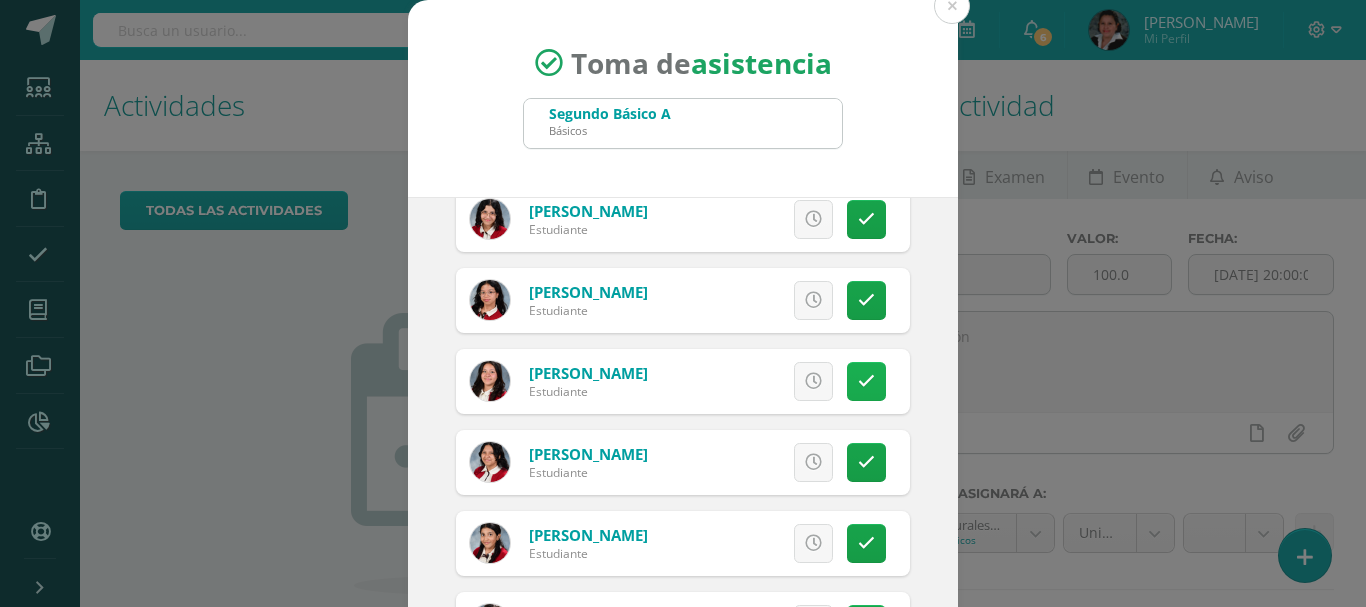 click at bounding box center (866, 381) 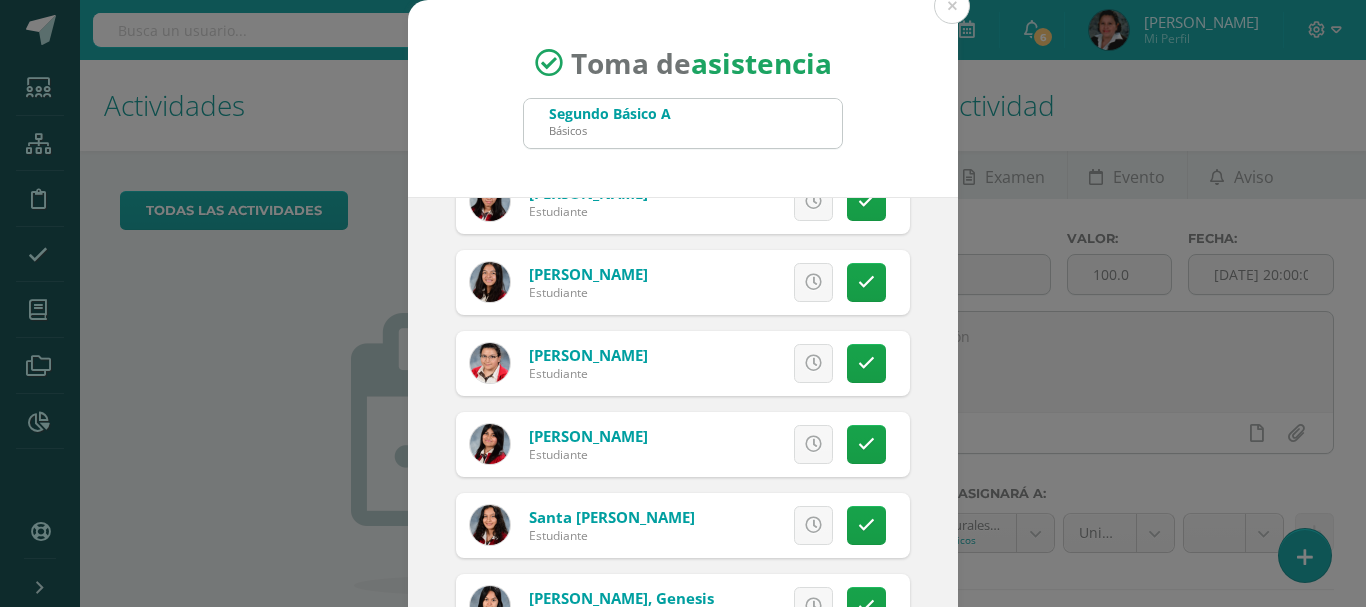 scroll, scrollTop: 1433, scrollLeft: 0, axis: vertical 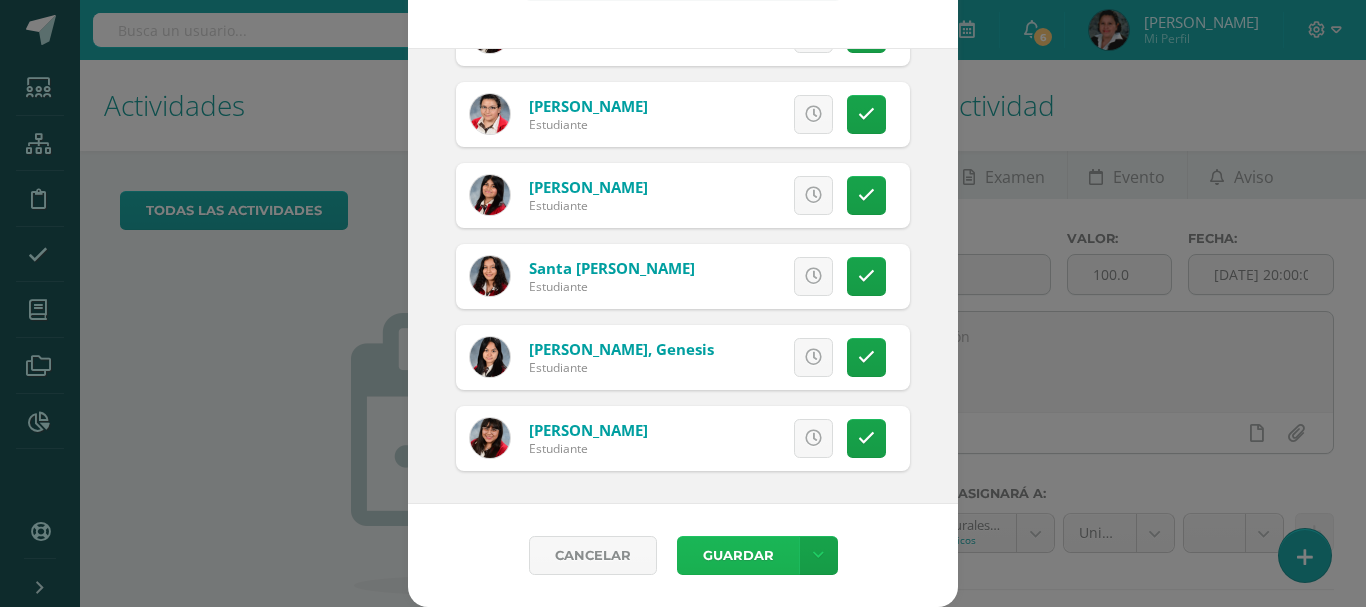 click on "Guardar" at bounding box center (738, 555) 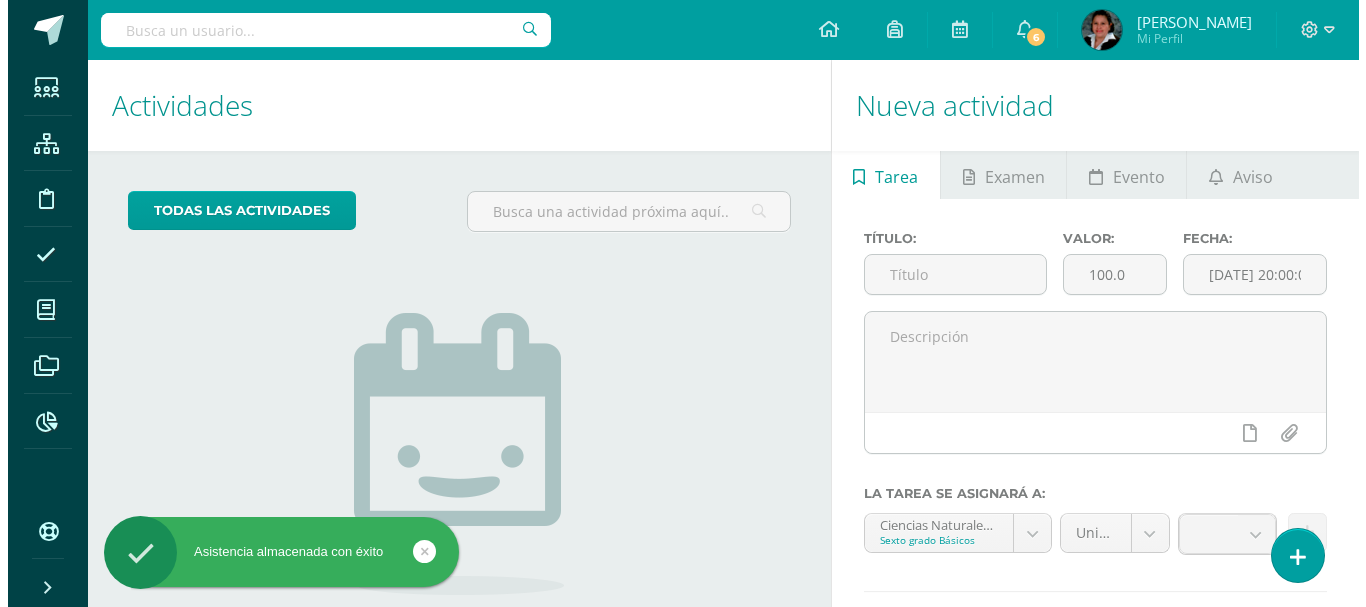 scroll, scrollTop: 0, scrollLeft: 0, axis: both 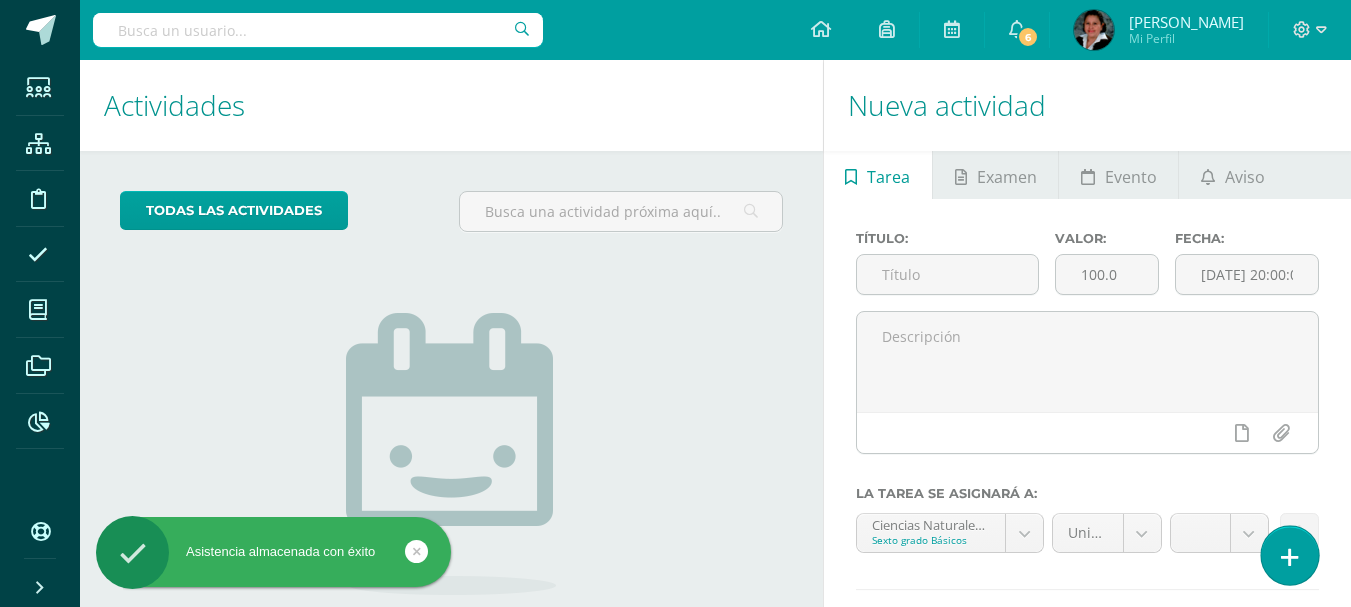 click at bounding box center (1290, 557) 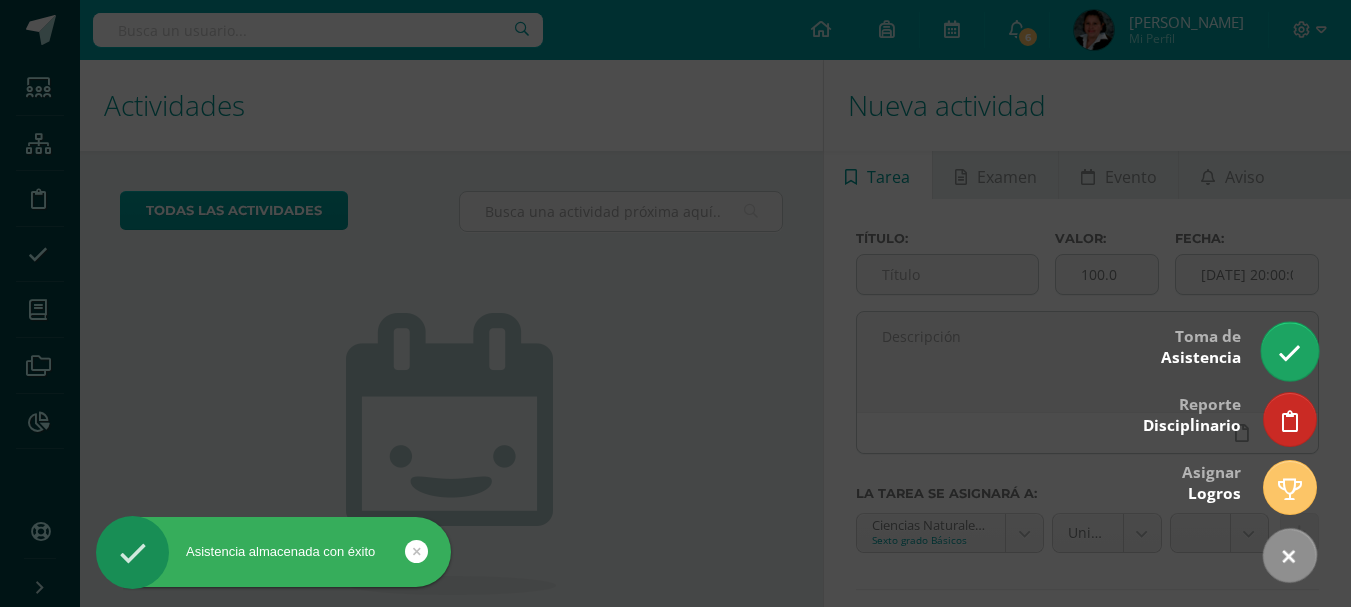 click at bounding box center [1289, 353] 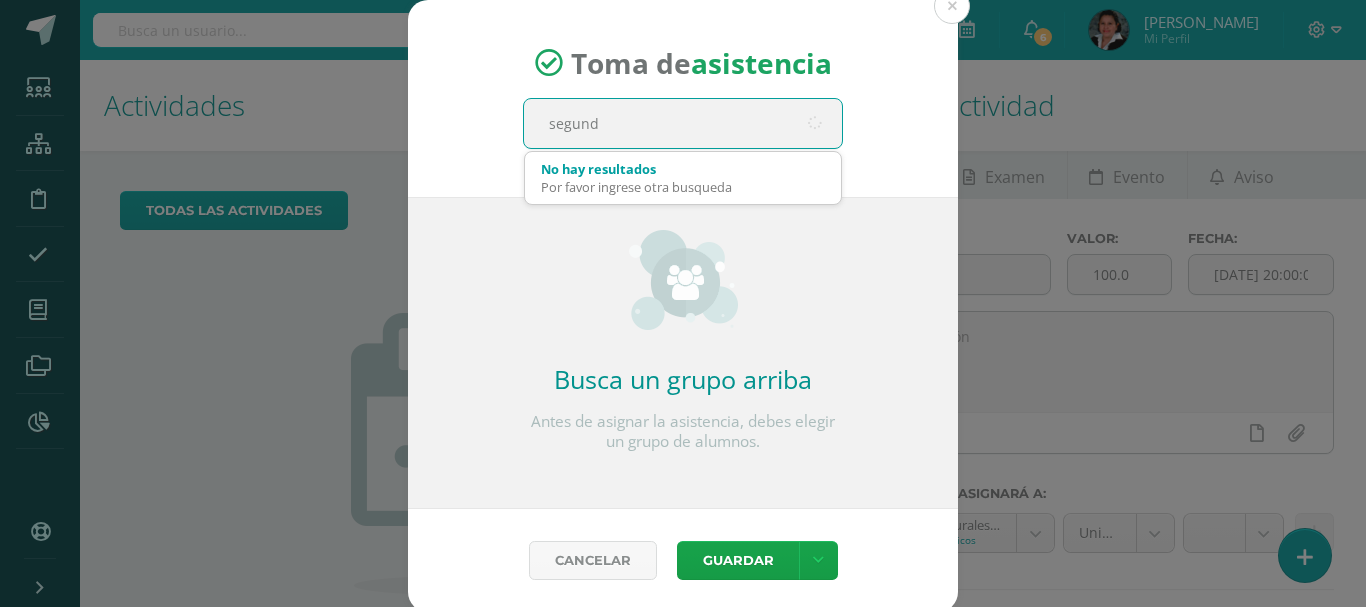 type on "segundo" 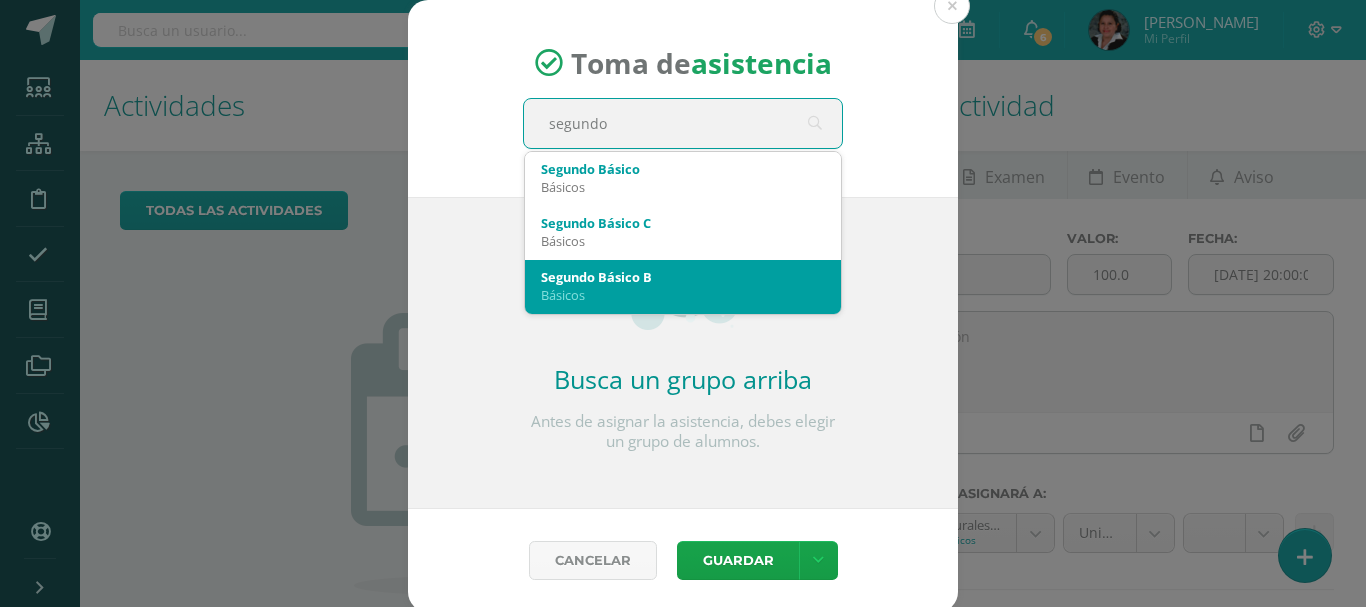 click on "Segundo Básico B" at bounding box center (683, 277) 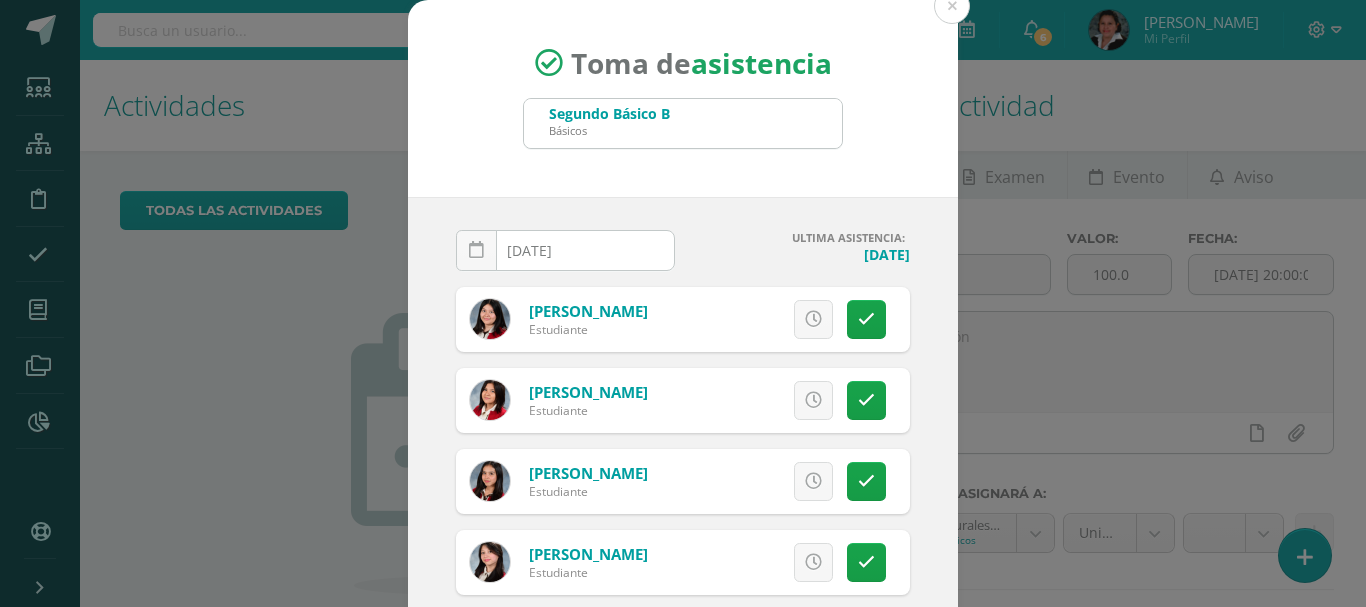 scroll, scrollTop: 200, scrollLeft: 0, axis: vertical 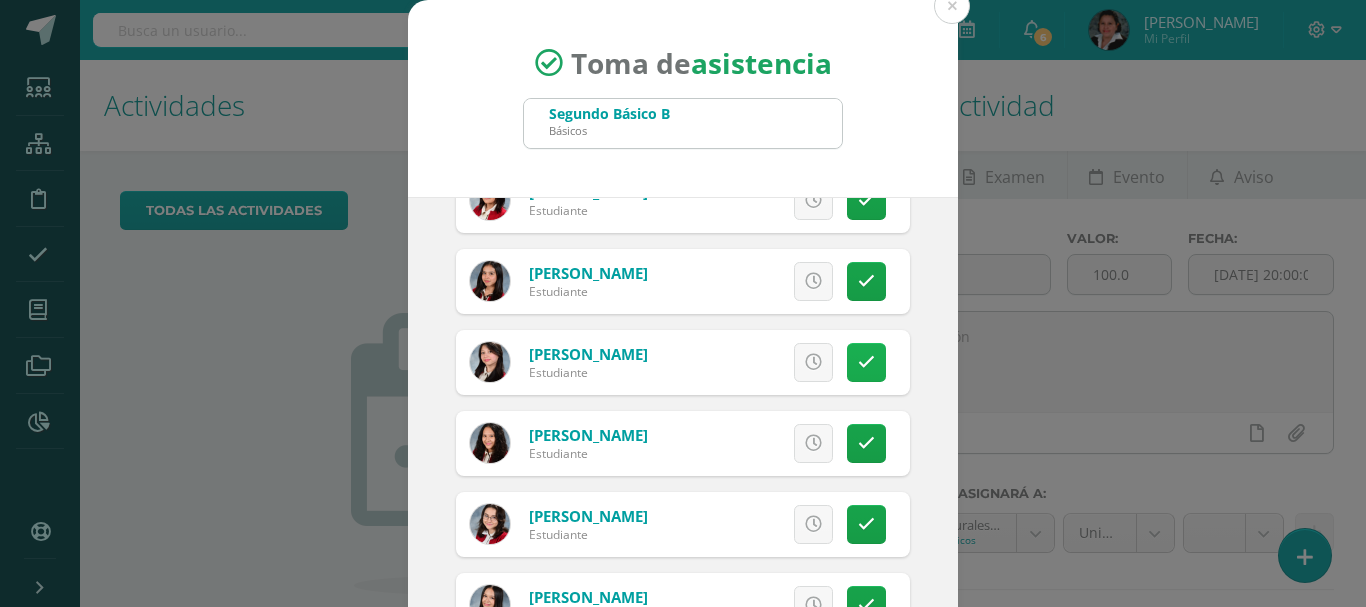 click at bounding box center [866, 362] 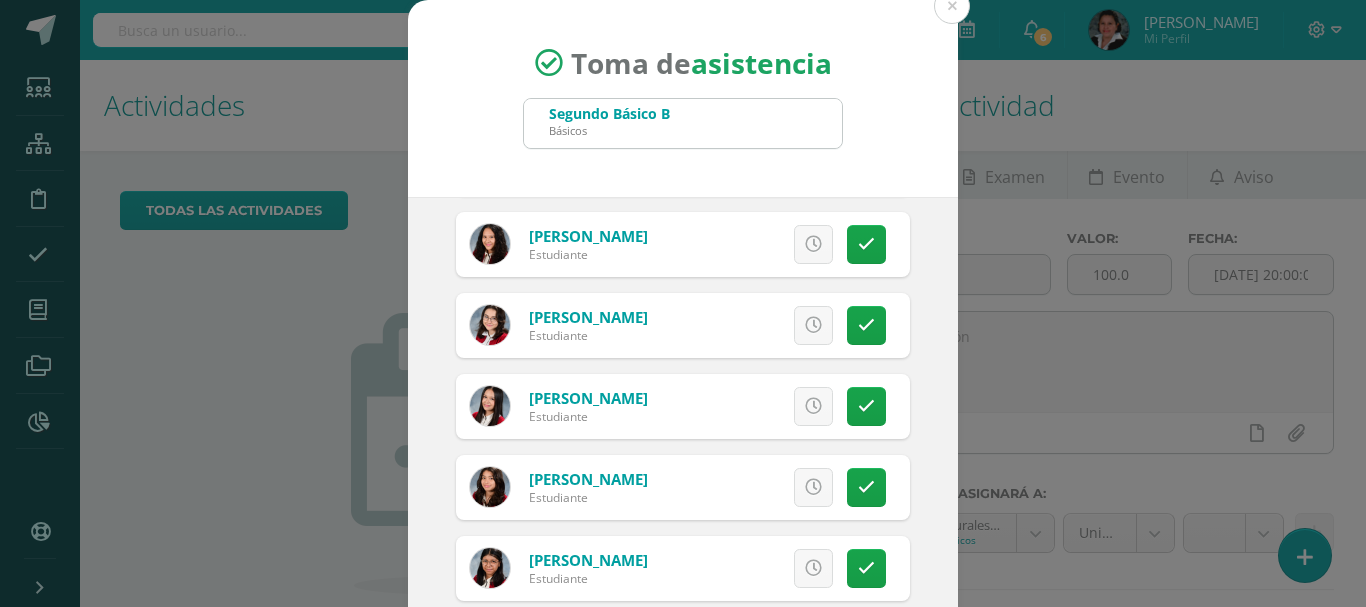scroll, scrollTop: 400, scrollLeft: 0, axis: vertical 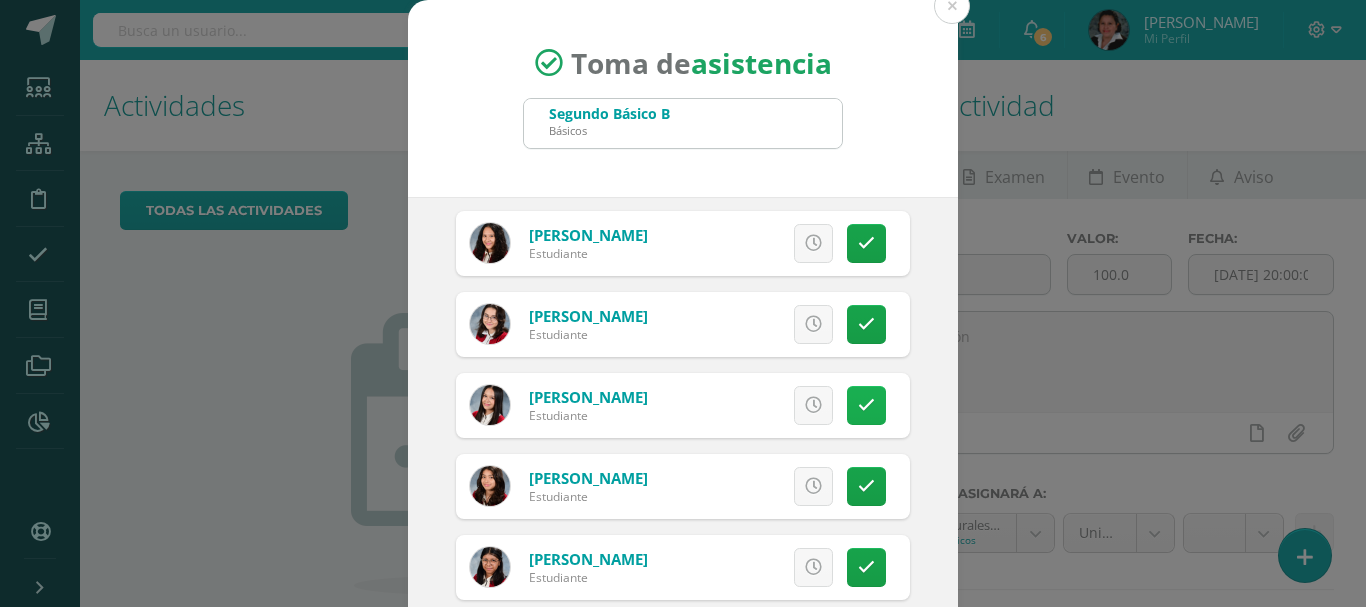 click at bounding box center [866, 405] 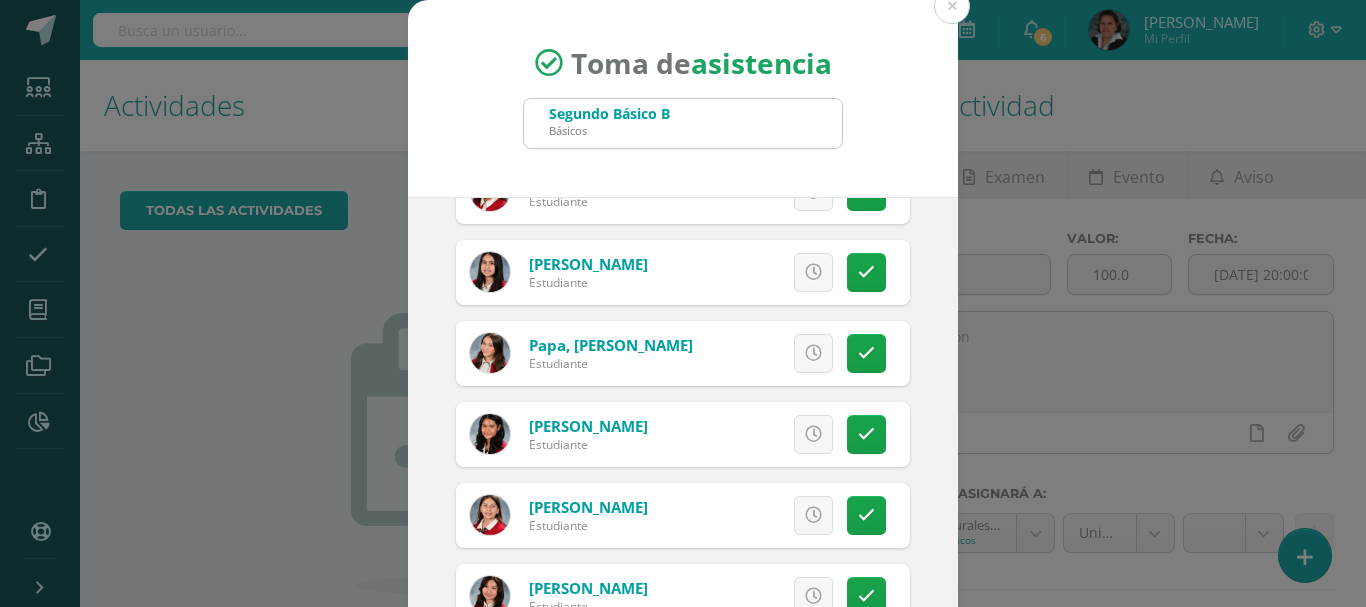 scroll, scrollTop: 1200, scrollLeft: 0, axis: vertical 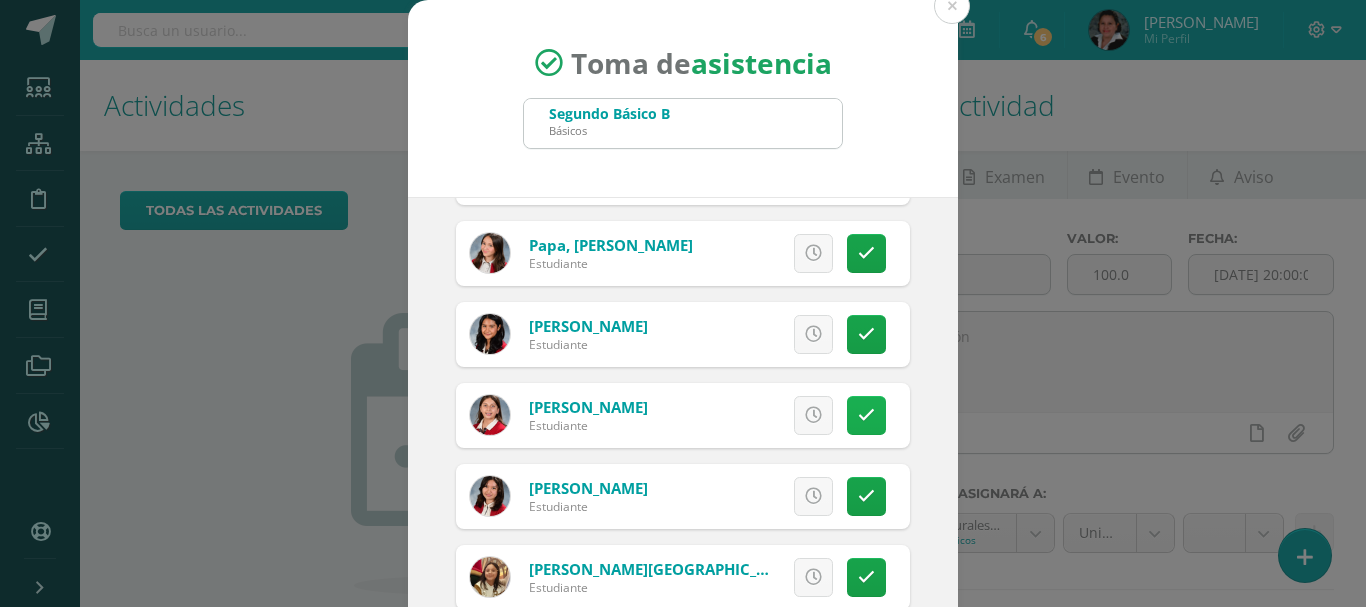 click at bounding box center [866, 415] 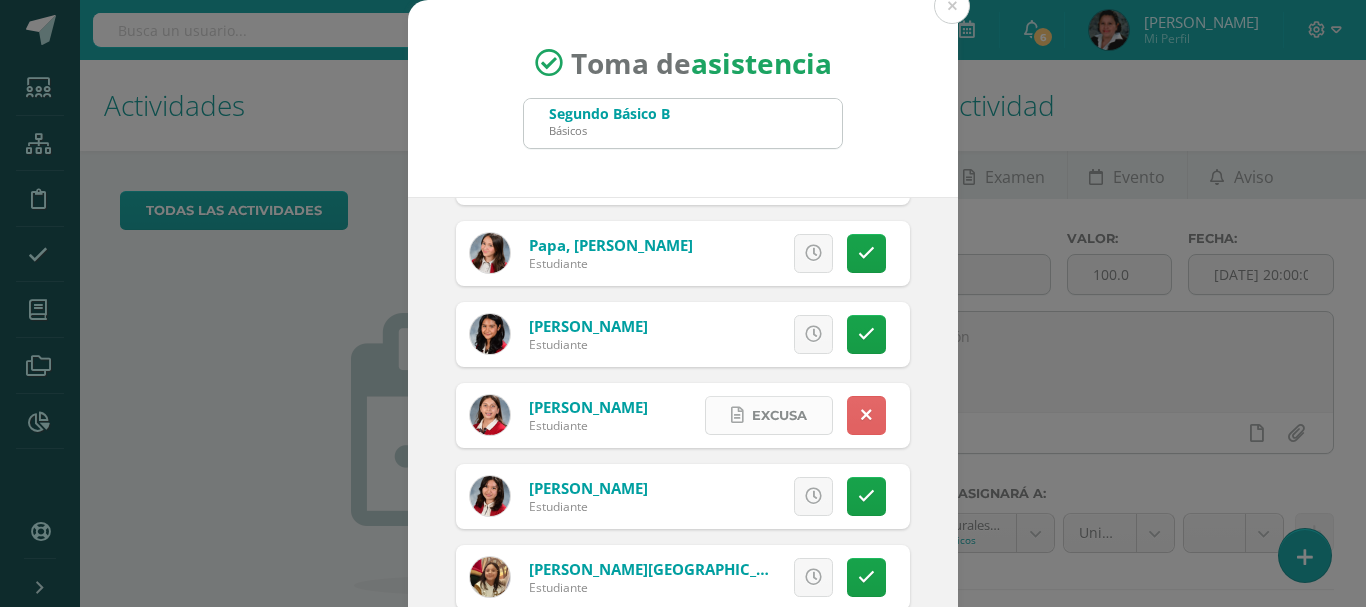 click on "Excusa" at bounding box center (779, 415) 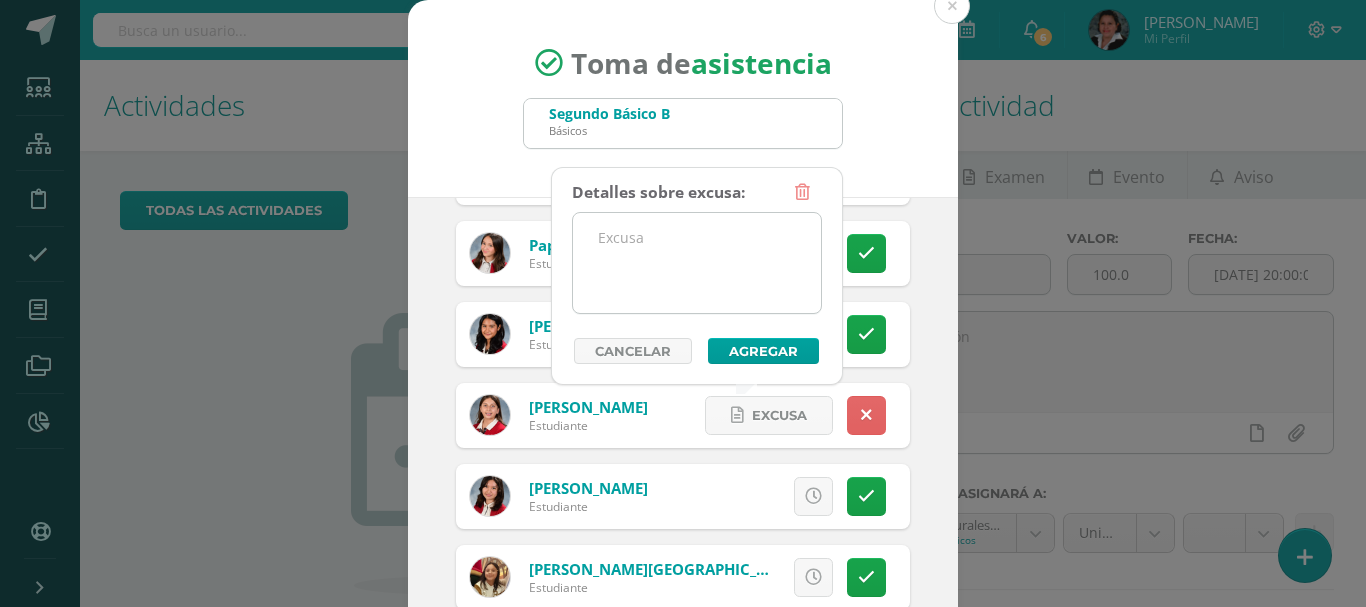 click at bounding box center (697, 263) 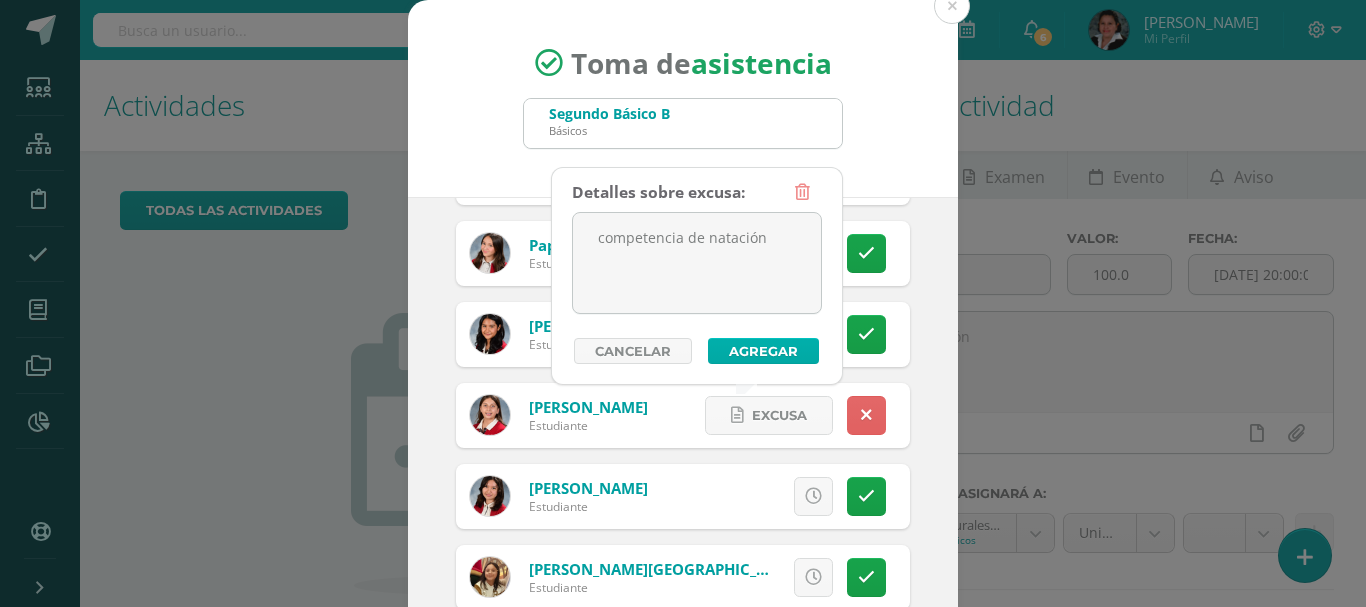 type on "competencia de natación" 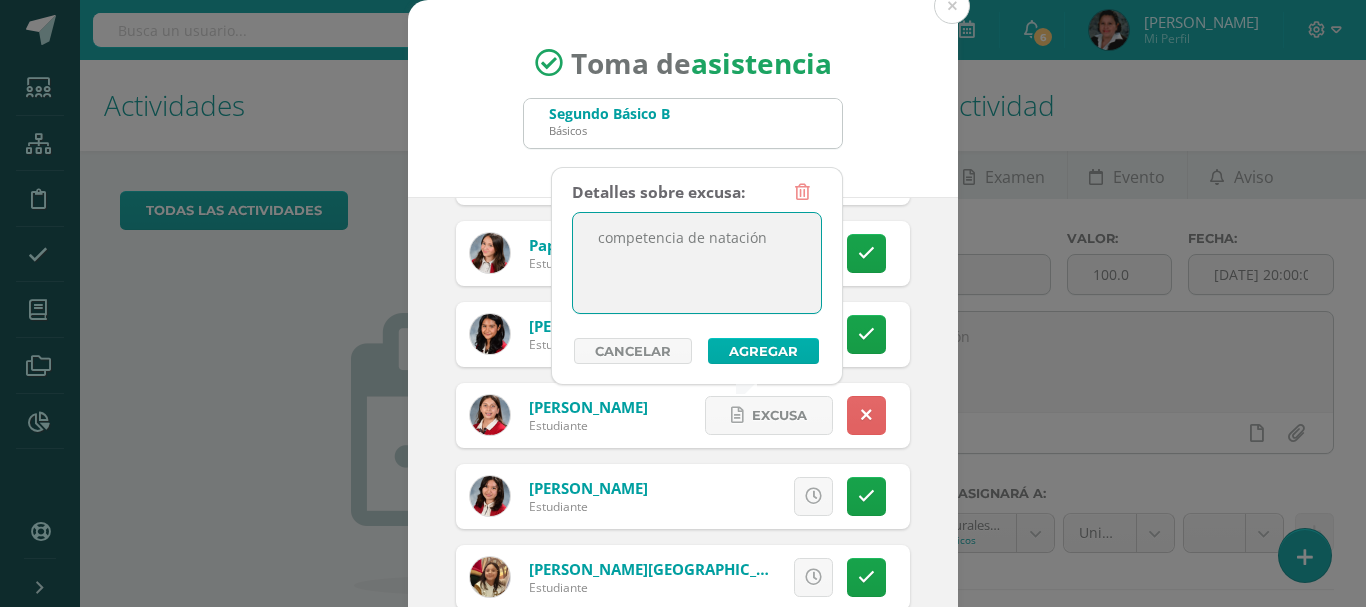 click on "Agregar" at bounding box center (763, 351) 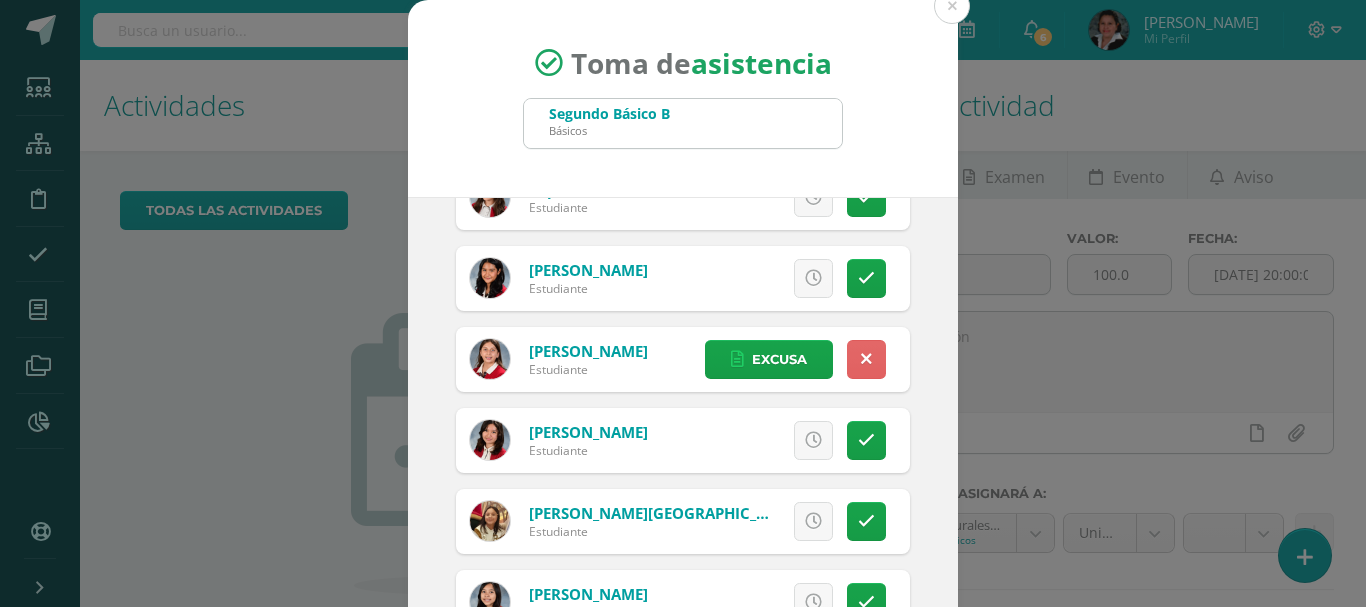 scroll, scrollTop: 1271, scrollLeft: 0, axis: vertical 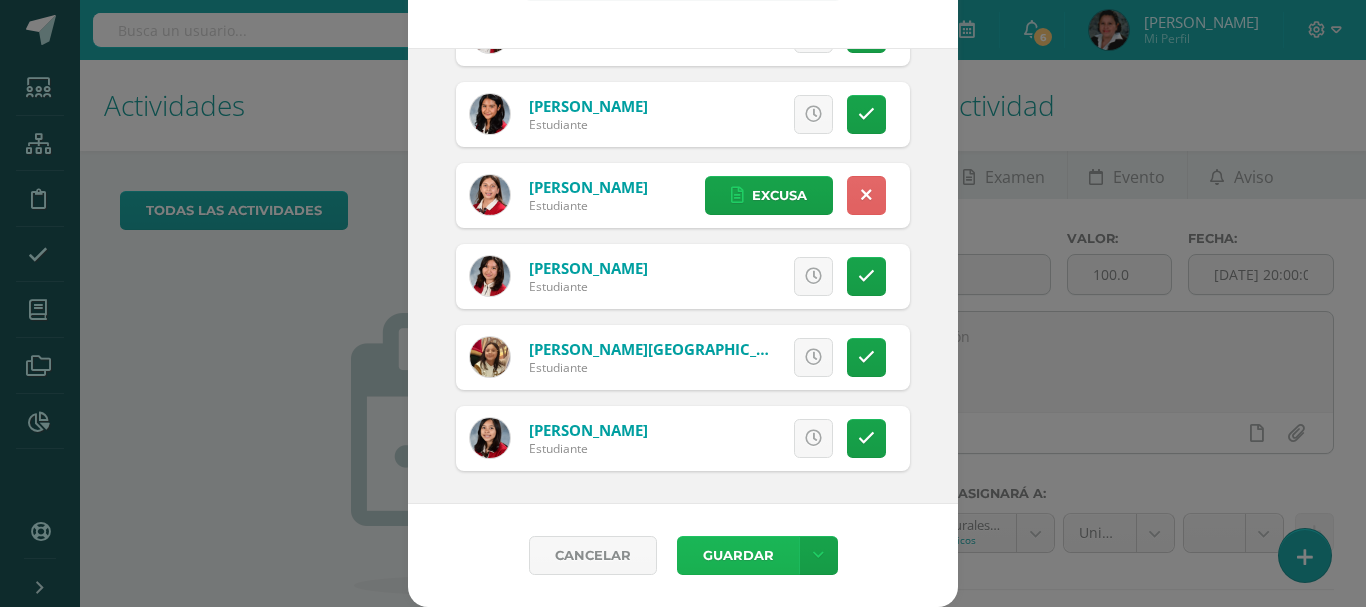 click on "Guardar" at bounding box center [738, 555] 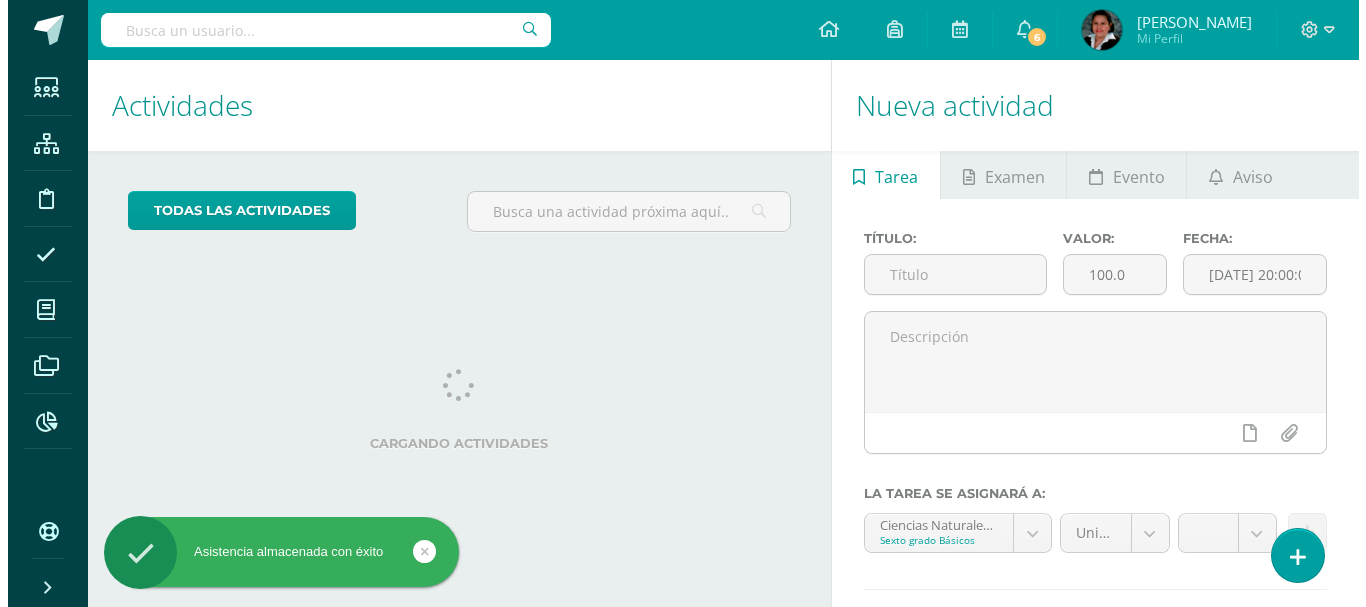 scroll, scrollTop: 0, scrollLeft: 0, axis: both 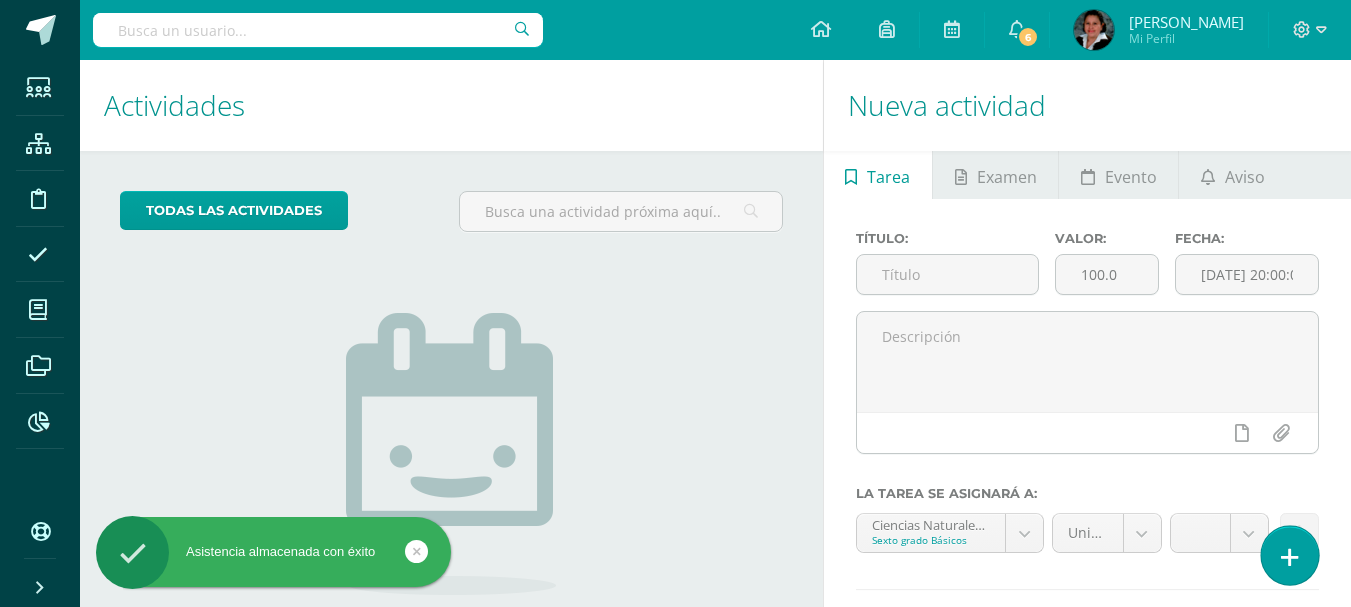click at bounding box center [1290, 557] 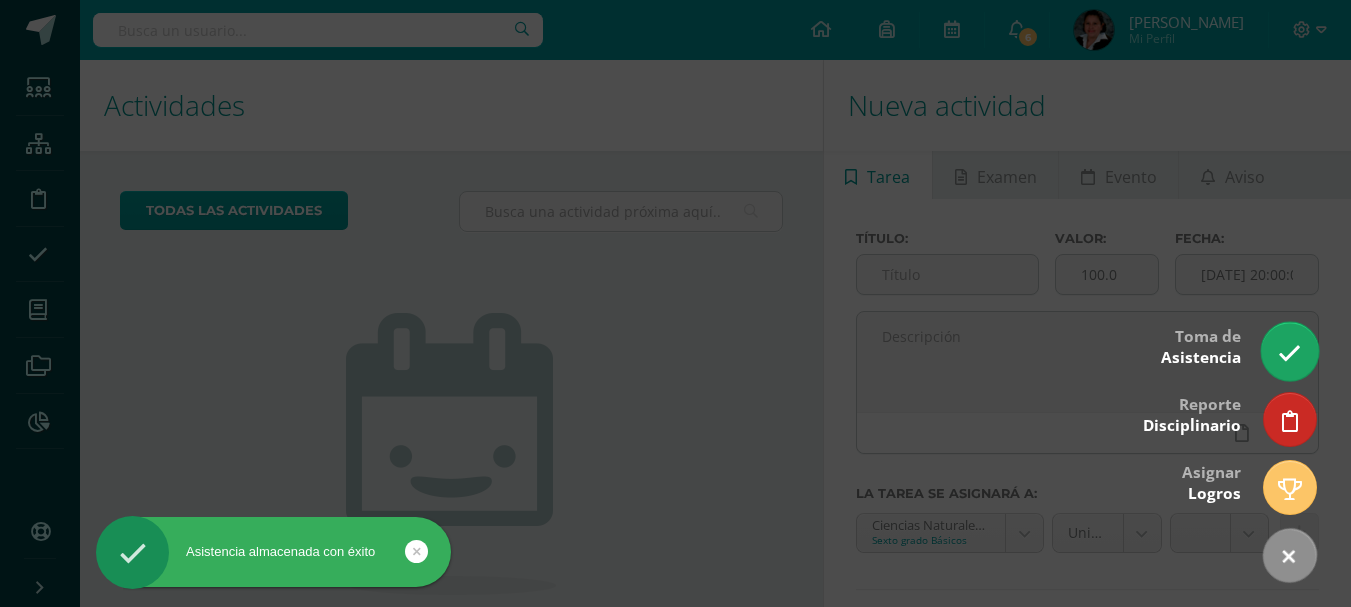 click at bounding box center [1289, 353] 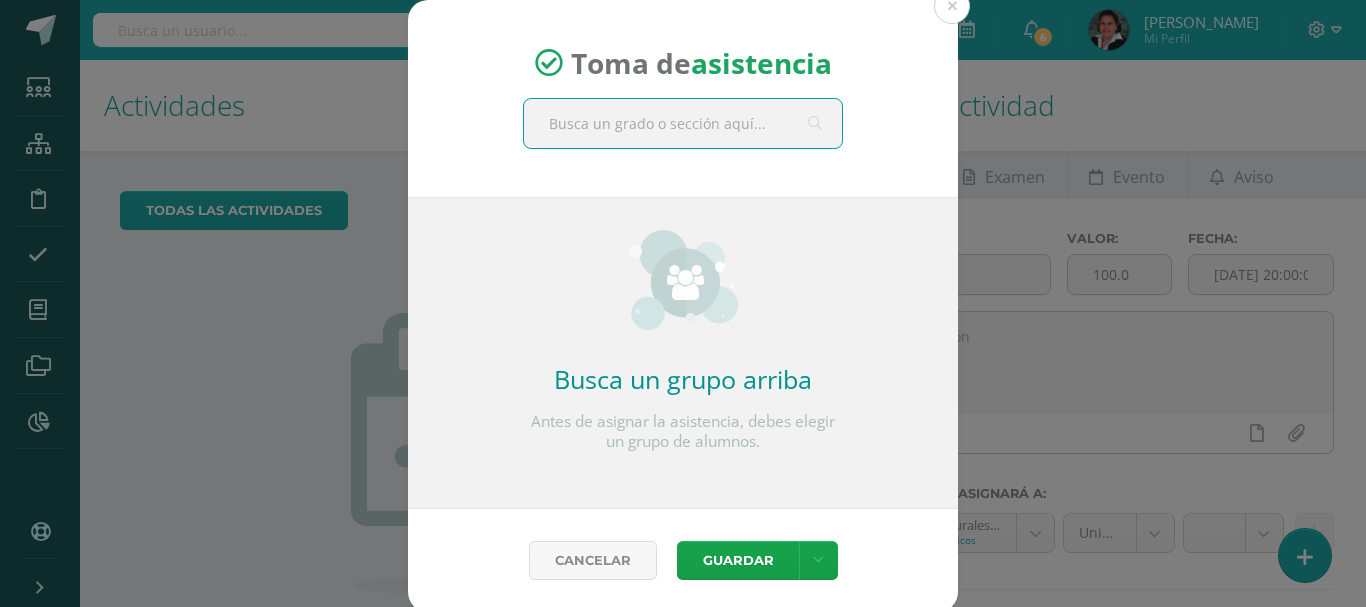 click at bounding box center [683, 123] 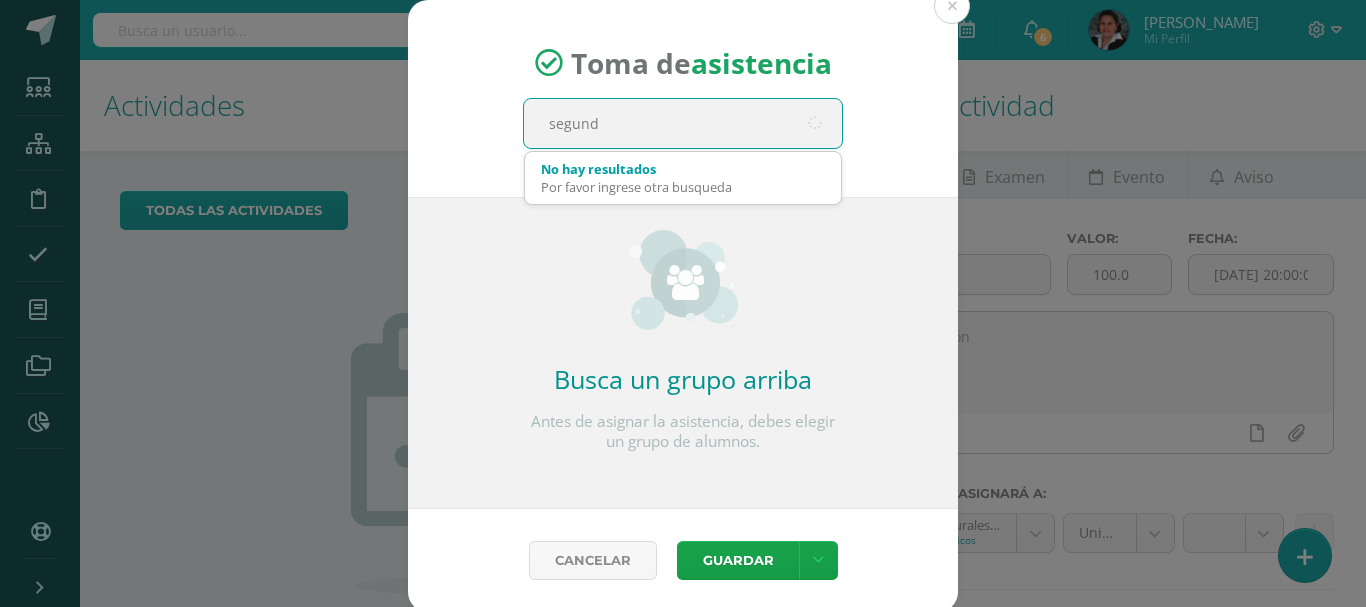 type on "segundo" 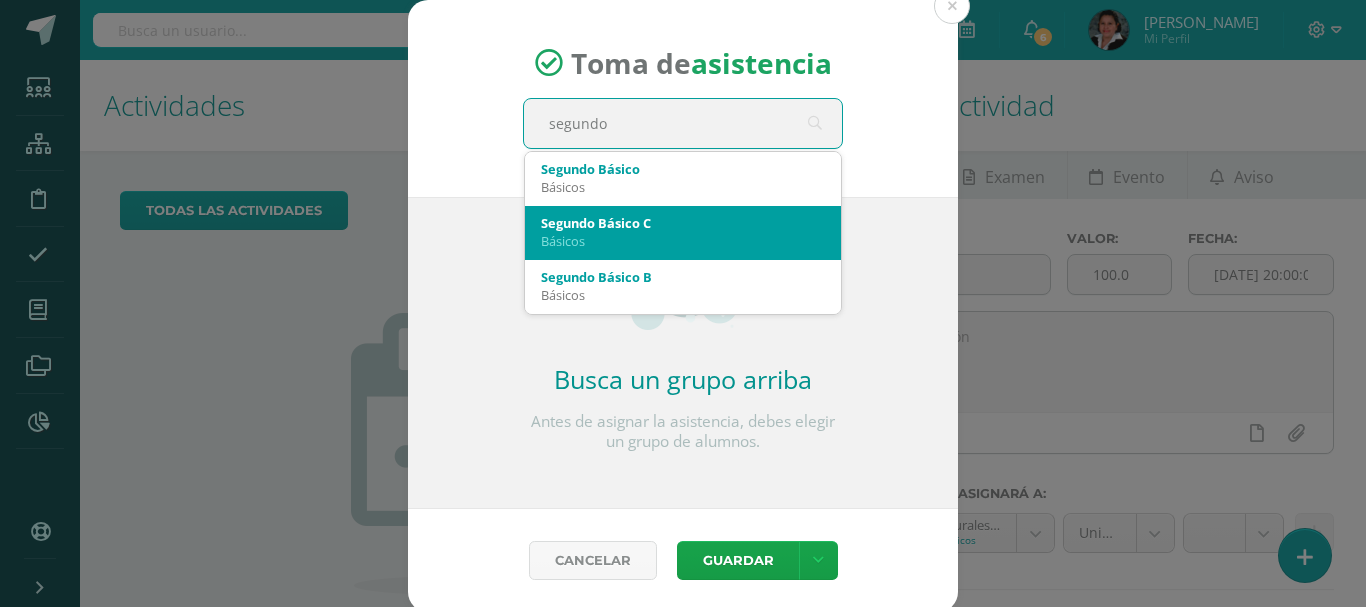 click on "Básicos" at bounding box center [683, 241] 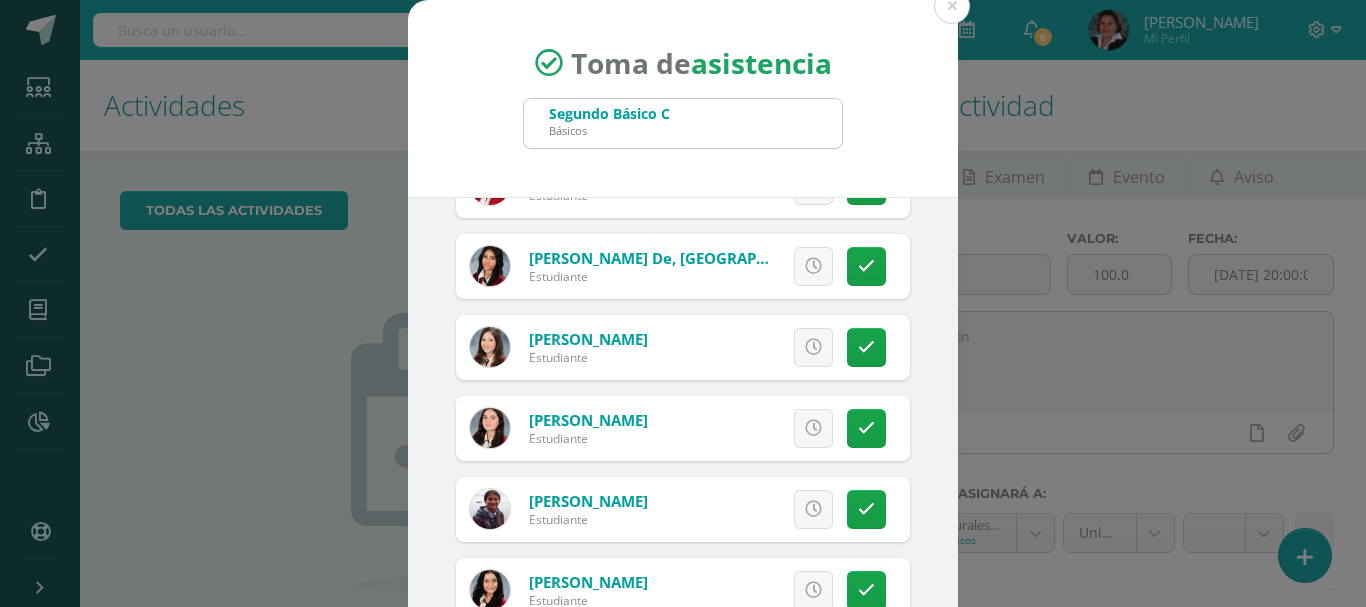scroll, scrollTop: 1300, scrollLeft: 0, axis: vertical 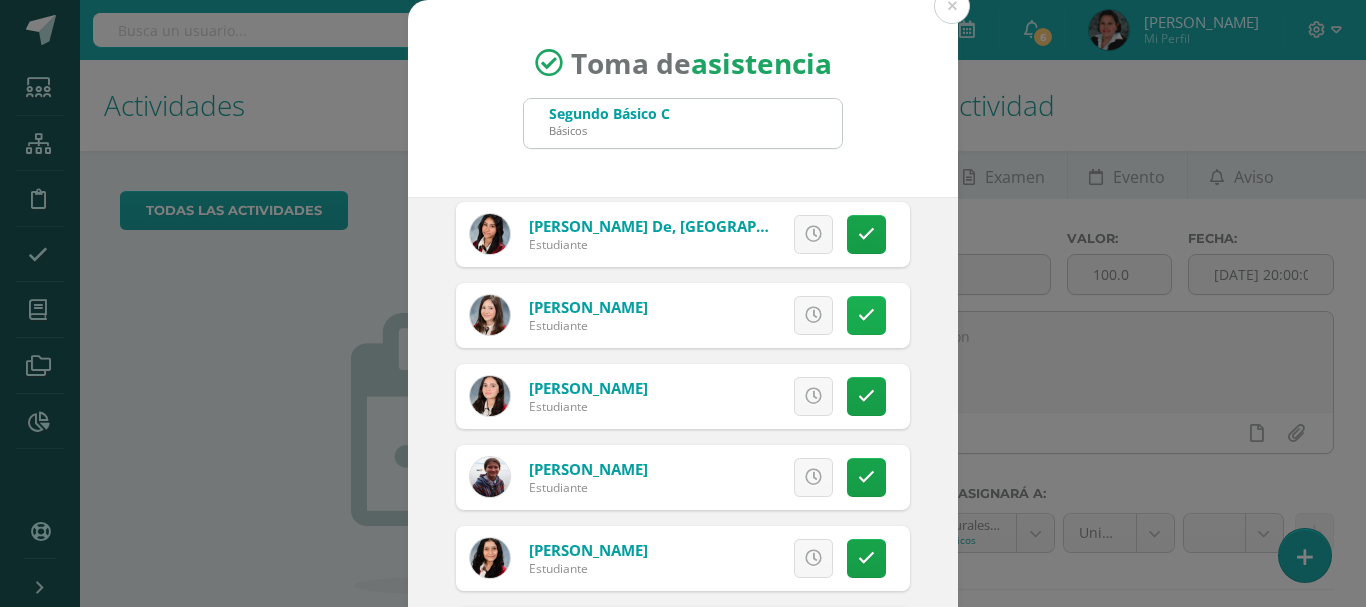 click at bounding box center (866, 315) 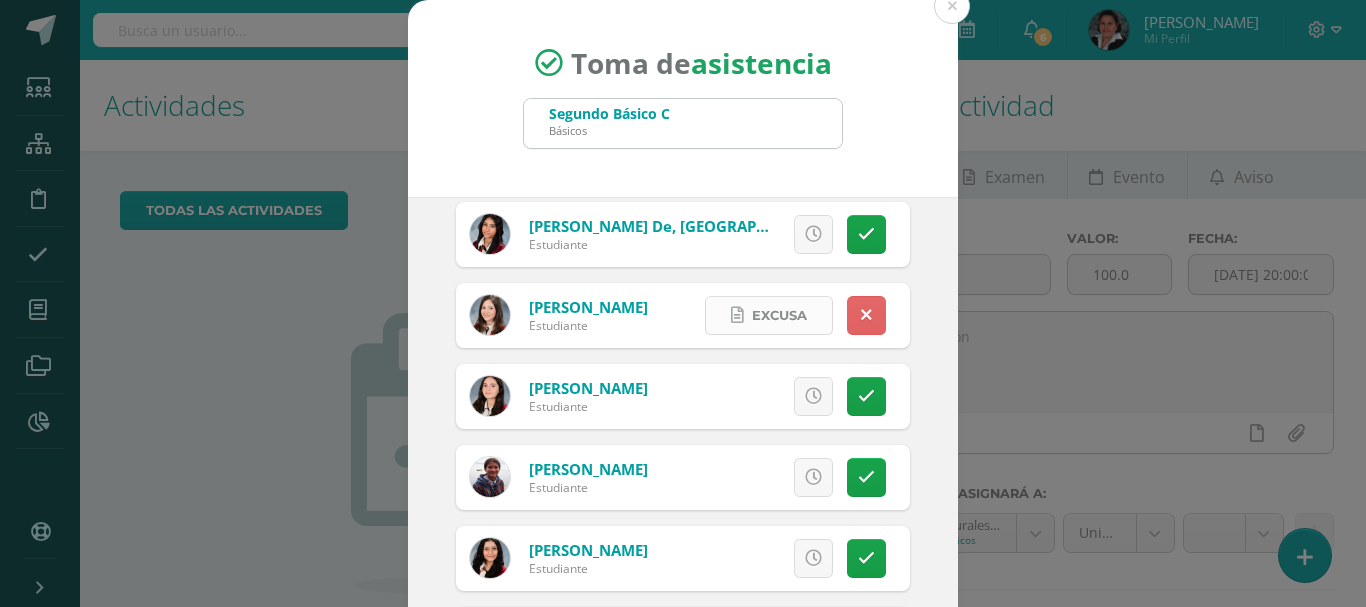 click on "Excusa" at bounding box center [779, 315] 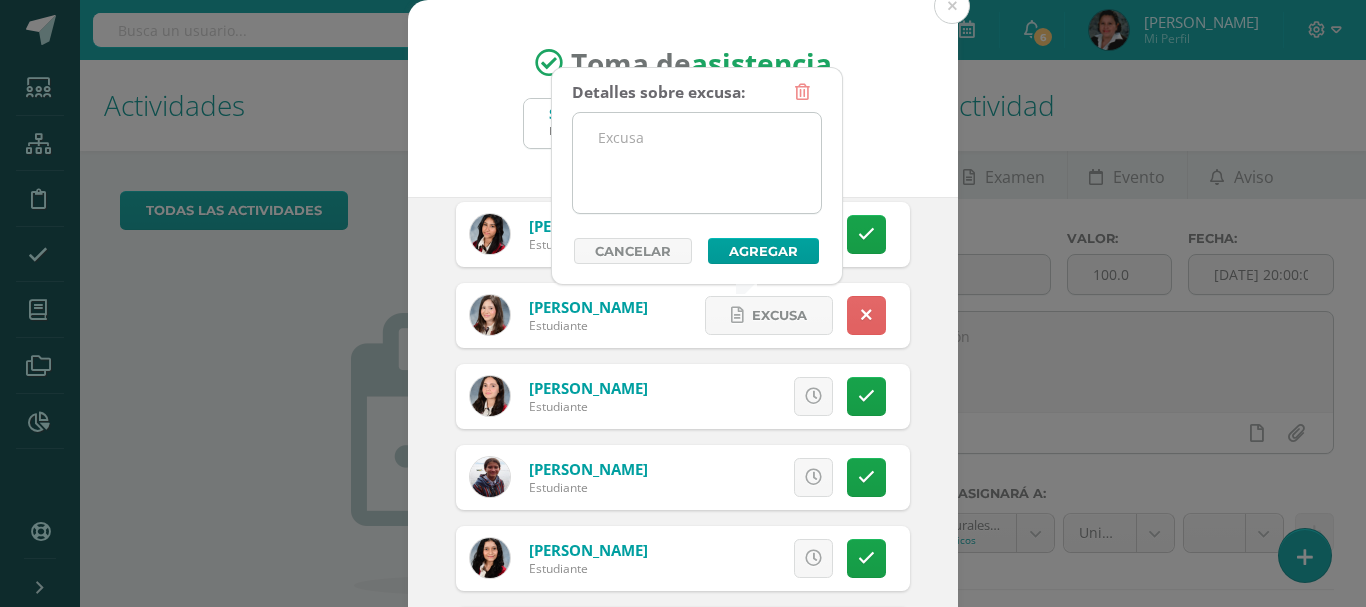 click at bounding box center [697, 163] 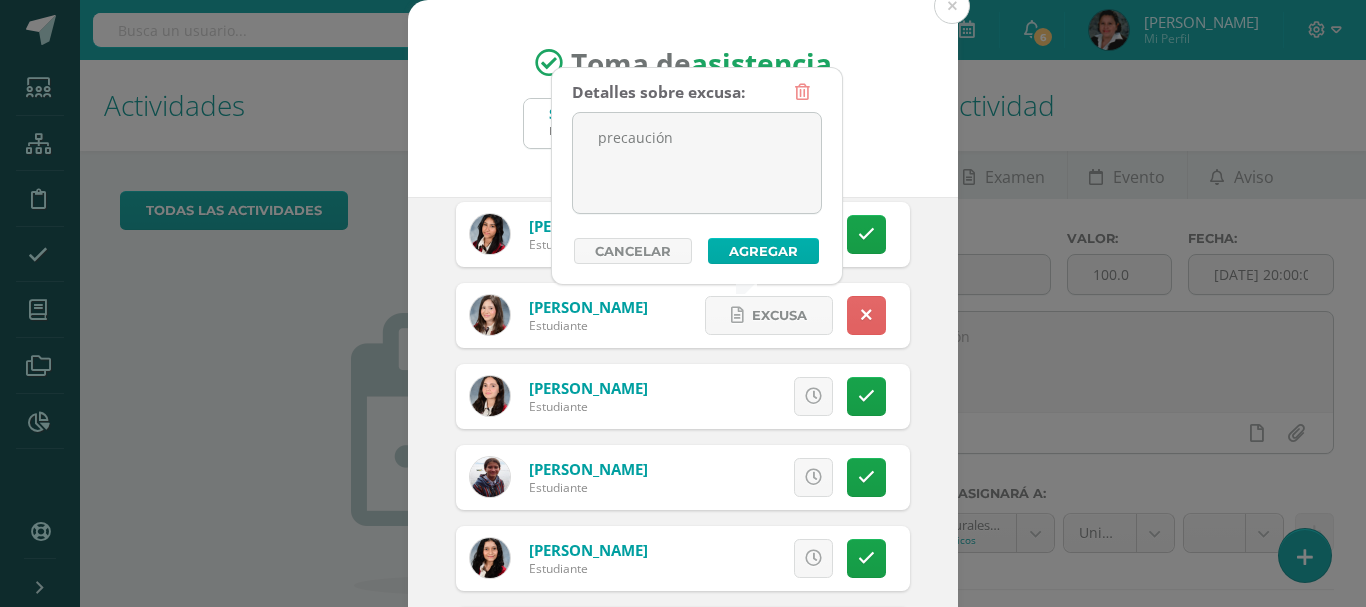 type on "precaución" 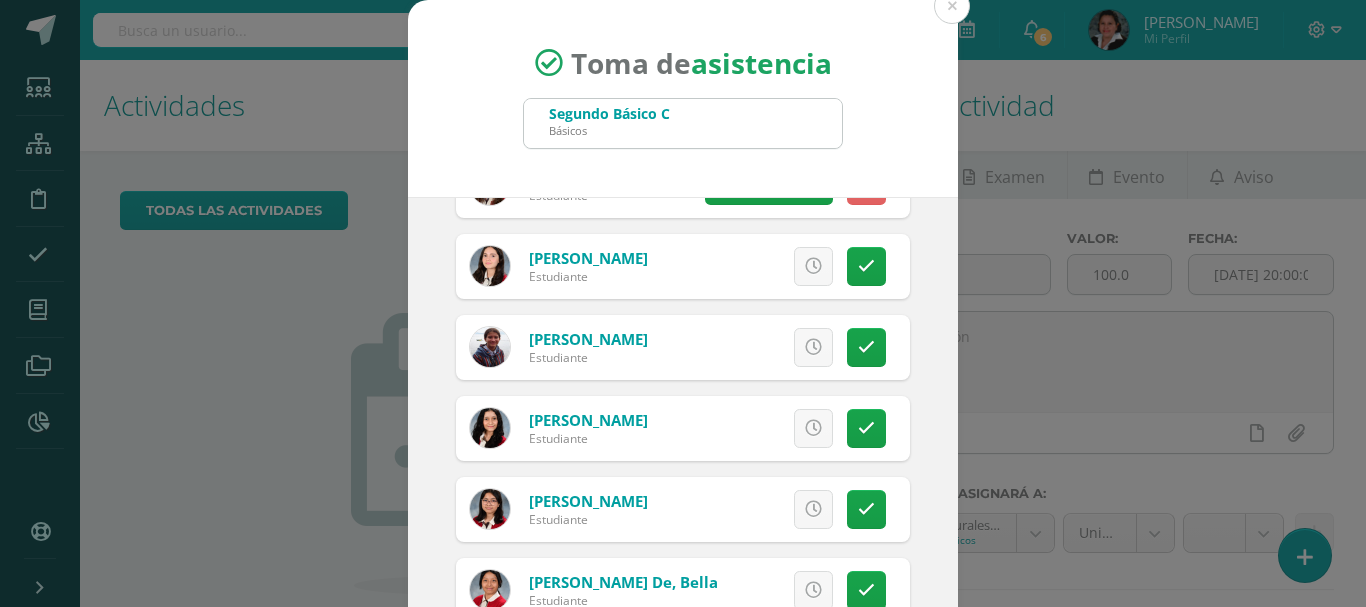 scroll, scrollTop: 1433, scrollLeft: 0, axis: vertical 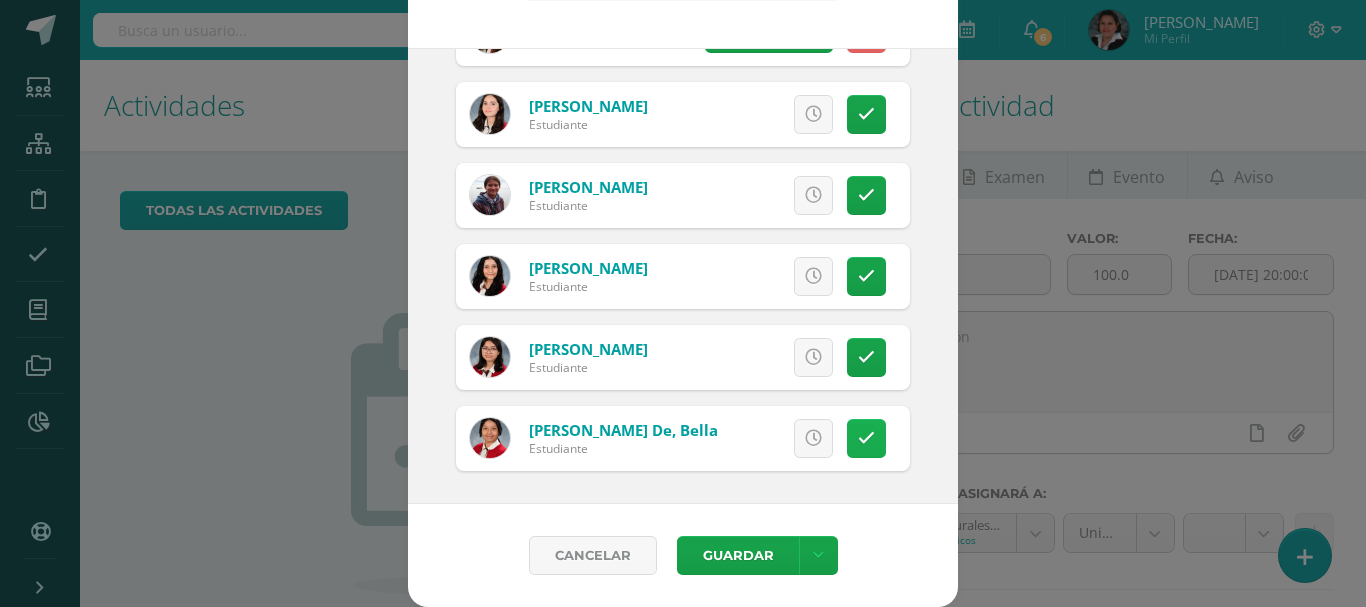 click at bounding box center (866, 438) 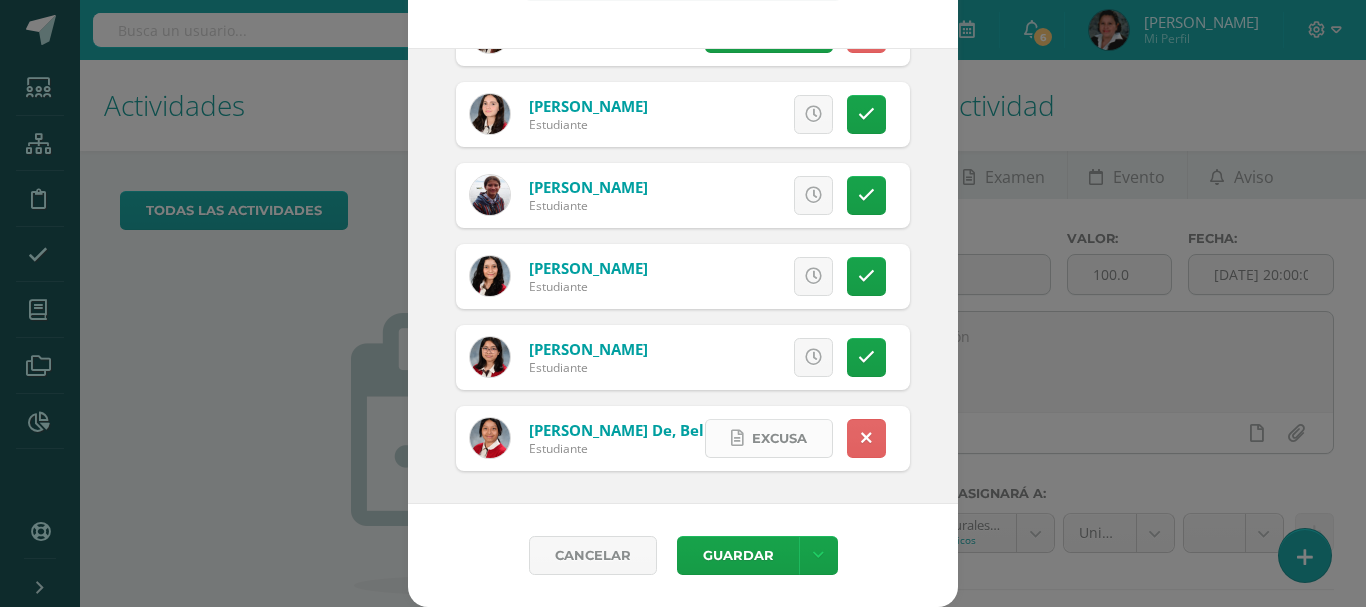 click on "Excusa" at bounding box center [779, 438] 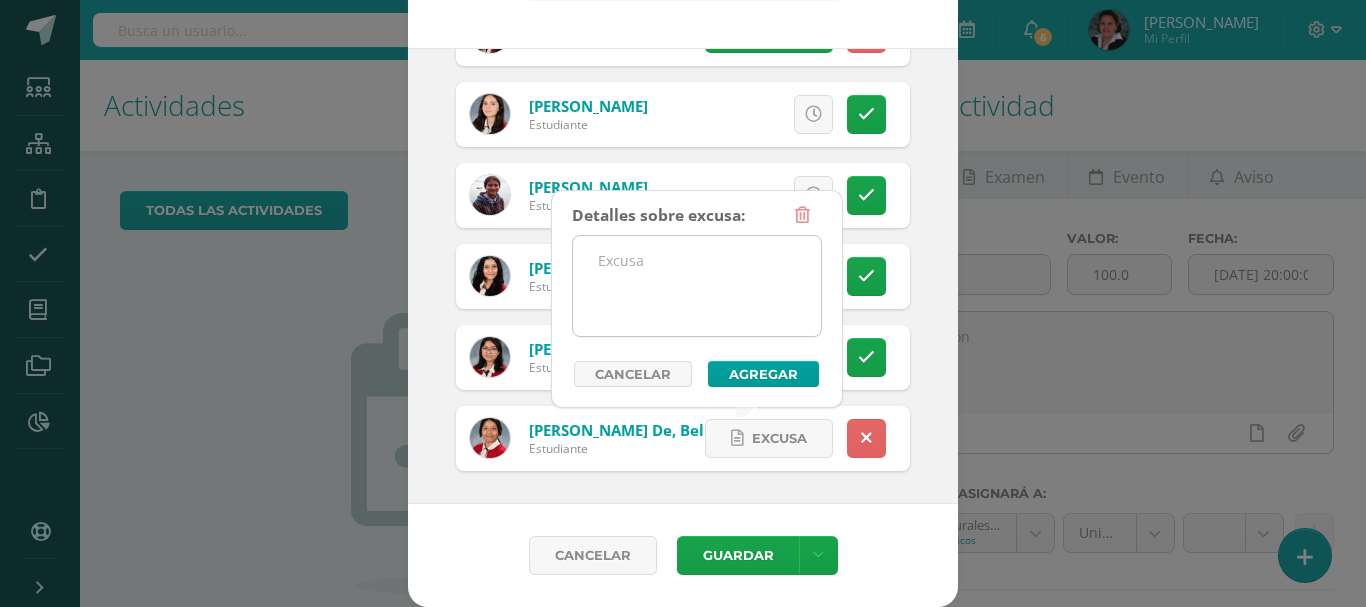 click at bounding box center (697, 286) 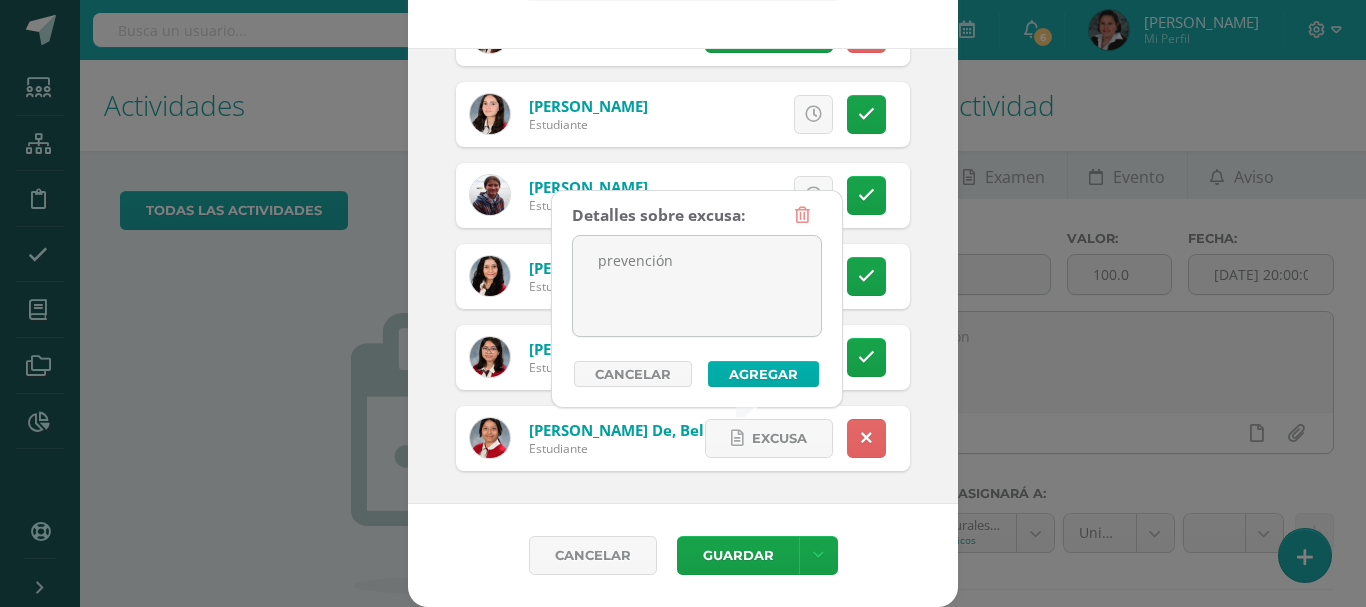 type on "prevención" 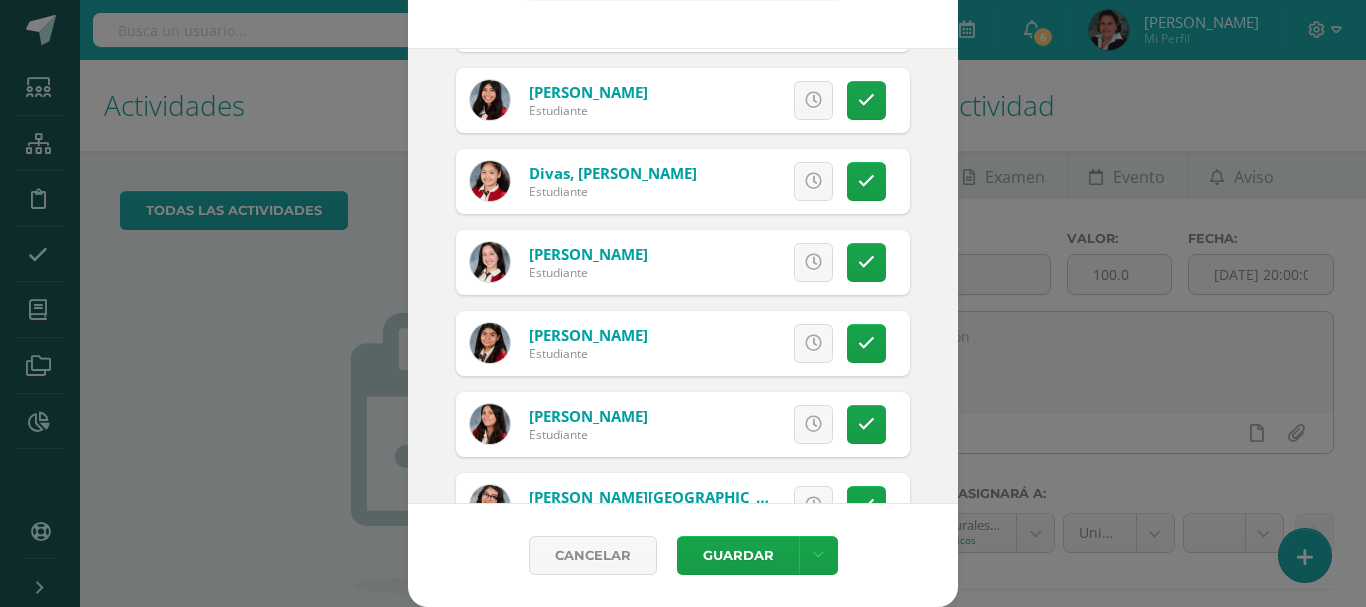 scroll, scrollTop: 500, scrollLeft: 0, axis: vertical 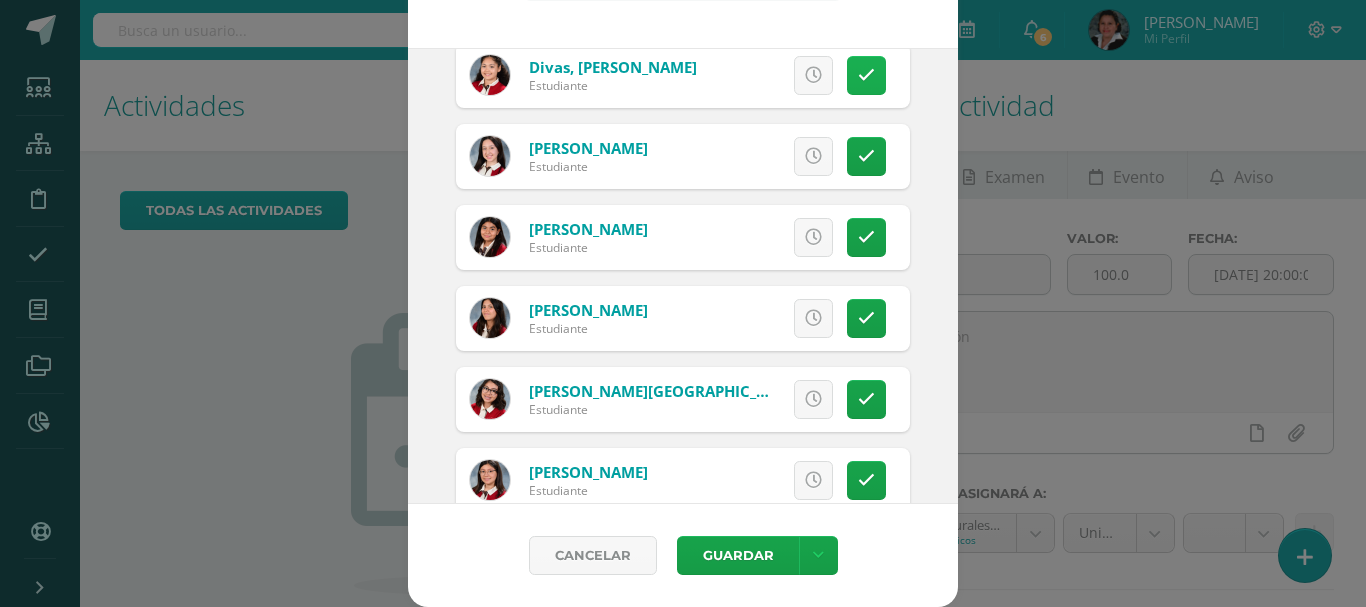 click at bounding box center (866, 75) 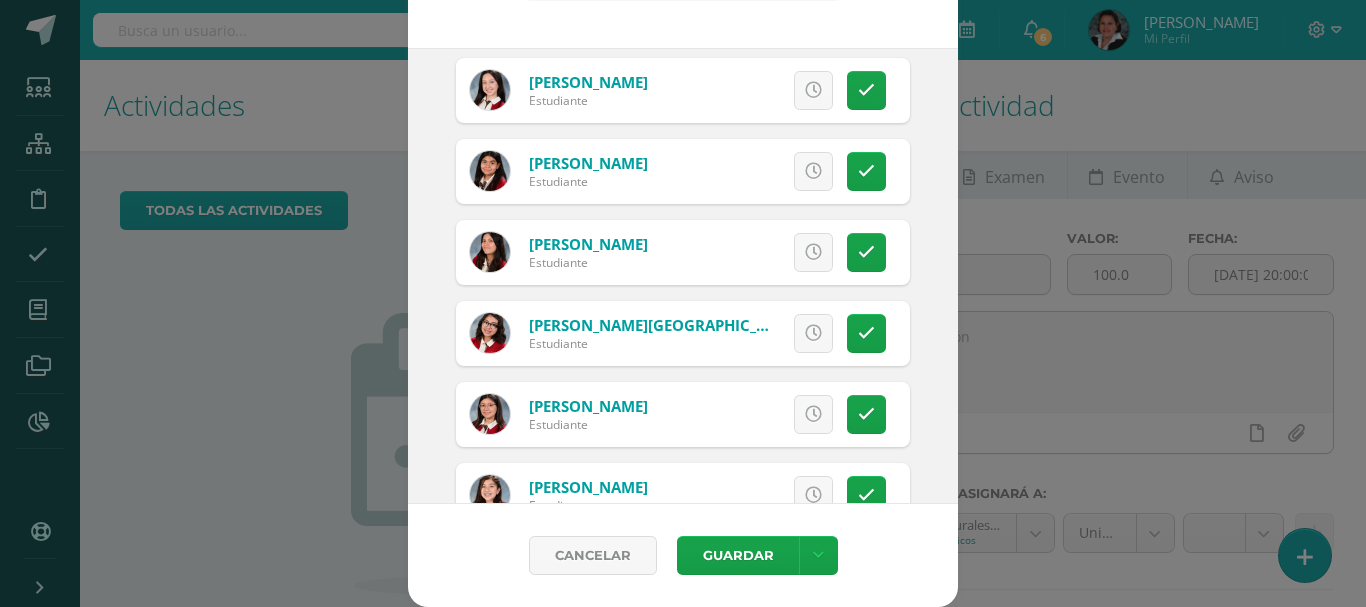 scroll, scrollTop: 500, scrollLeft: 0, axis: vertical 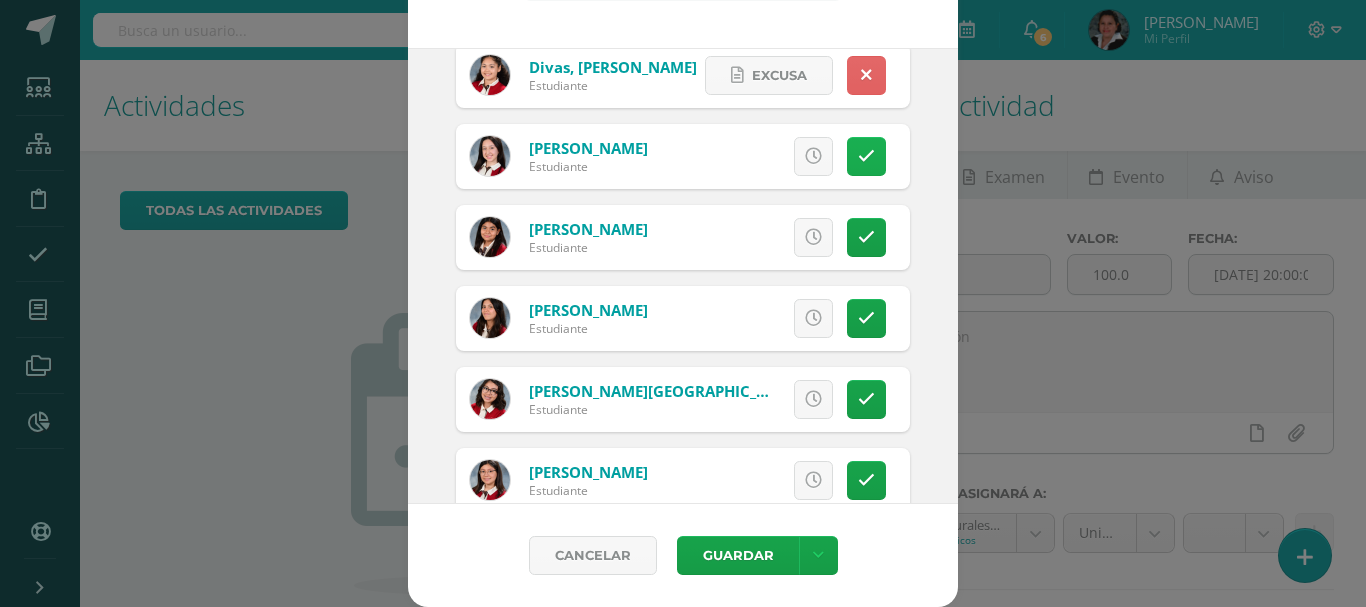 click at bounding box center (866, 156) 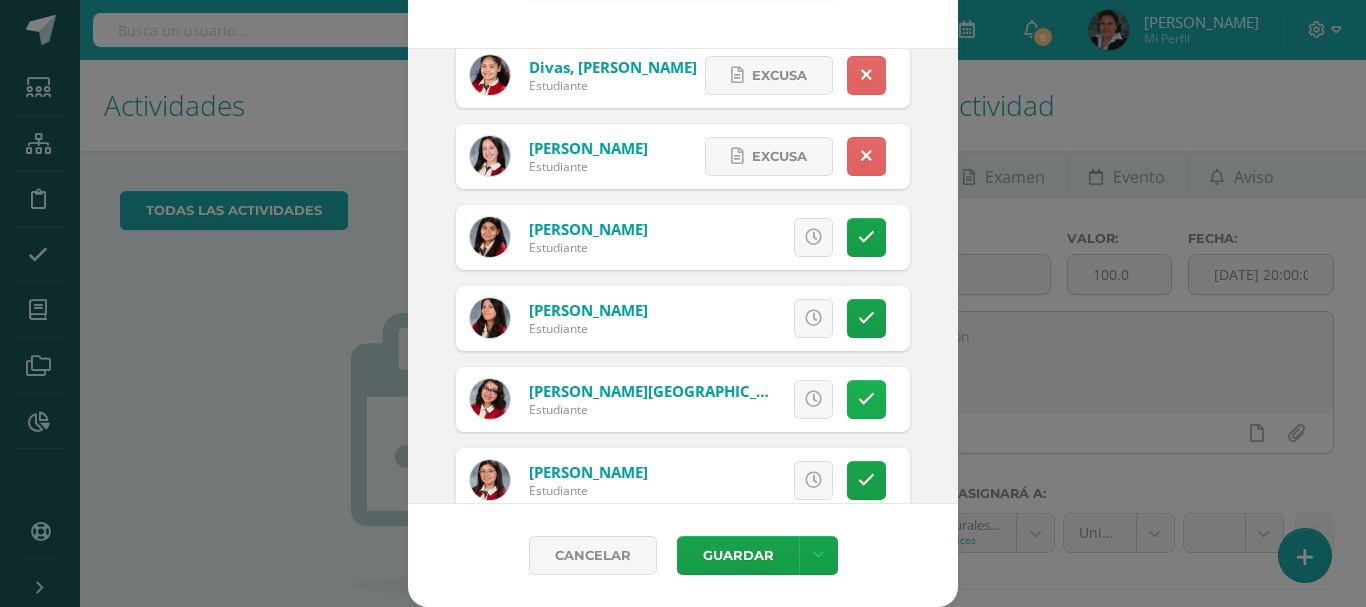 click at bounding box center [866, 399] 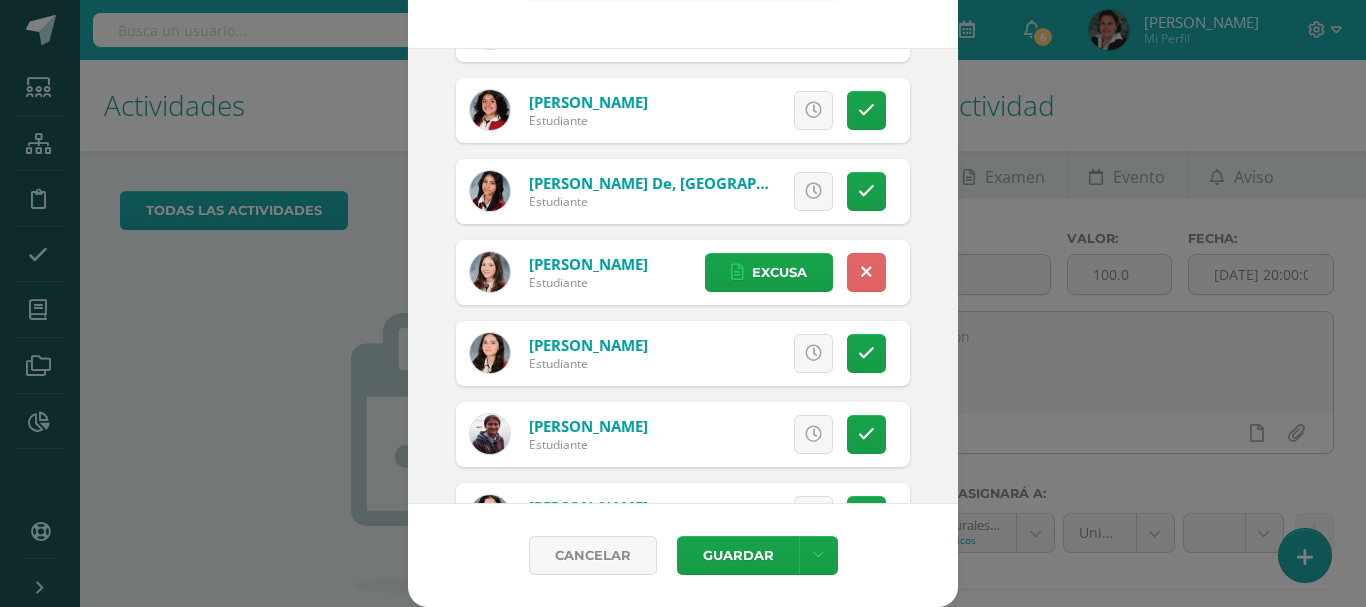 scroll, scrollTop: 1300, scrollLeft: 0, axis: vertical 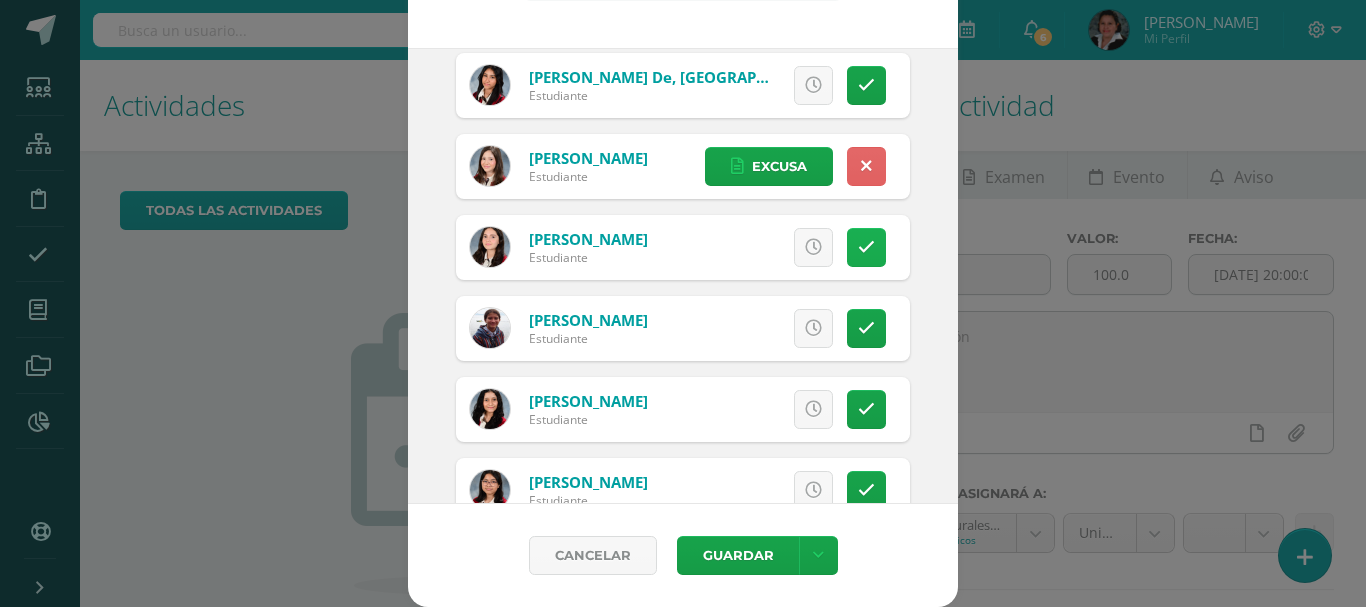click at bounding box center [866, 247] 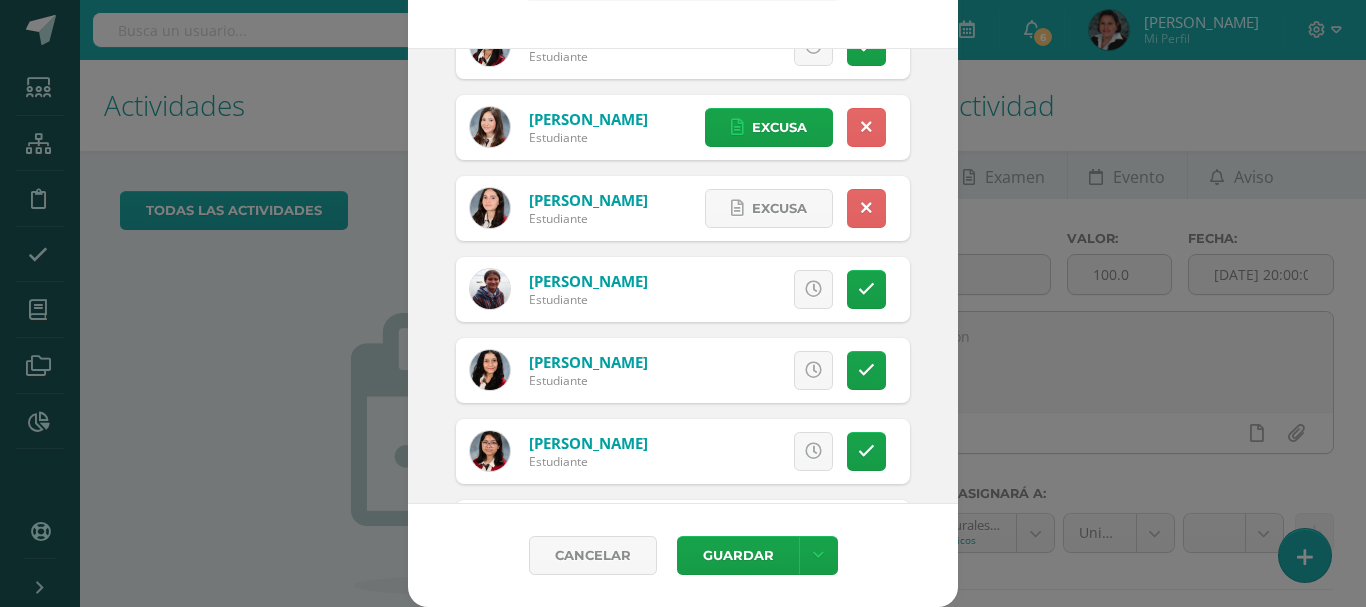 scroll, scrollTop: 1400, scrollLeft: 0, axis: vertical 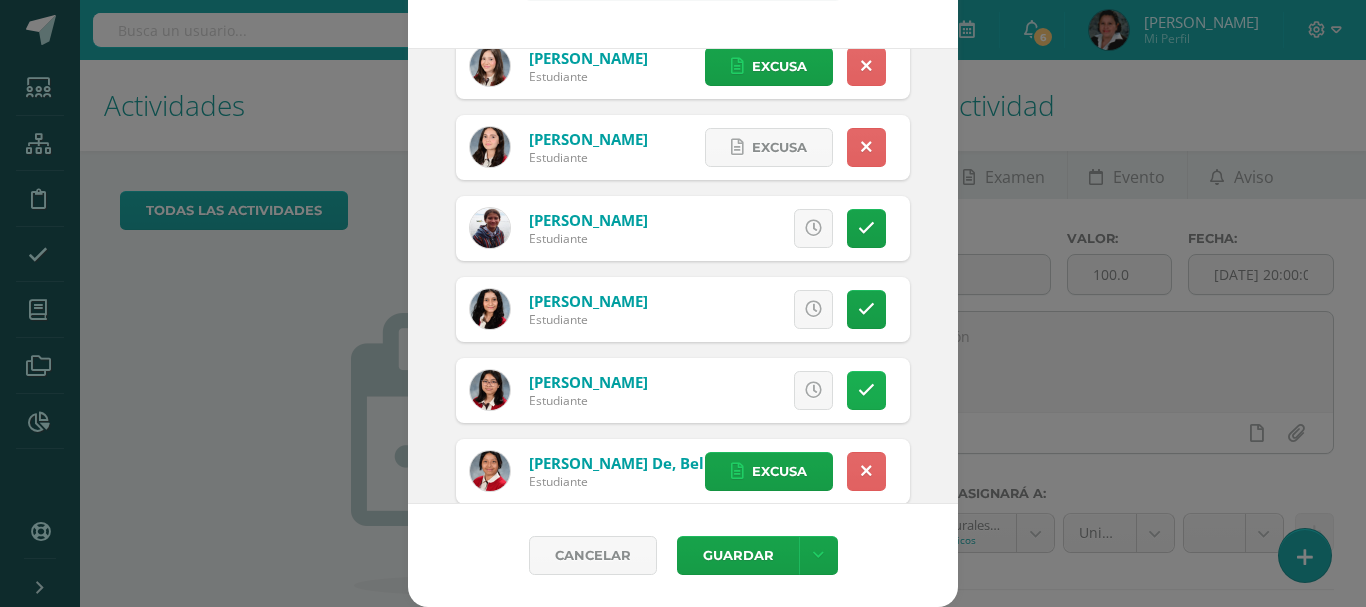 click at bounding box center (866, 390) 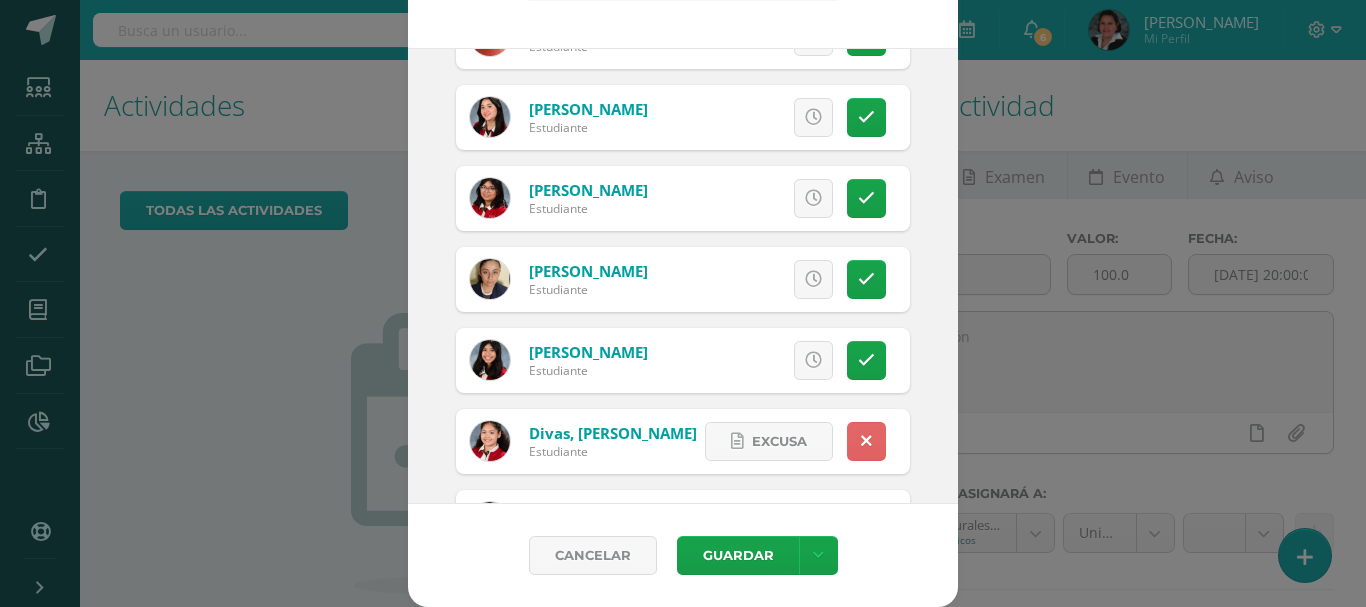 scroll, scrollTop: 0, scrollLeft: 0, axis: both 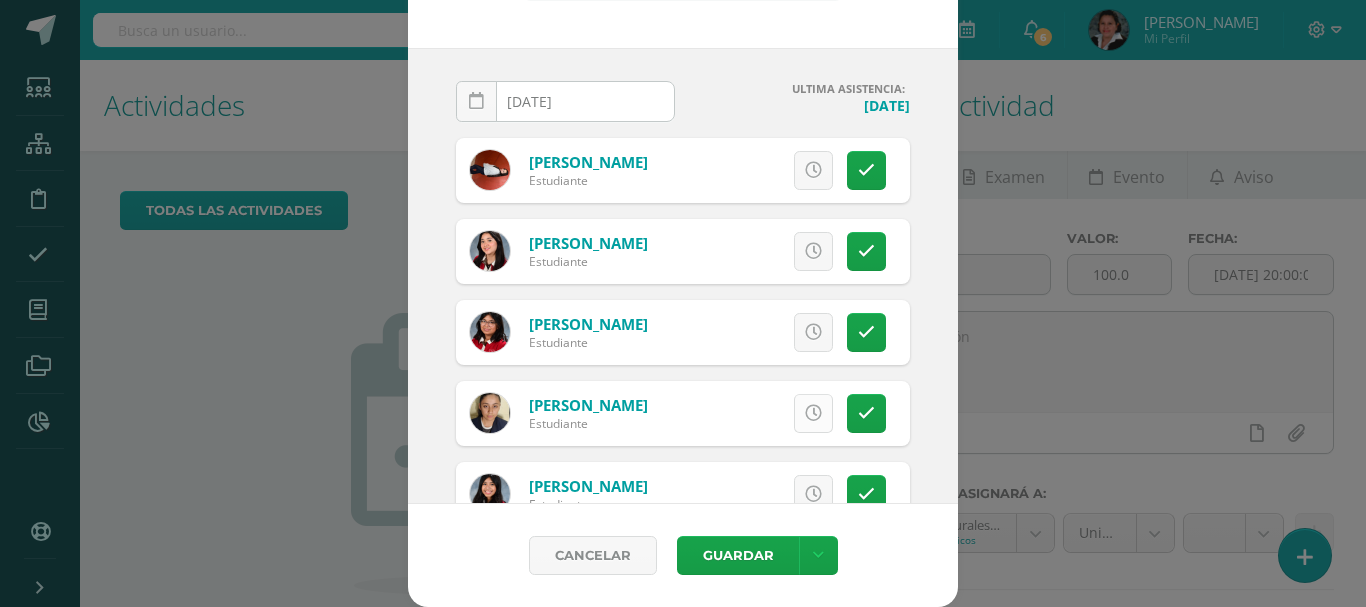 click at bounding box center [813, 413] 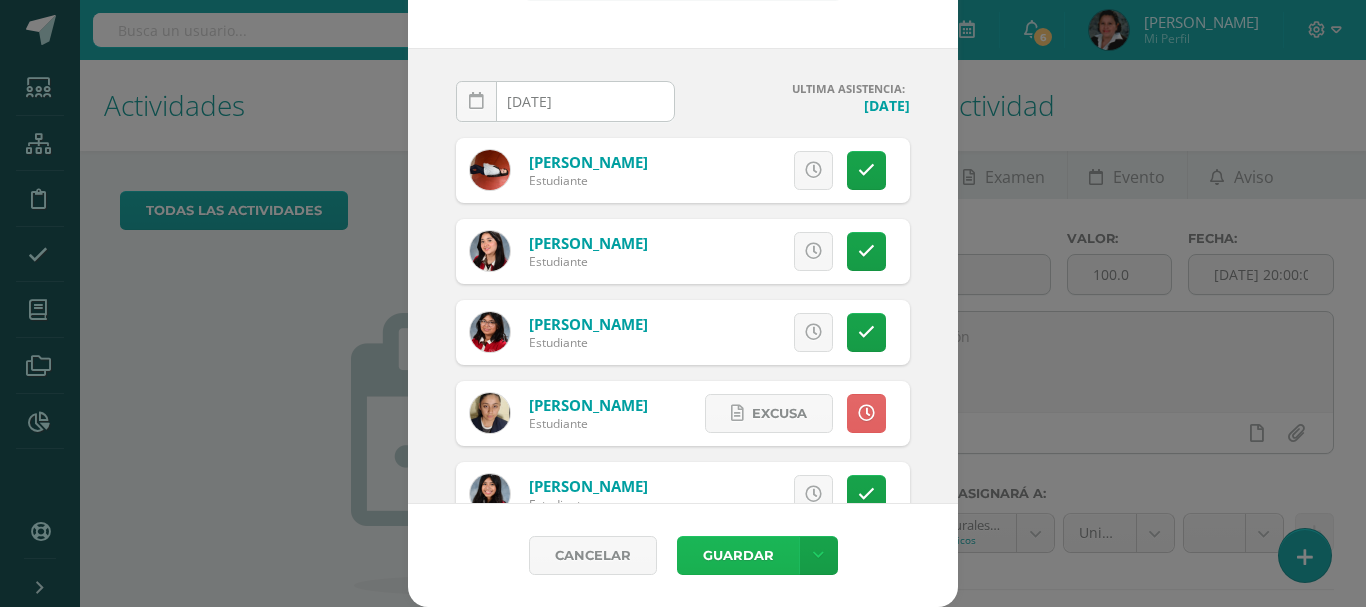 click on "Guardar" at bounding box center (738, 555) 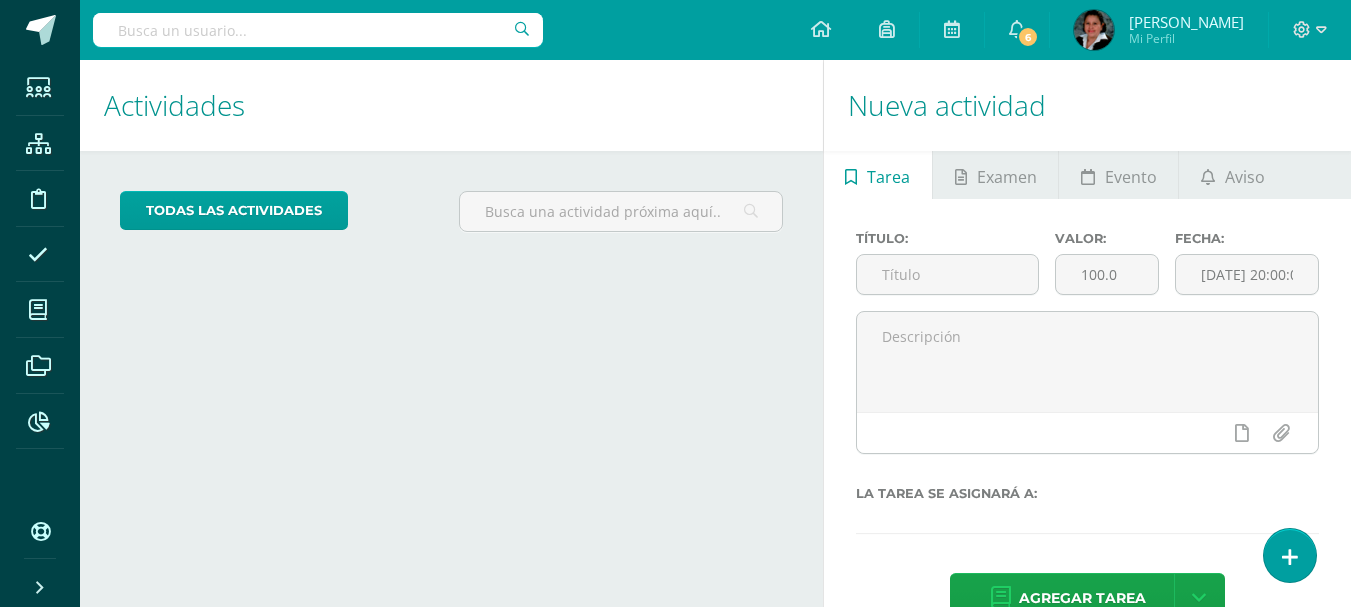scroll, scrollTop: 0, scrollLeft: 0, axis: both 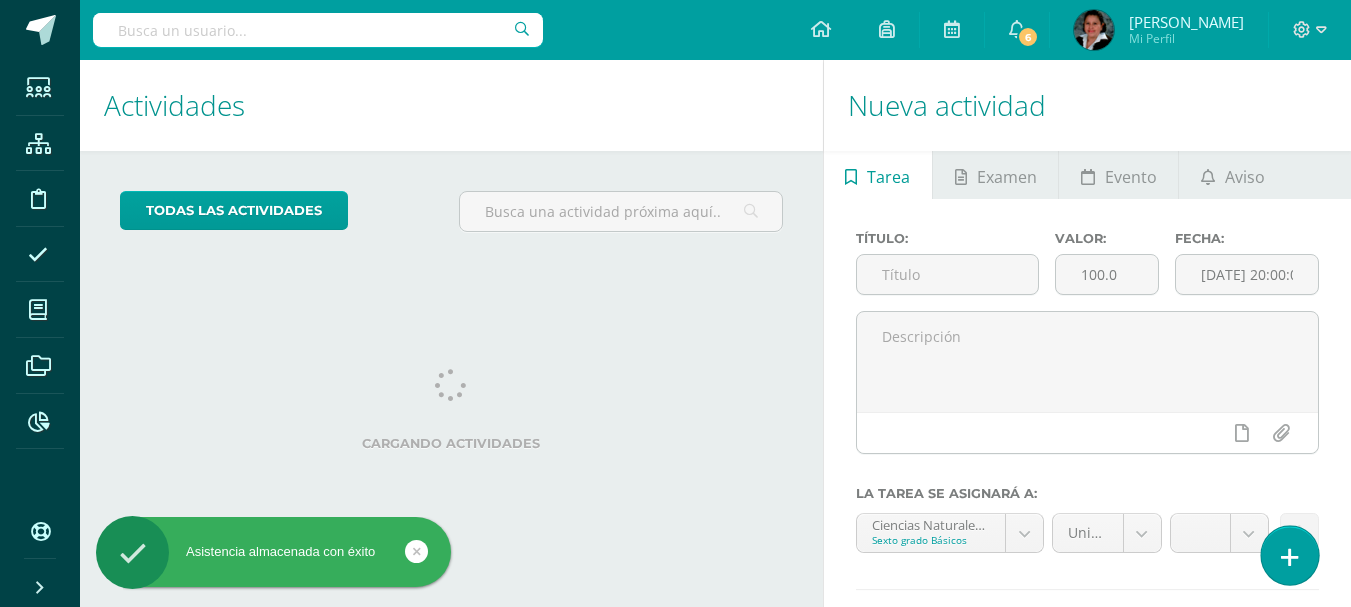 click at bounding box center (1289, 555) 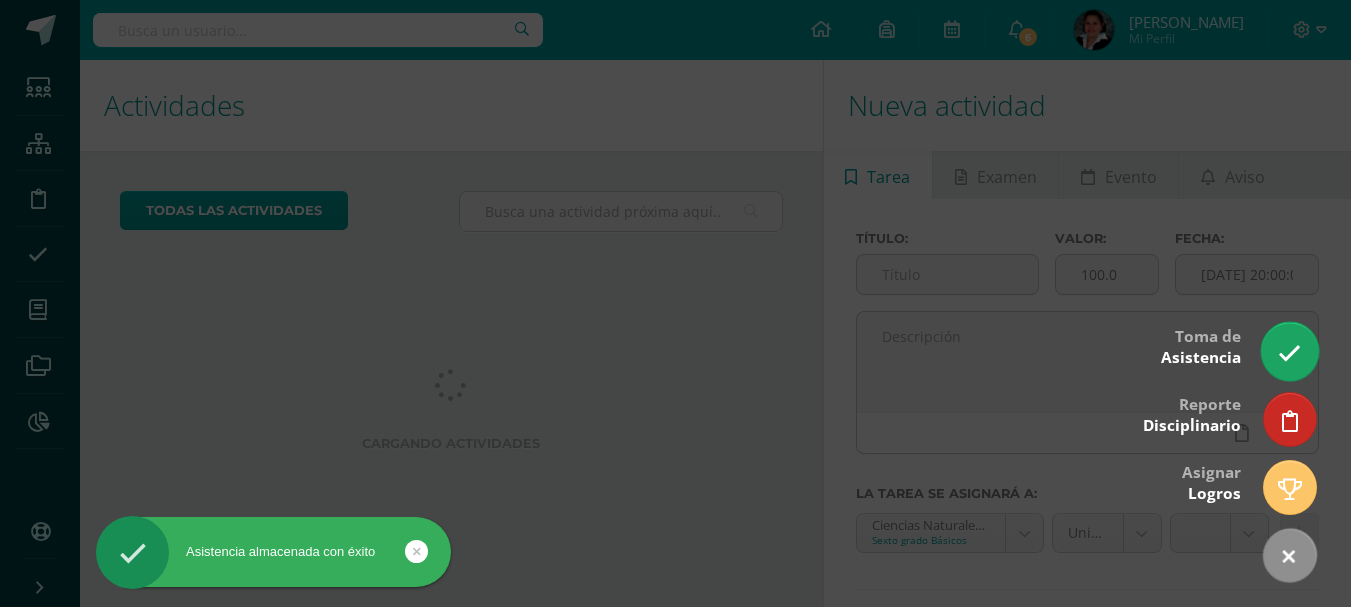 click at bounding box center (1289, 351) 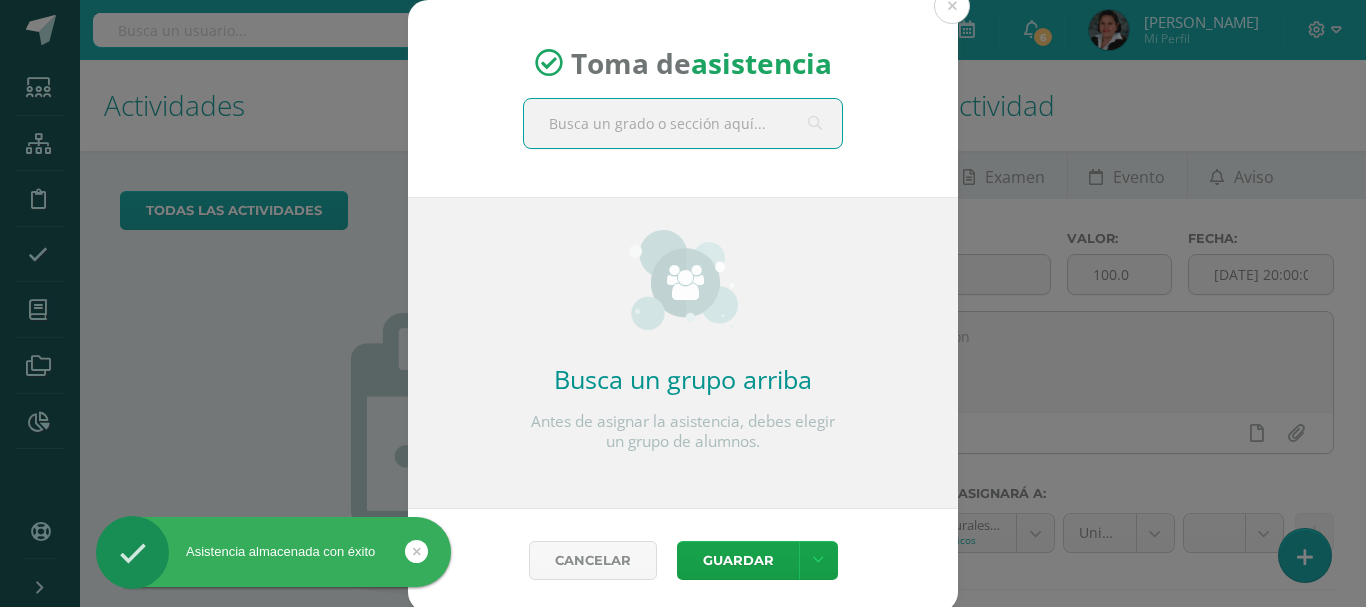 click at bounding box center [683, 123] 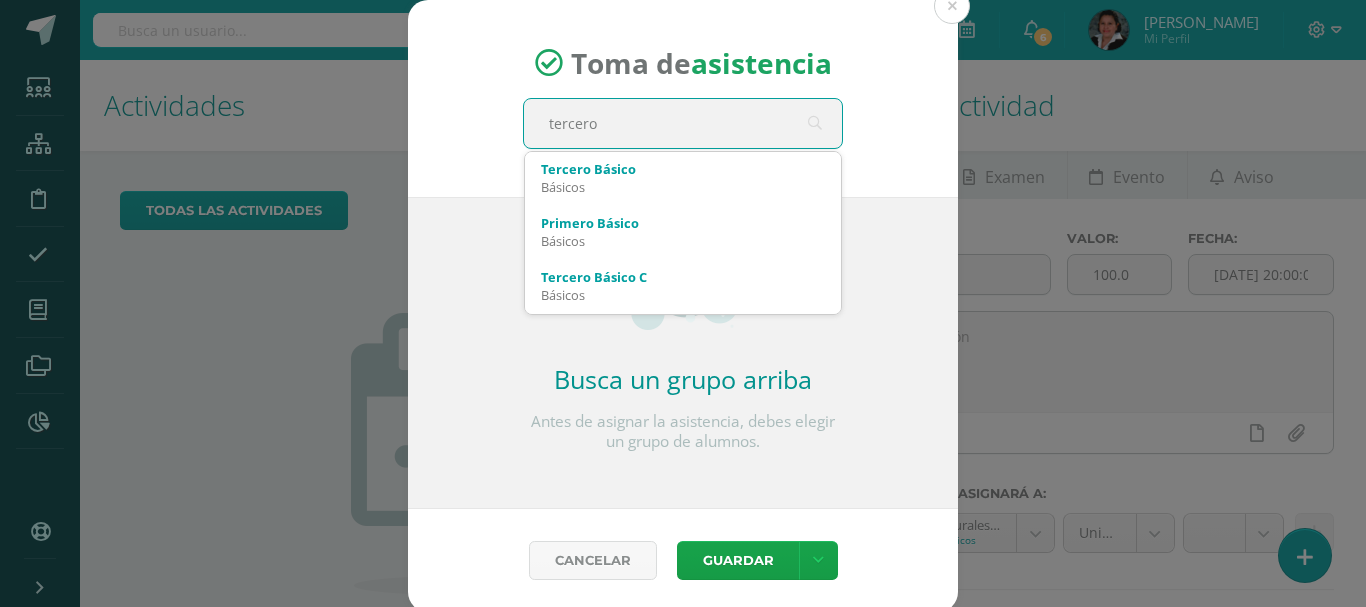 type on "tercero" 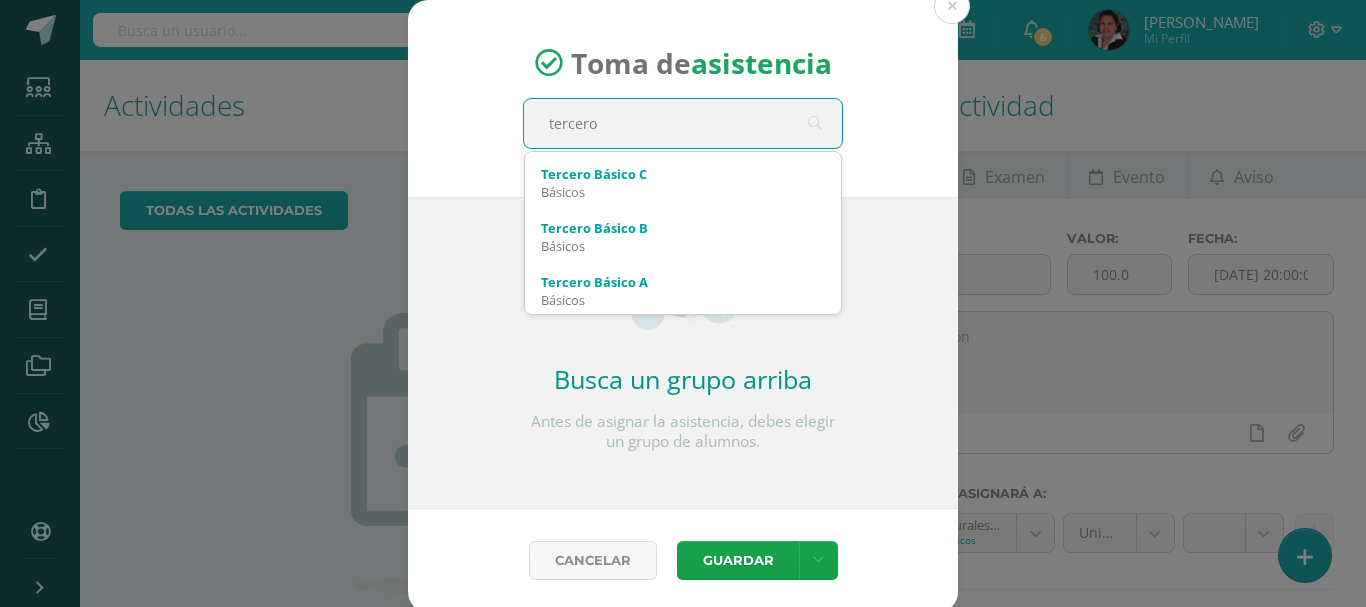 scroll, scrollTop: 120, scrollLeft: 0, axis: vertical 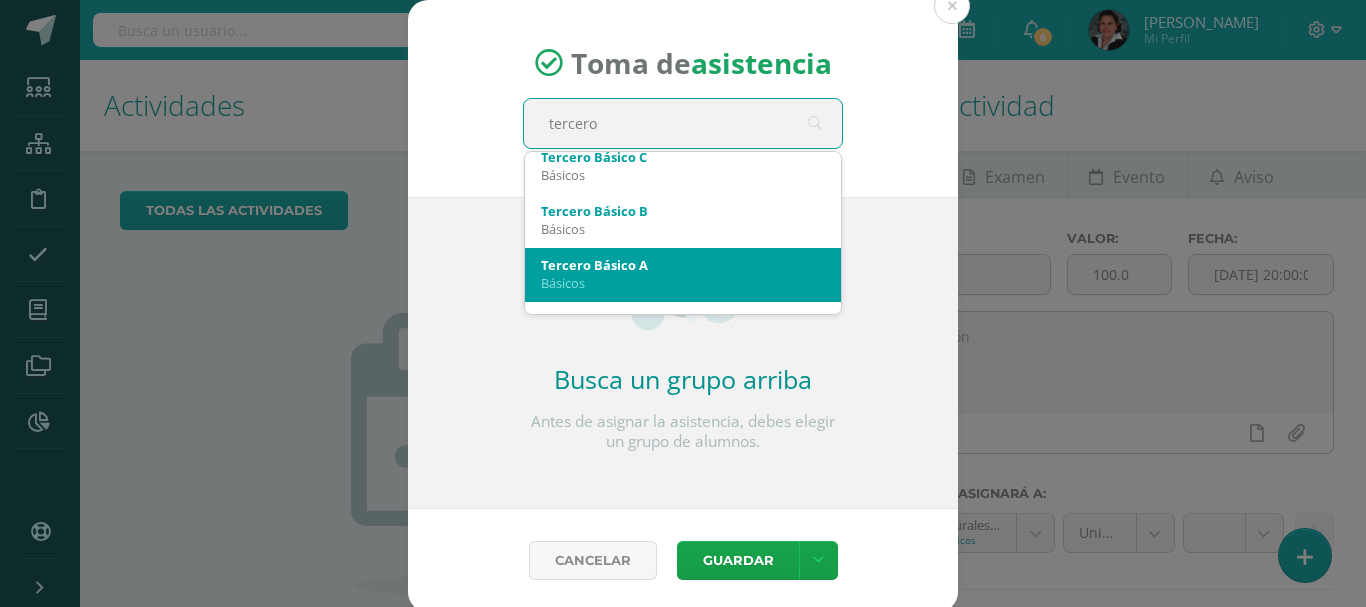 click on "Básicos" at bounding box center [683, 283] 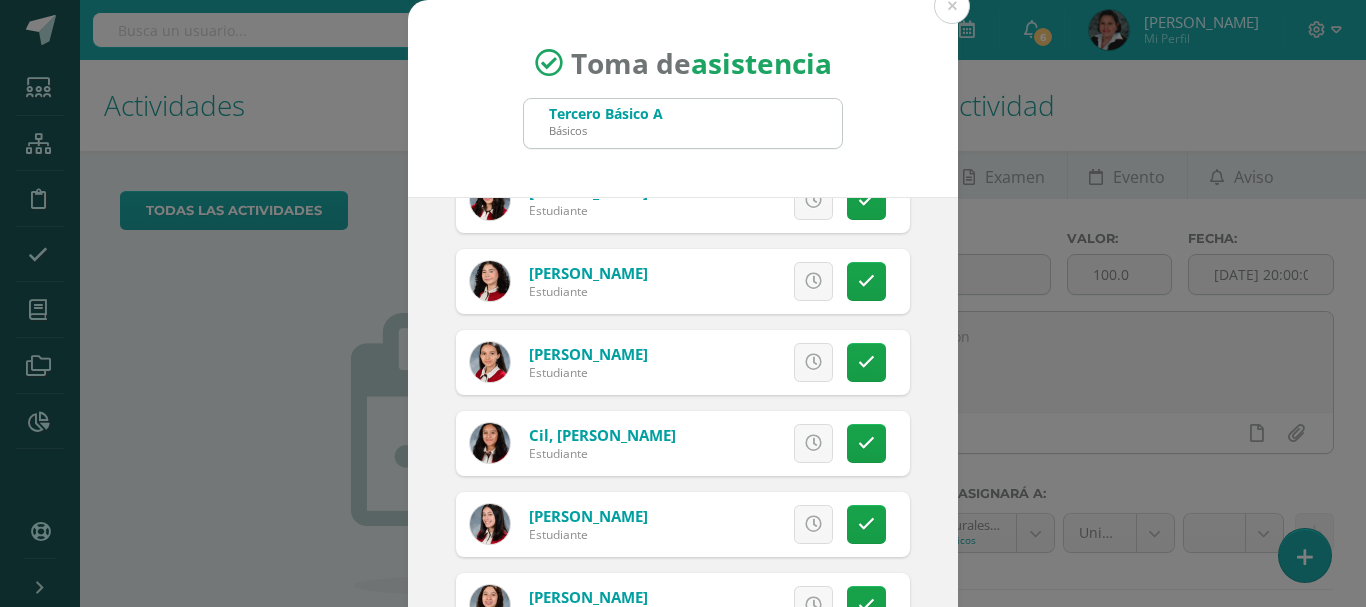 scroll, scrollTop: 300, scrollLeft: 0, axis: vertical 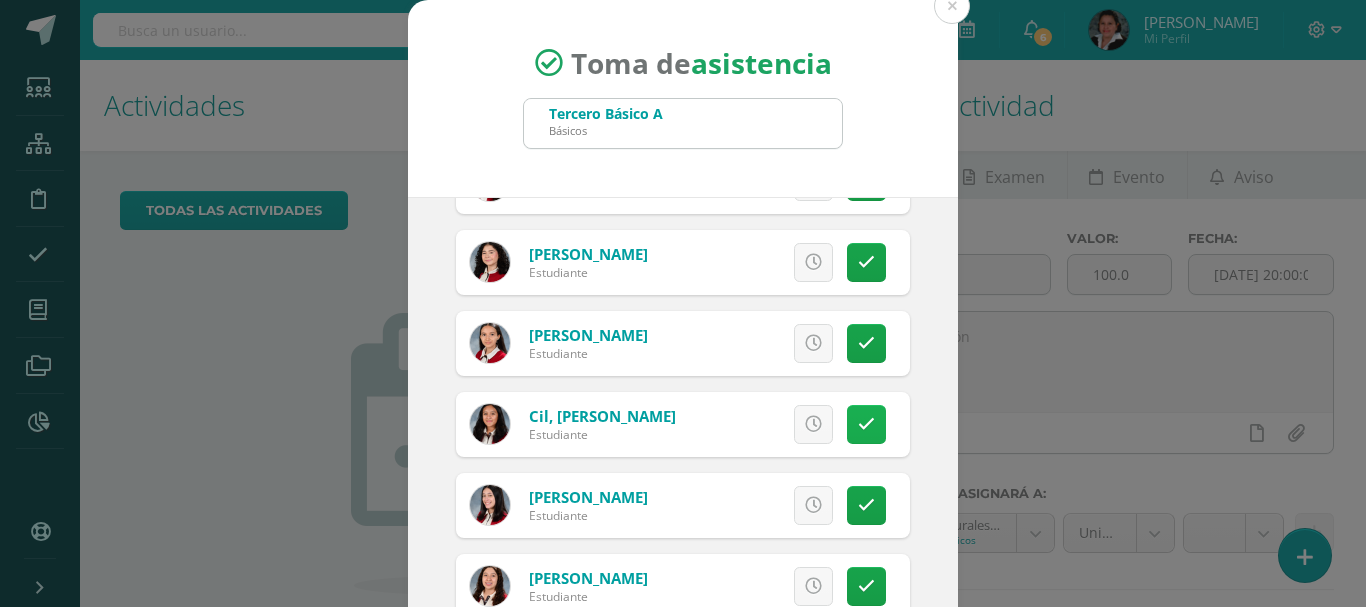click at bounding box center (866, 424) 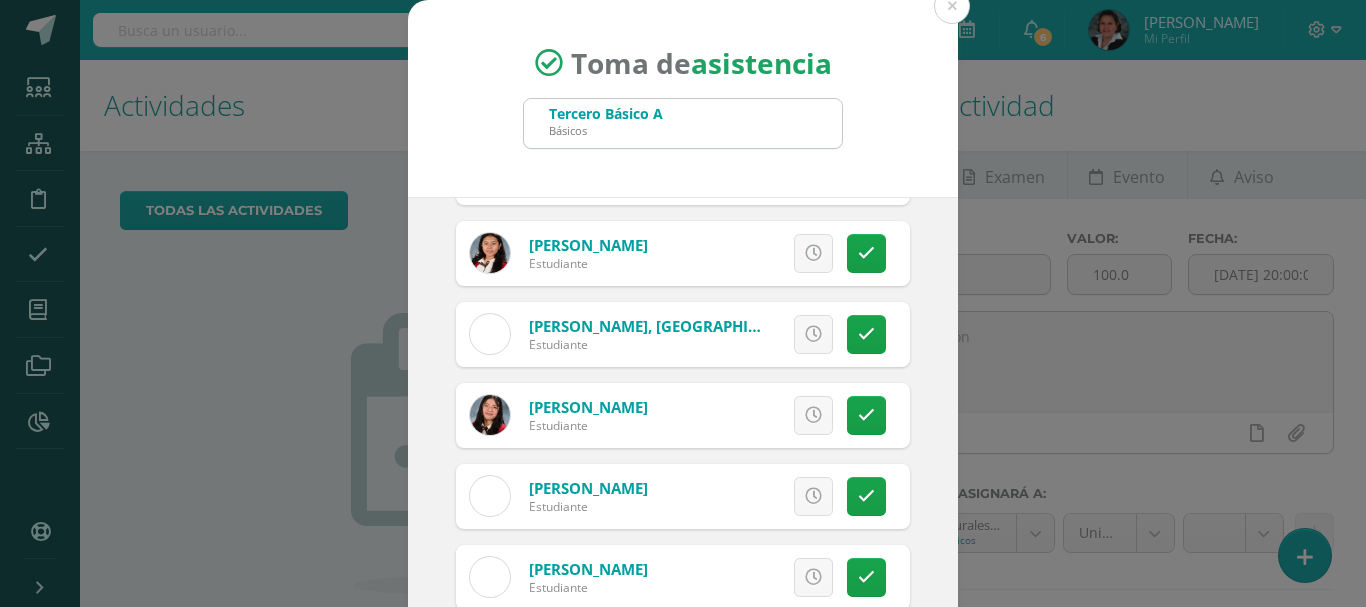 scroll, scrollTop: 1000, scrollLeft: 0, axis: vertical 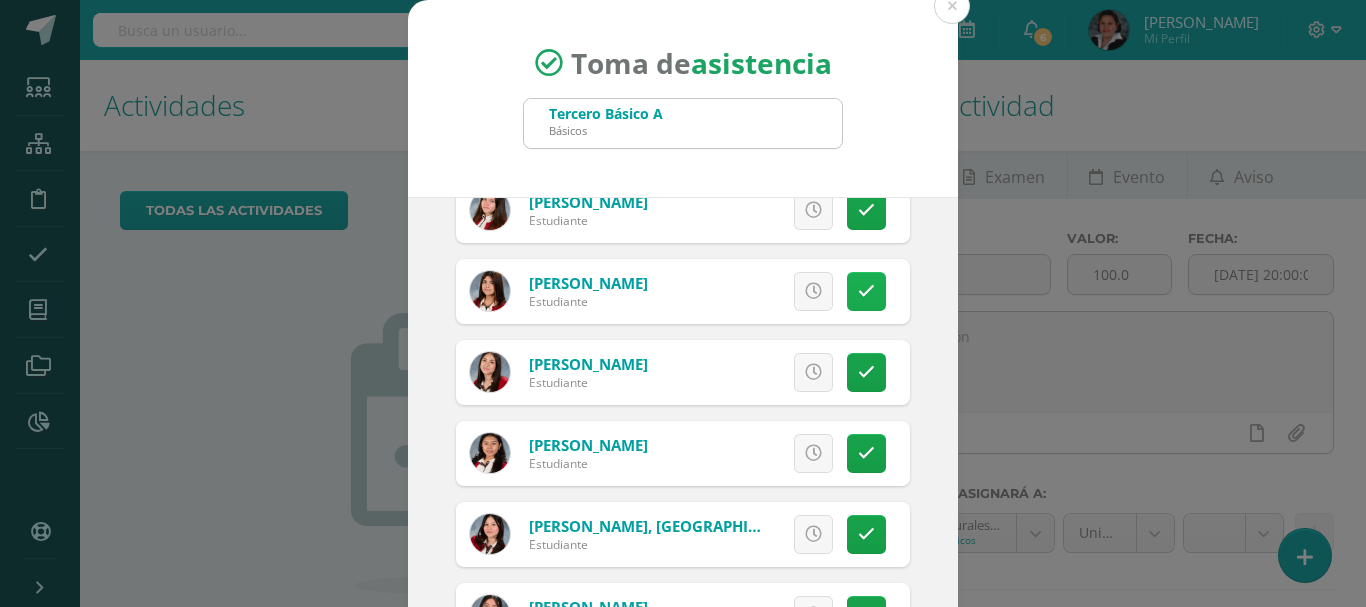 click at bounding box center [866, 291] 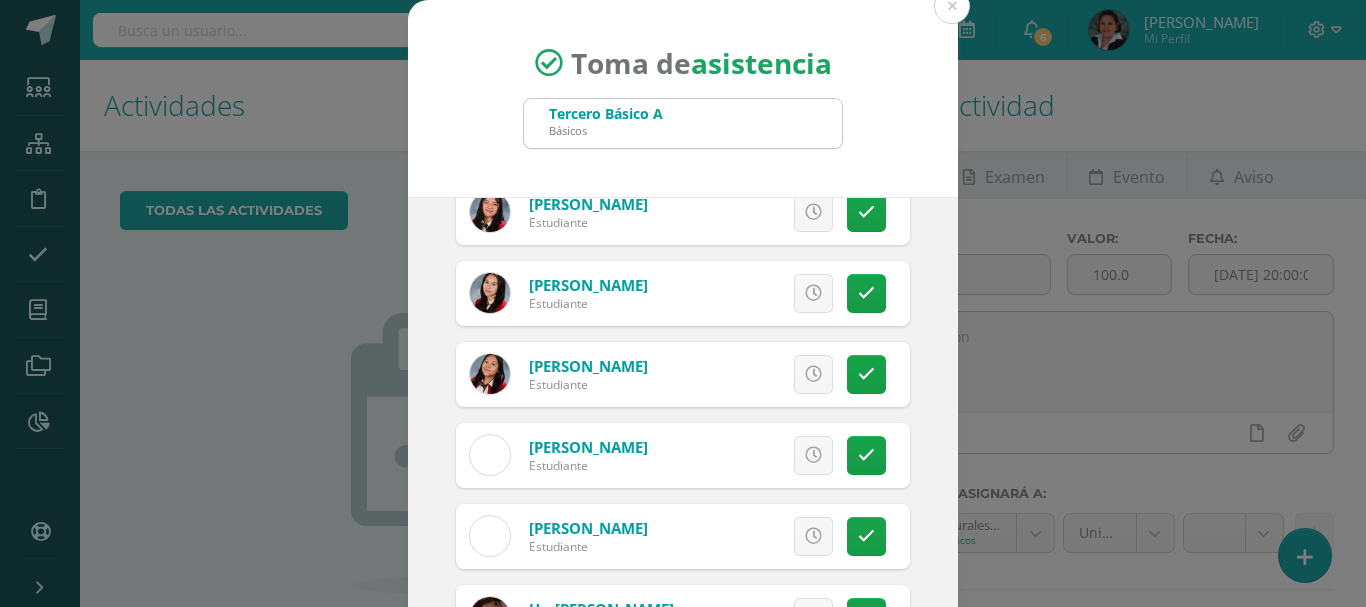 scroll, scrollTop: 1514, scrollLeft: 0, axis: vertical 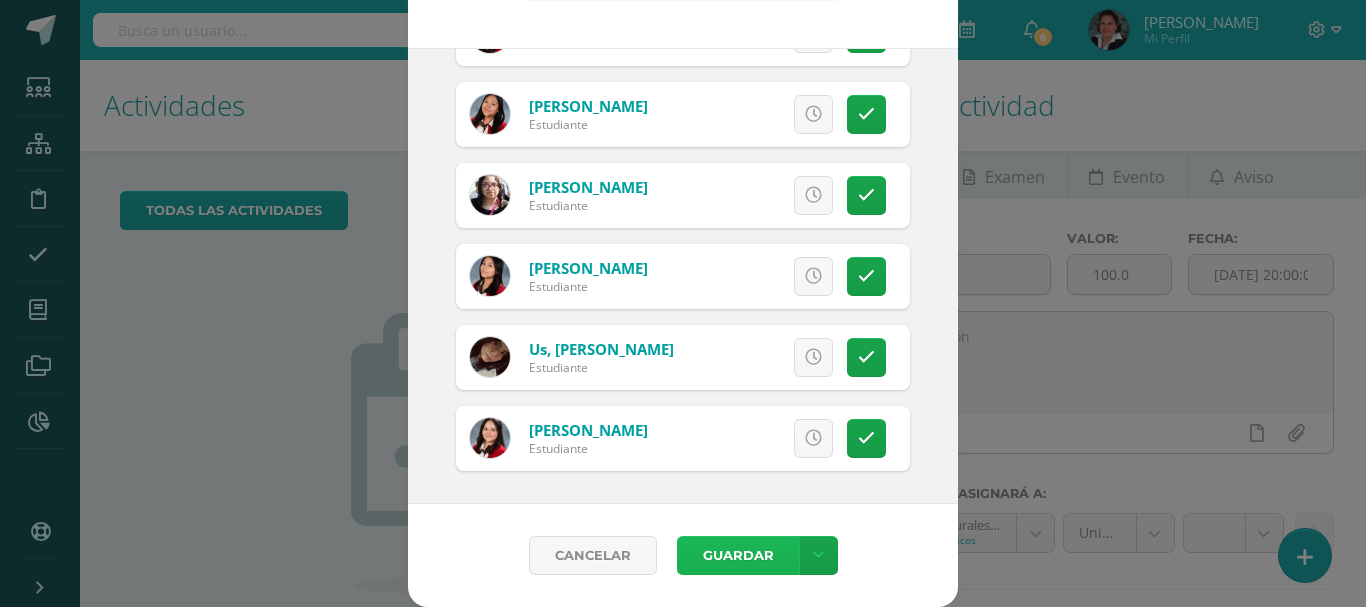 click on "Guardar" at bounding box center (738, 555) 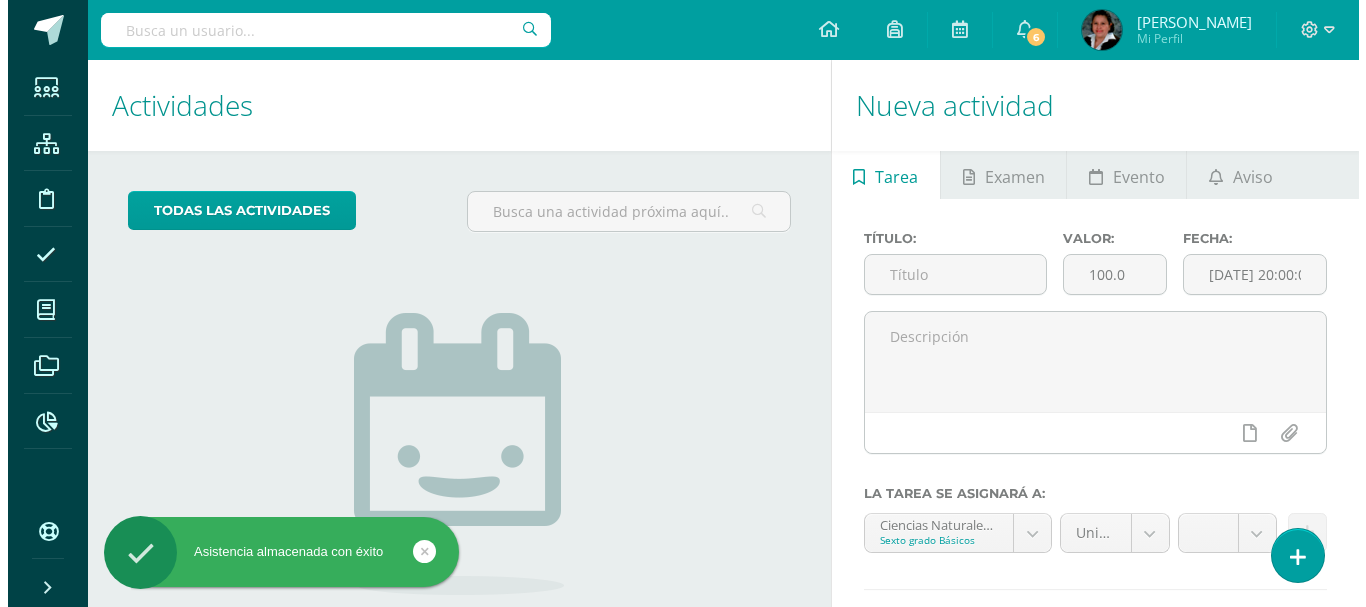 scroll, scrollTop: 0, scrollLeft: 0, axis: both 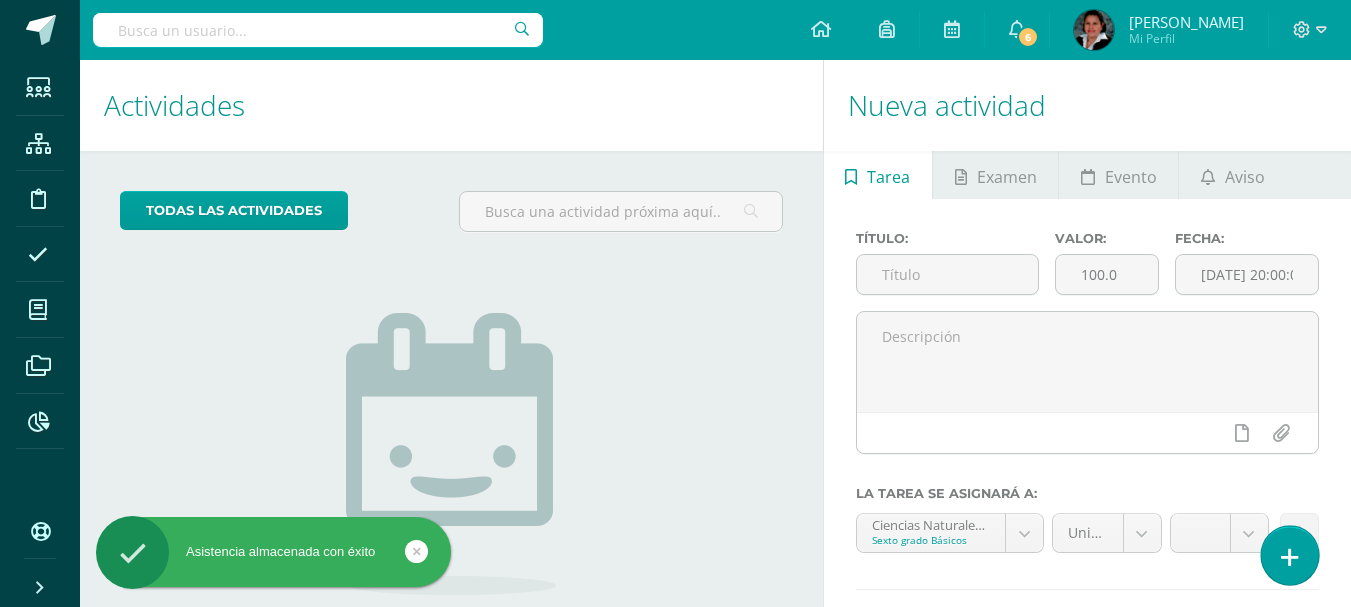 click at bounding box center (1289, 555) 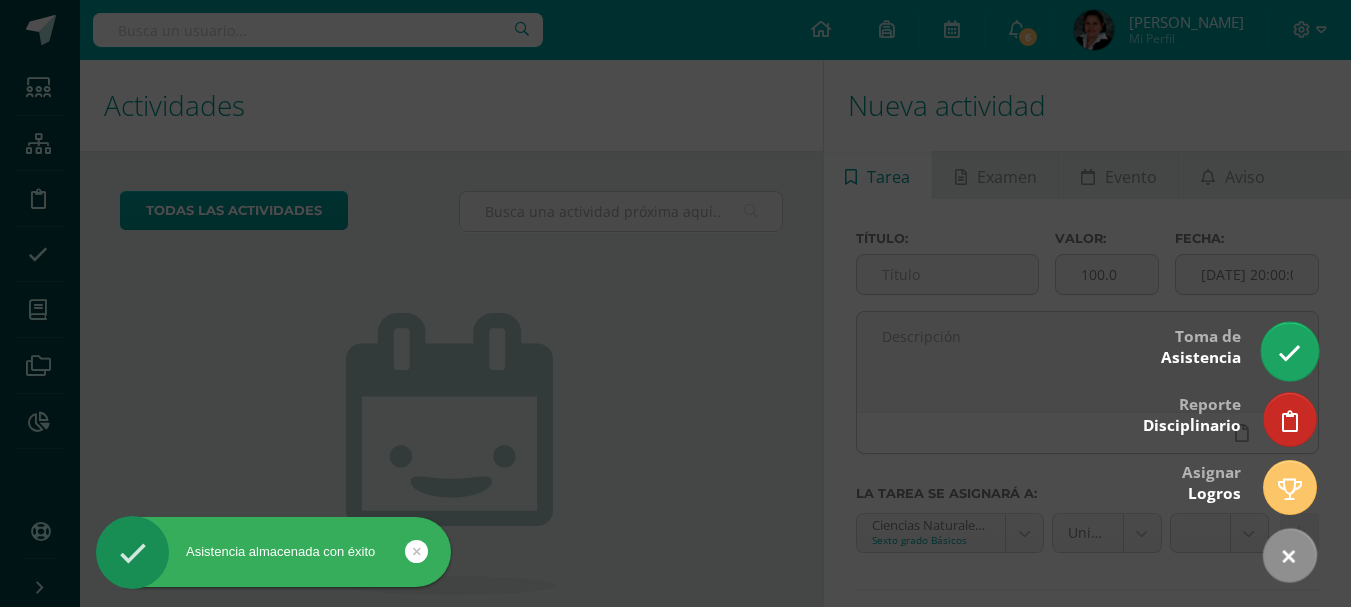 click at bounding box center [1289, 353] 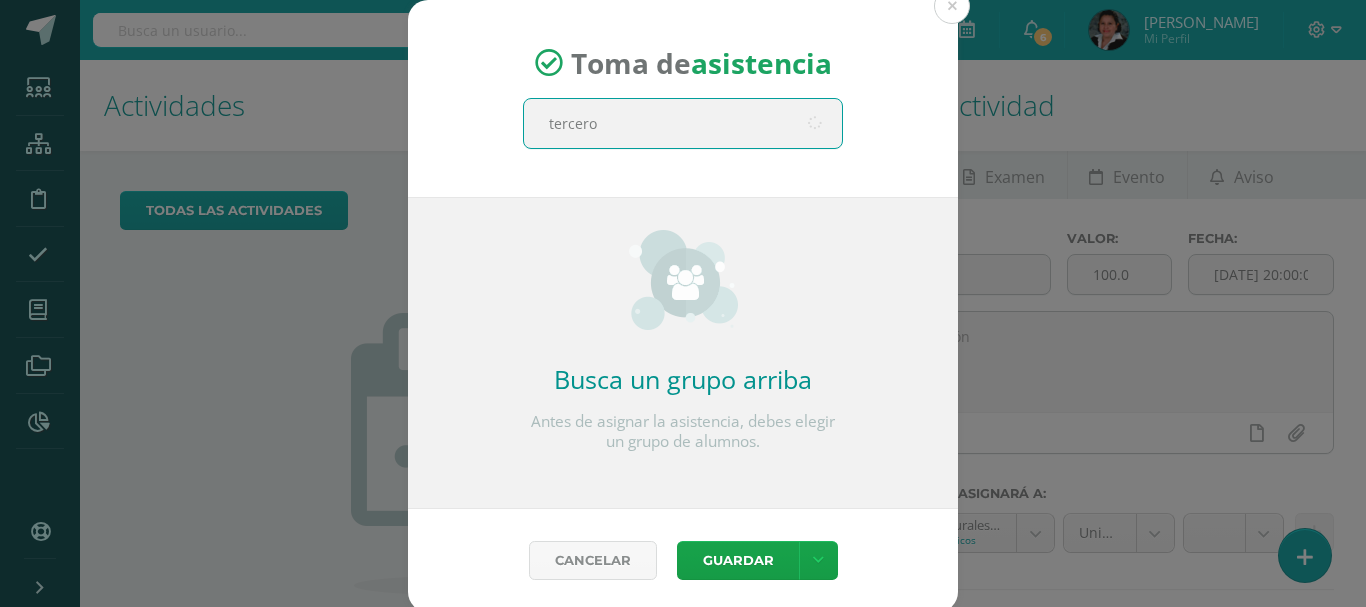 type on "tercero" 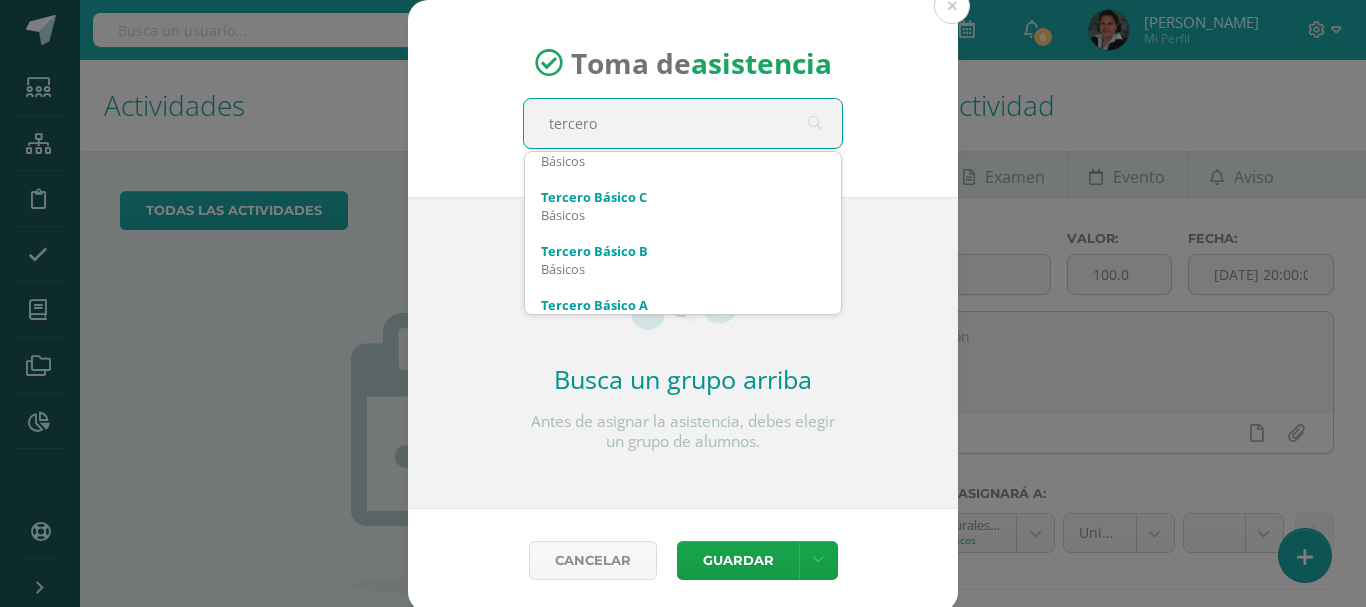 scroll, scrollTop: 120, scrollLeft: 0, axis: vertical 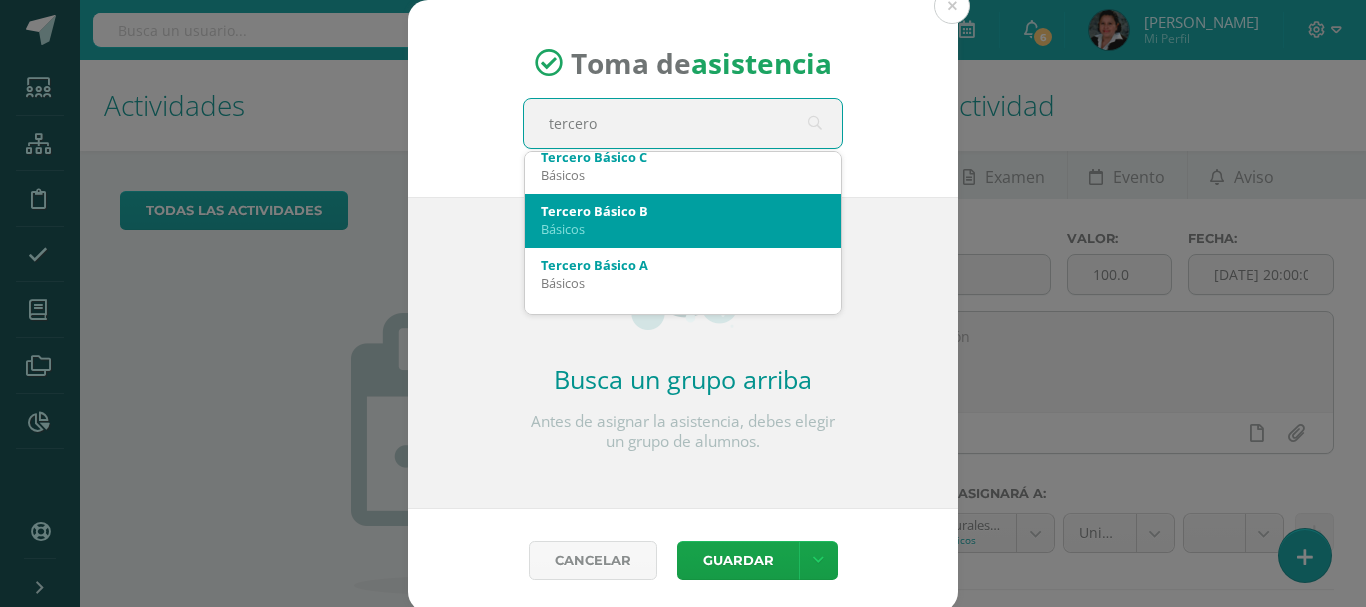 click on "Básicos" at bounding box center (683, 229) 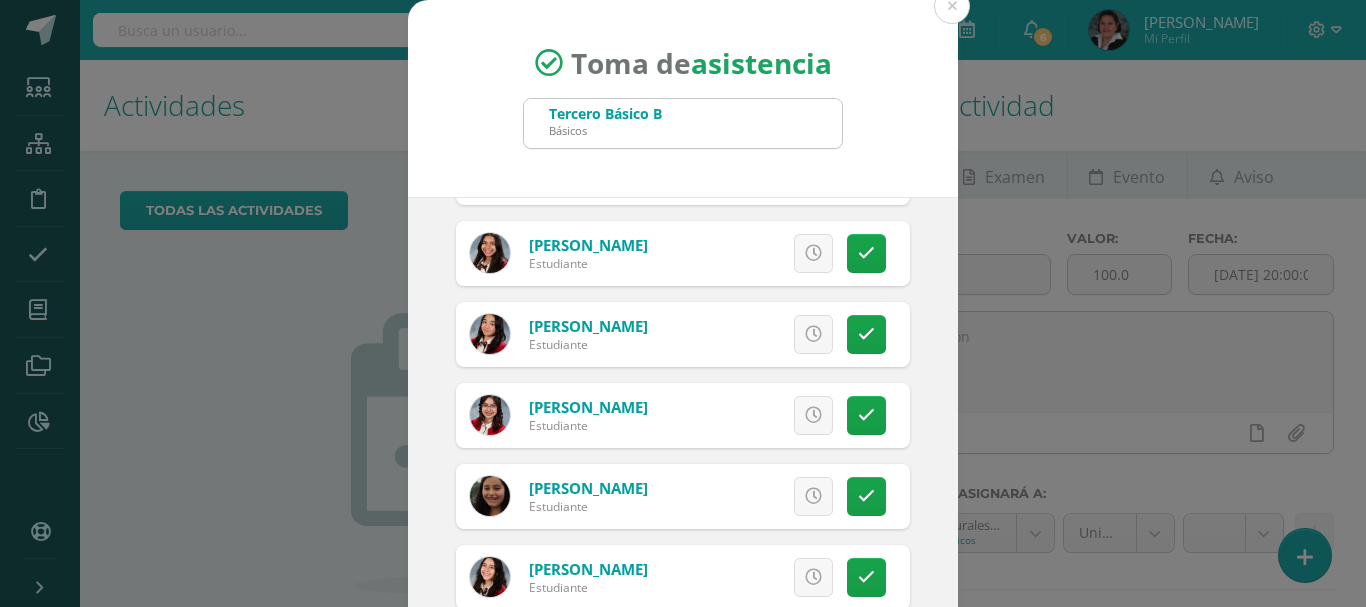 scroll, scrollTop: 500, scrollLeft: 0, axis: vertical 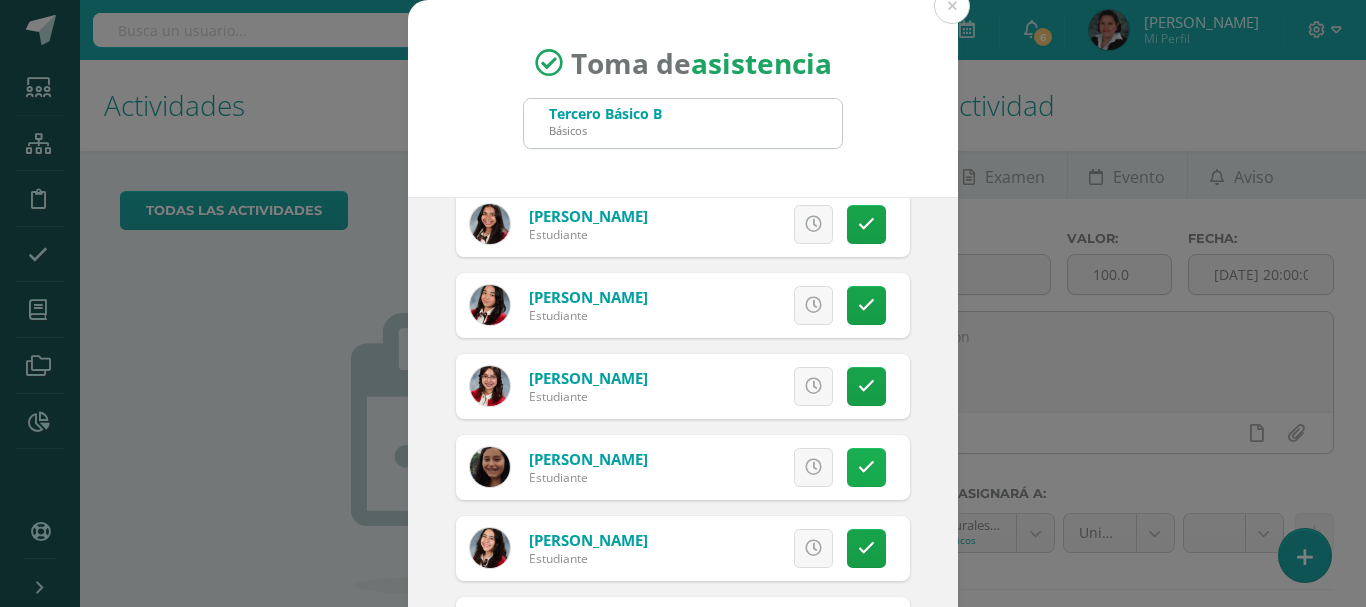 click at bounding box center [866, 467] 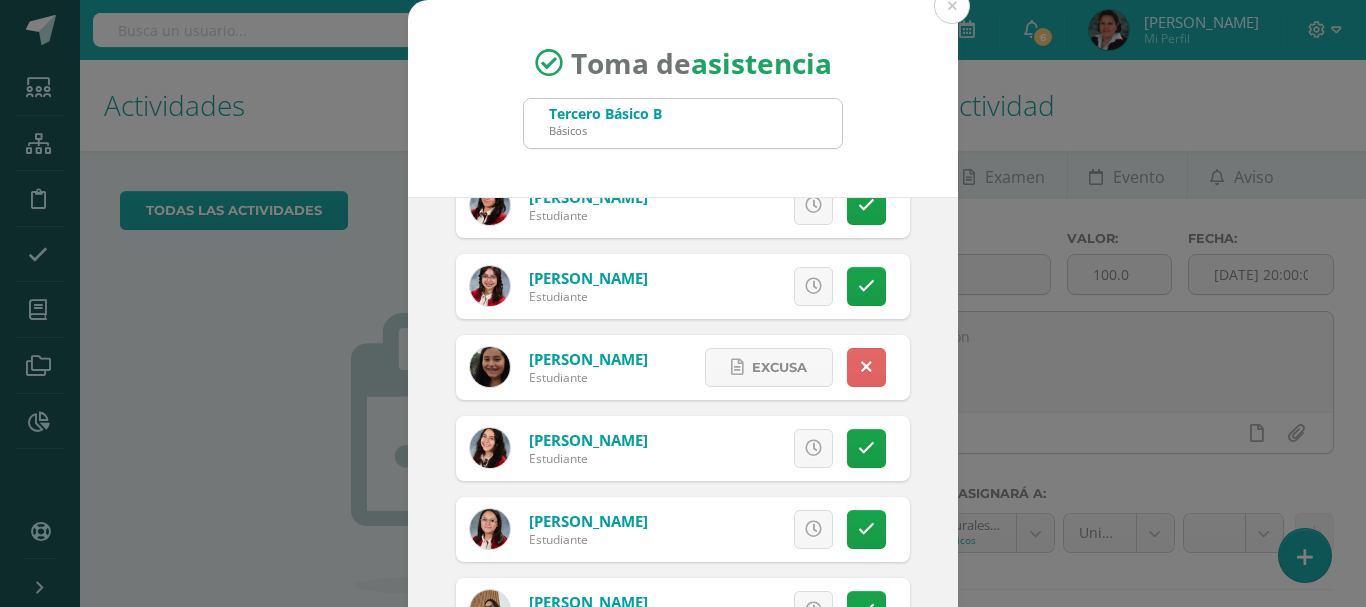 scroll, scrollTop: 500, scrollLeft: 0, axis: vertical 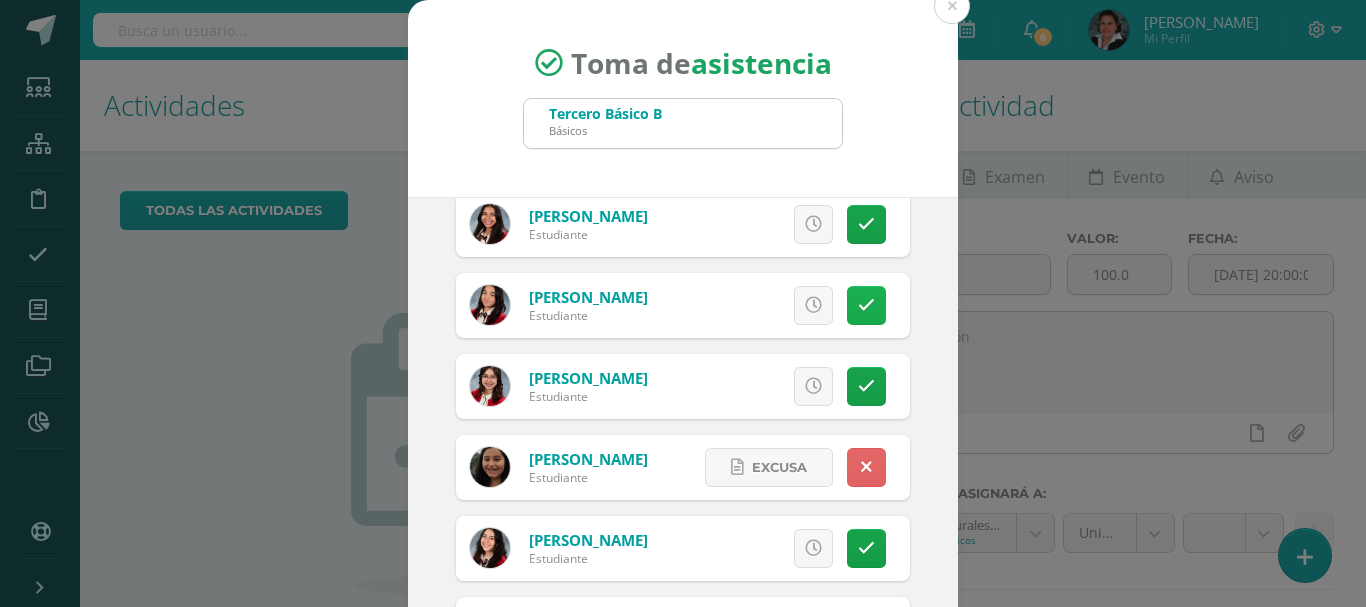 click at bounding box center [866, 305] 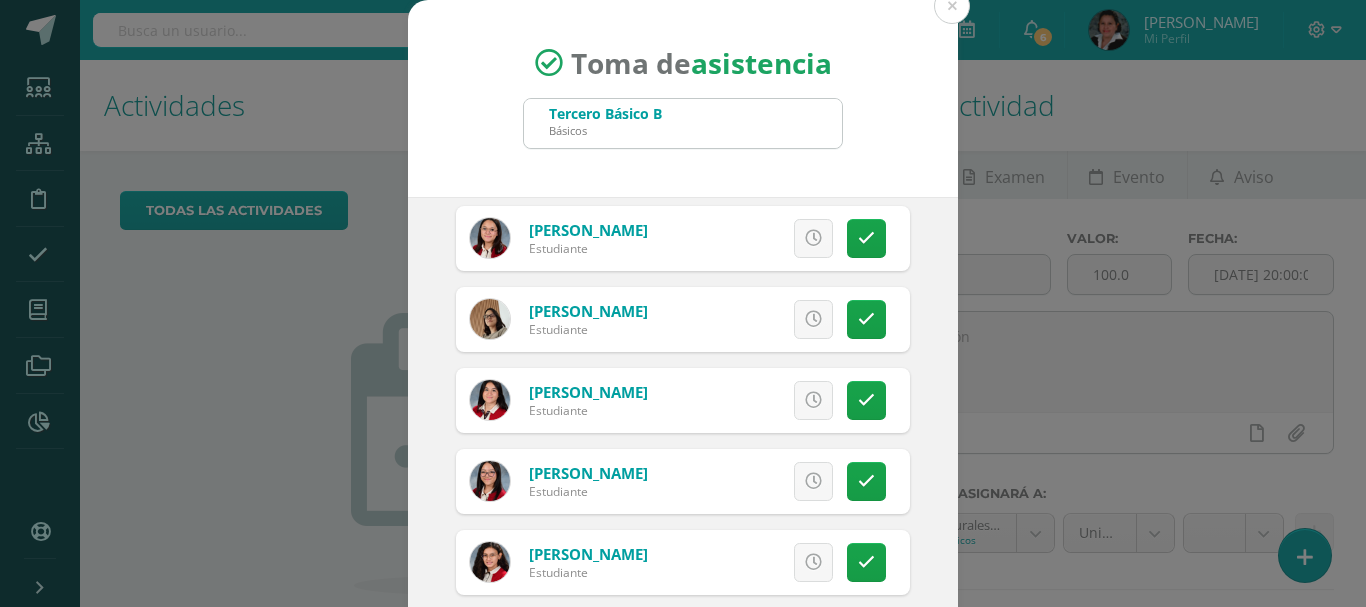 scroll, scrollTop: 900, scrollLeft: 0, axis: vertical 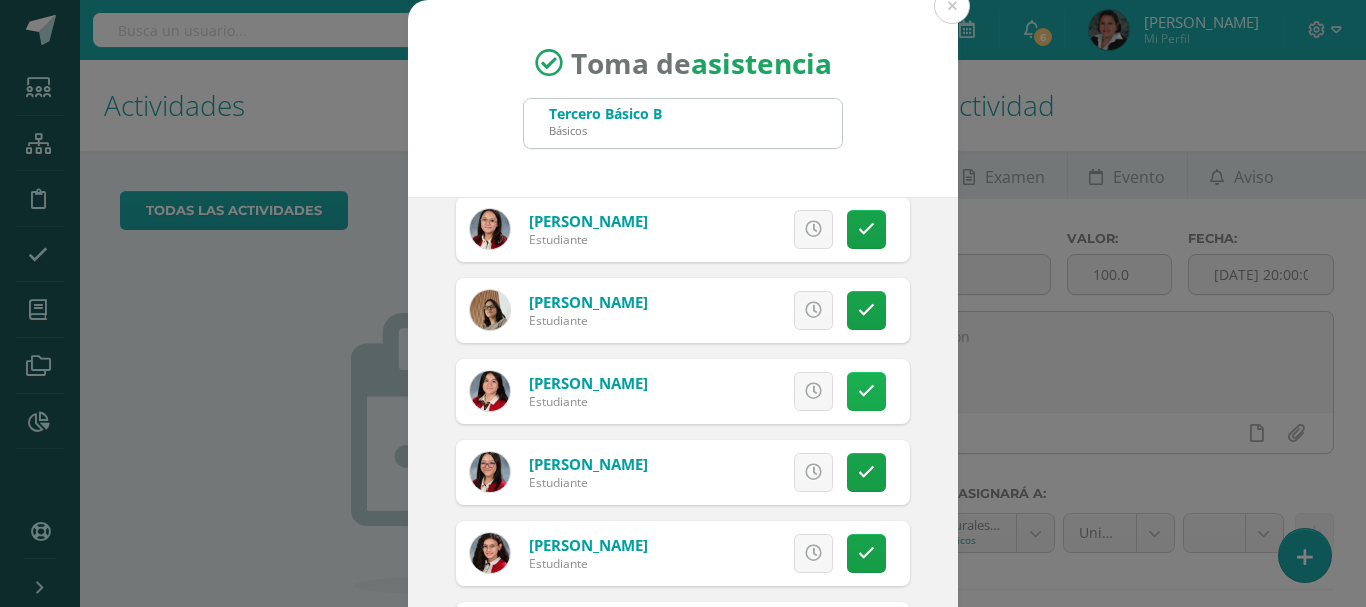 click at bounding box center [866, 391] 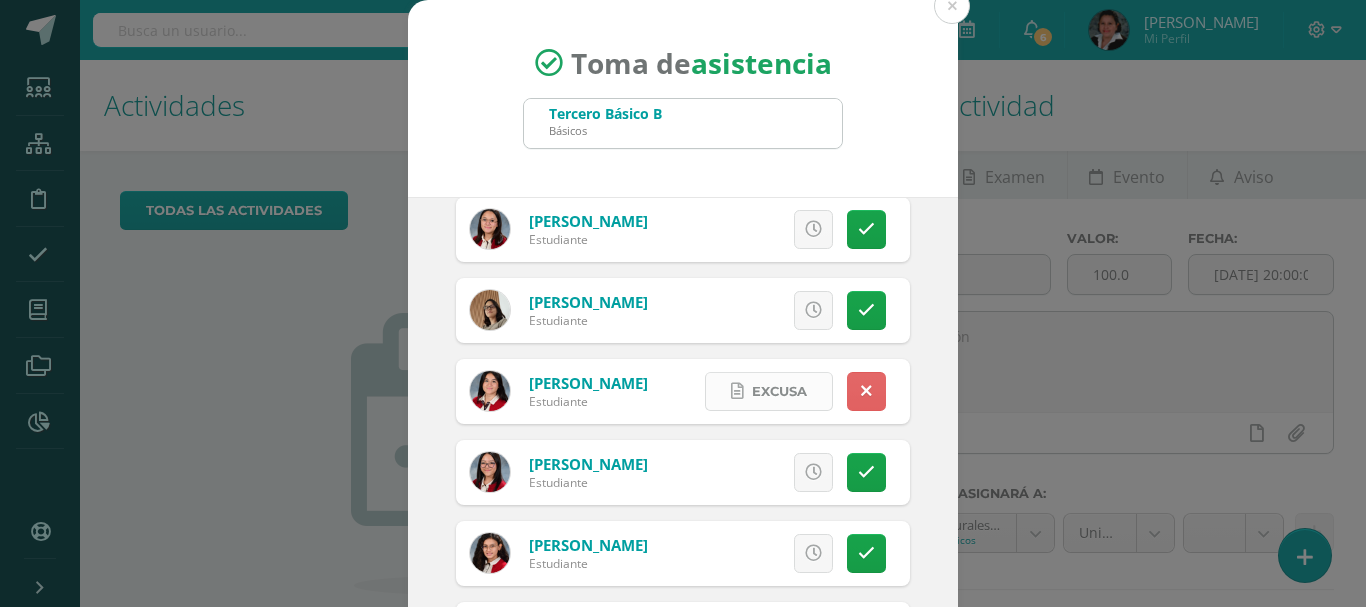 click on "Excusa" at bounding box center (779, 391) 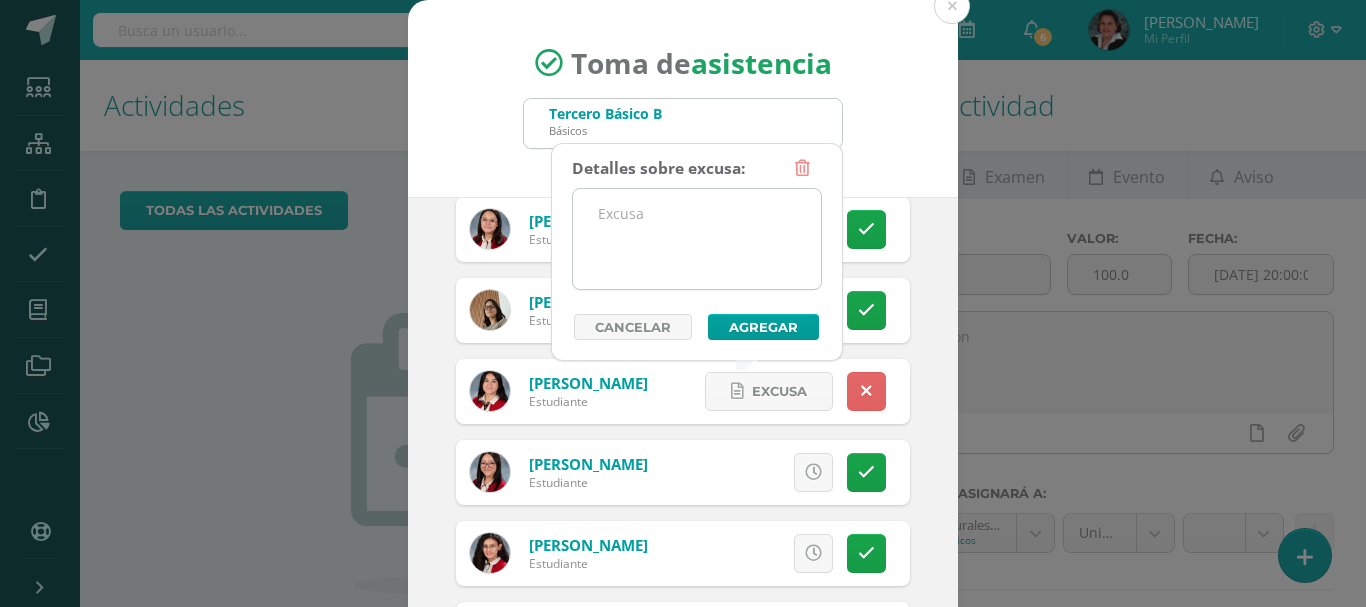 click at bounding box center [697, 239] 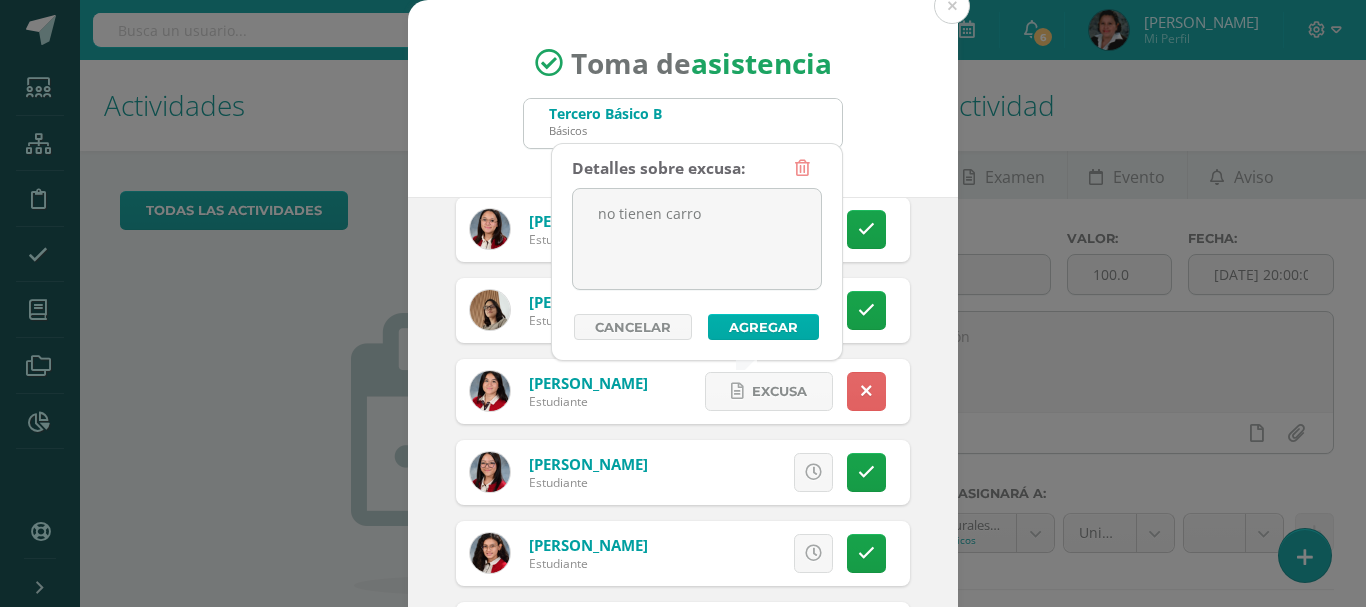 type on "no tienen carro" 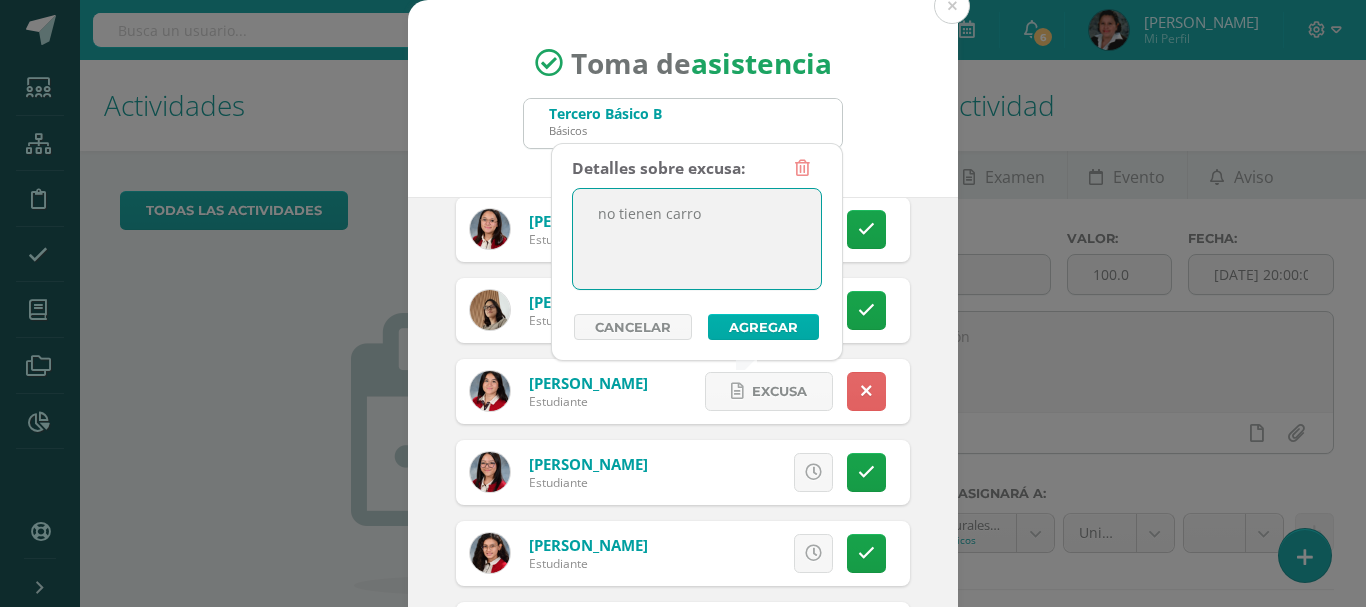 click on "Agregar" at bounding box center (763, 327) 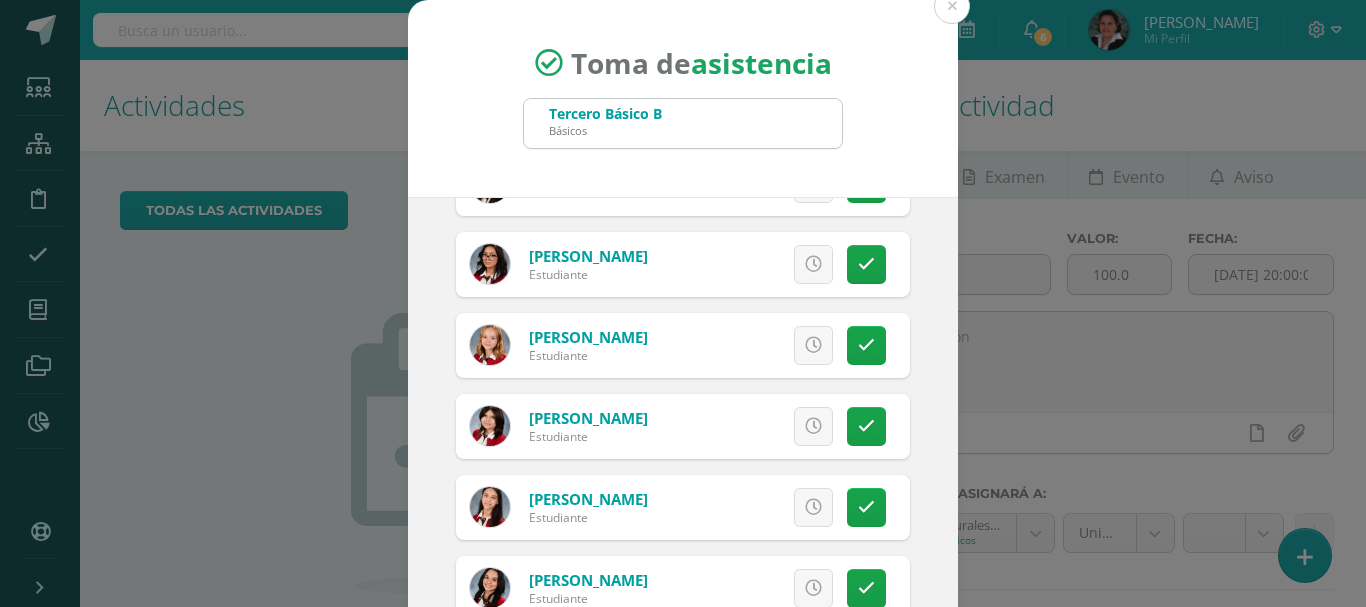 scroll, scrollTop: 1433, scrollLeft: 0, axis: vertical 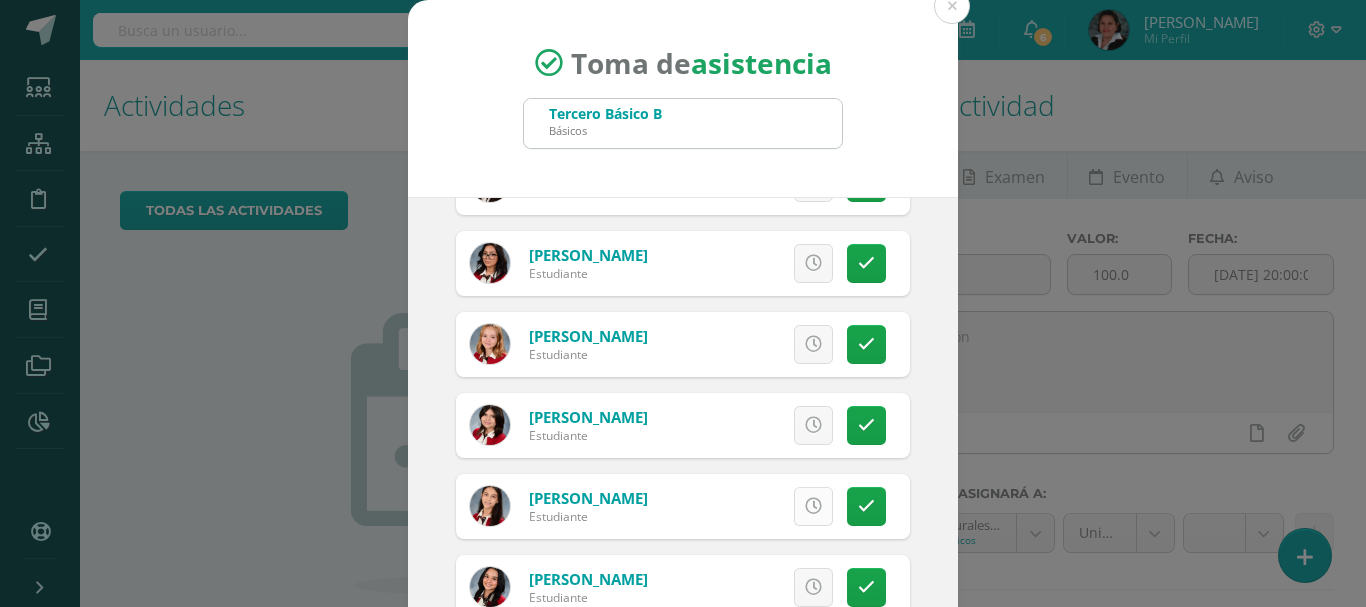 click at bounding box center [813, 506] 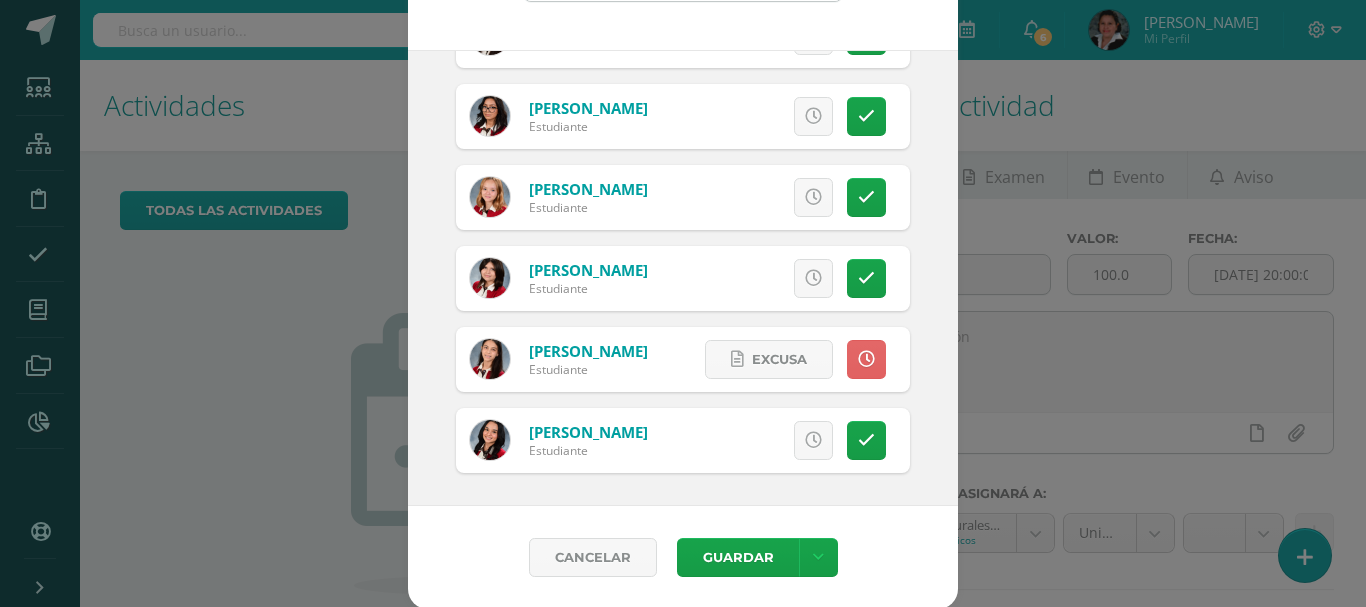 scroll, scrollTop: 149, scrollLeft: 0, axis: vertical 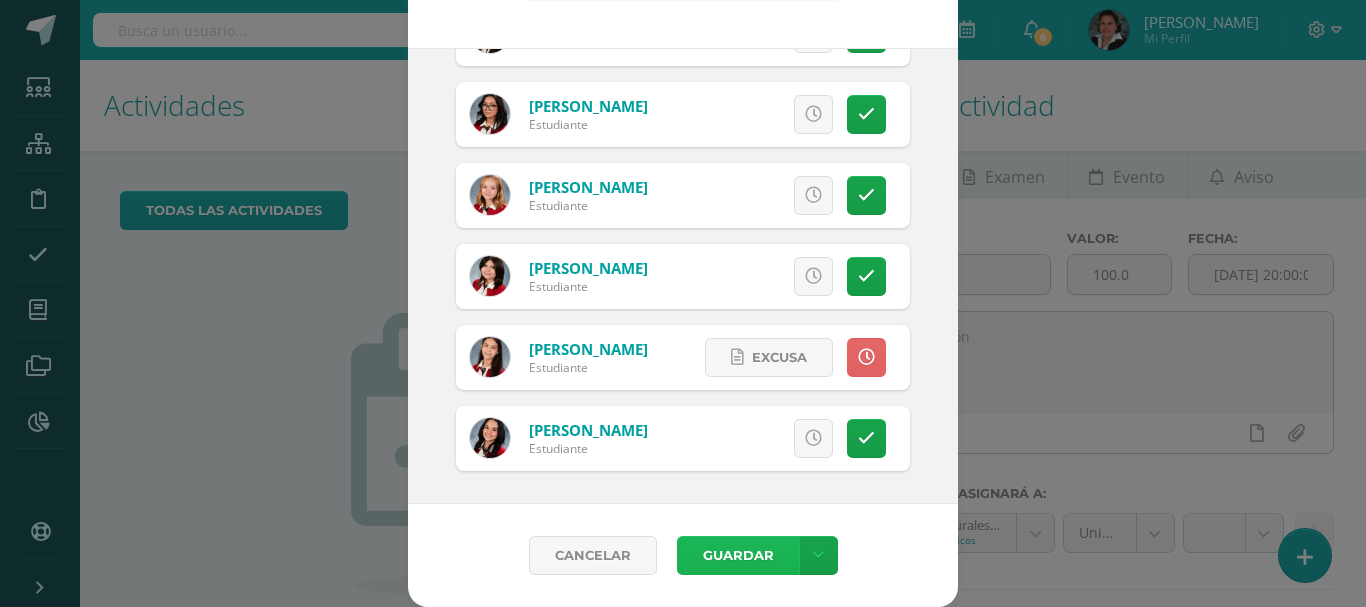 click on "Guardar" at bounding box center [738, 555] 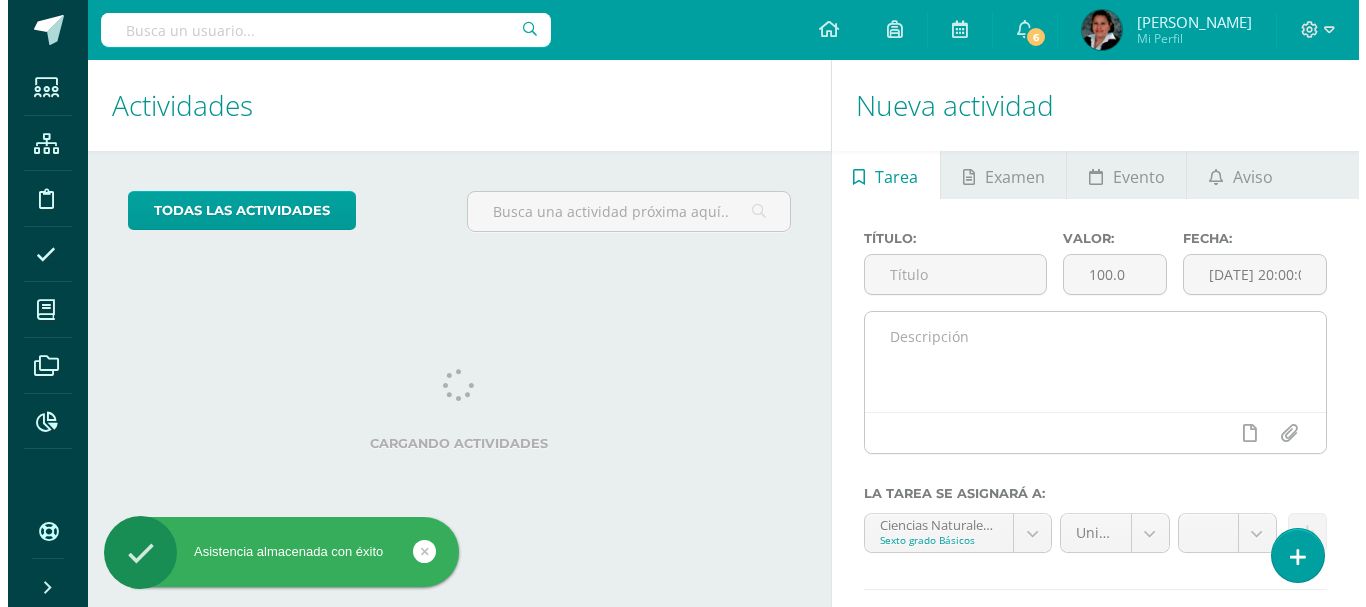 scroll, scrollTop: 0, scrollLeft: 0, axis: both 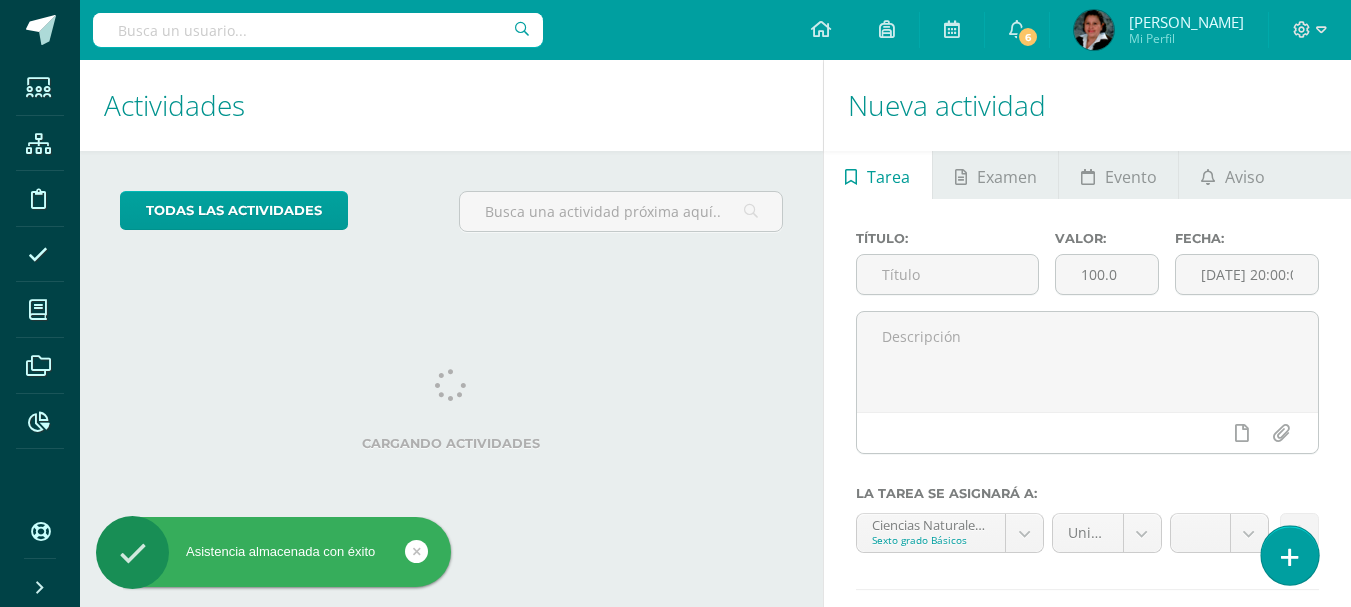 click at bounding box center [1290, 557] 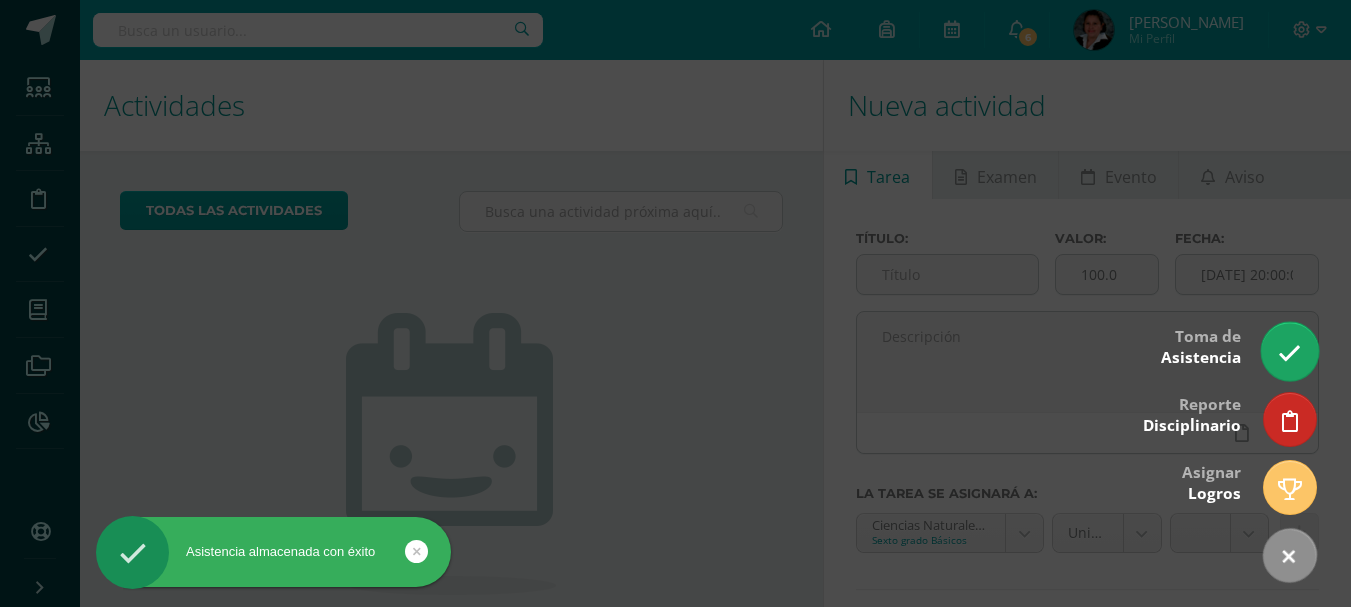 click at bounding box center (1289, 351) 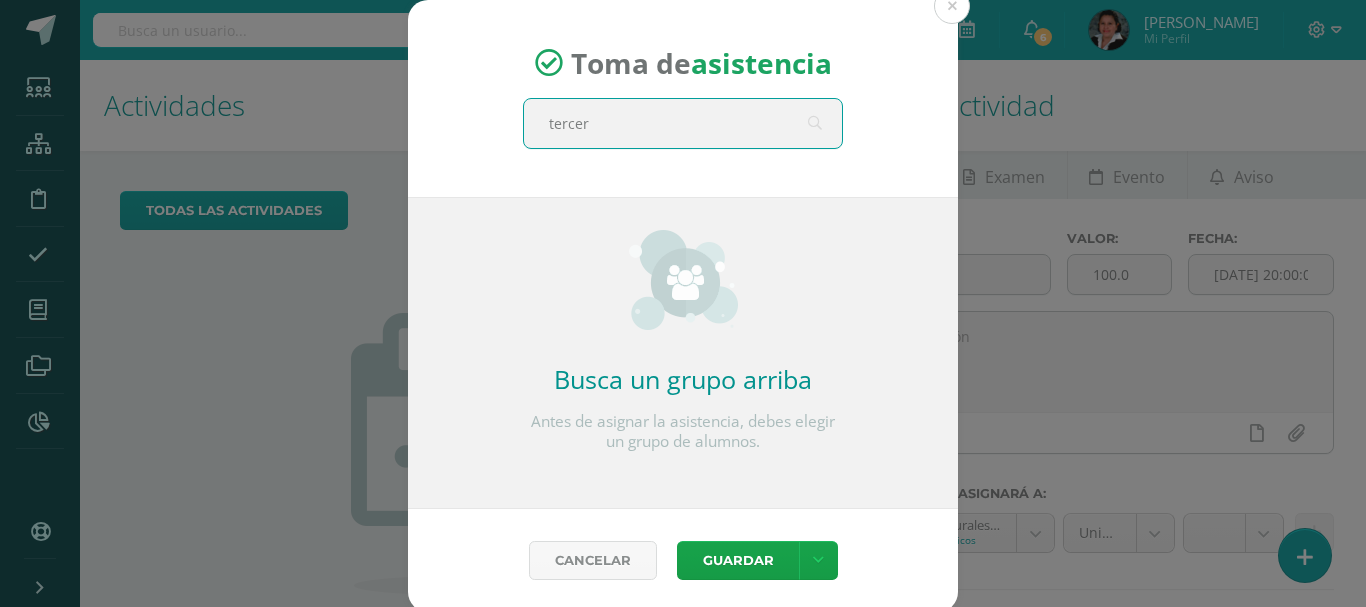 type on "tercero" 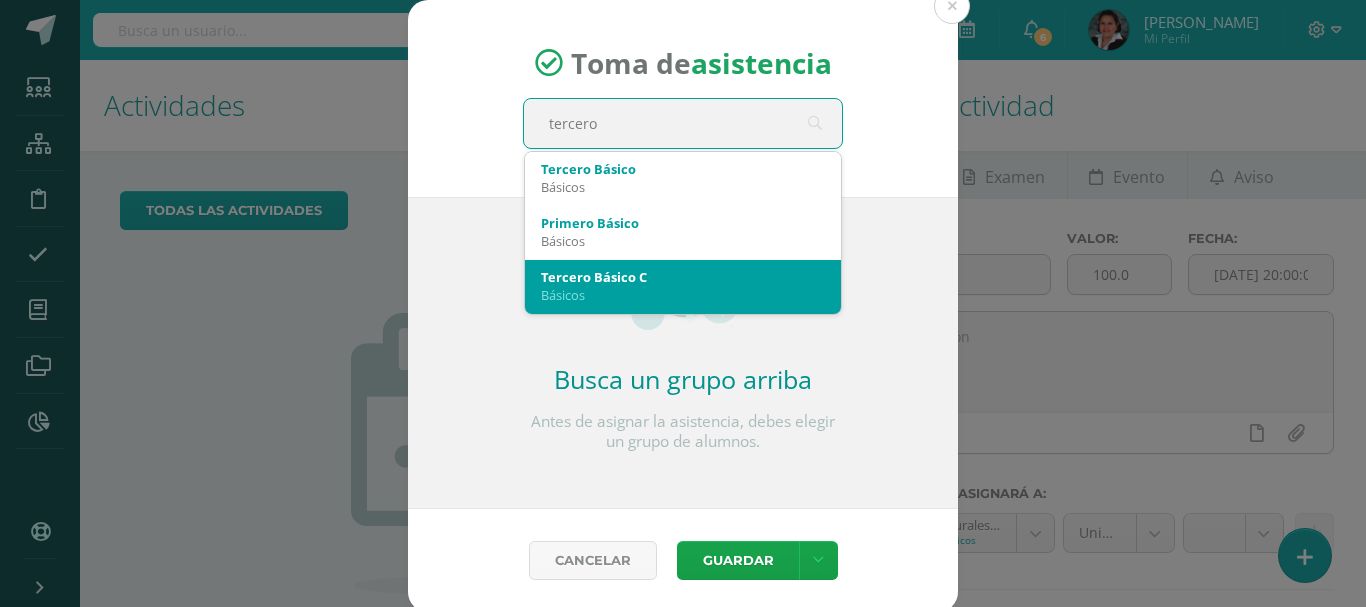 click on "Básicos" at bounding box center (683, 295) 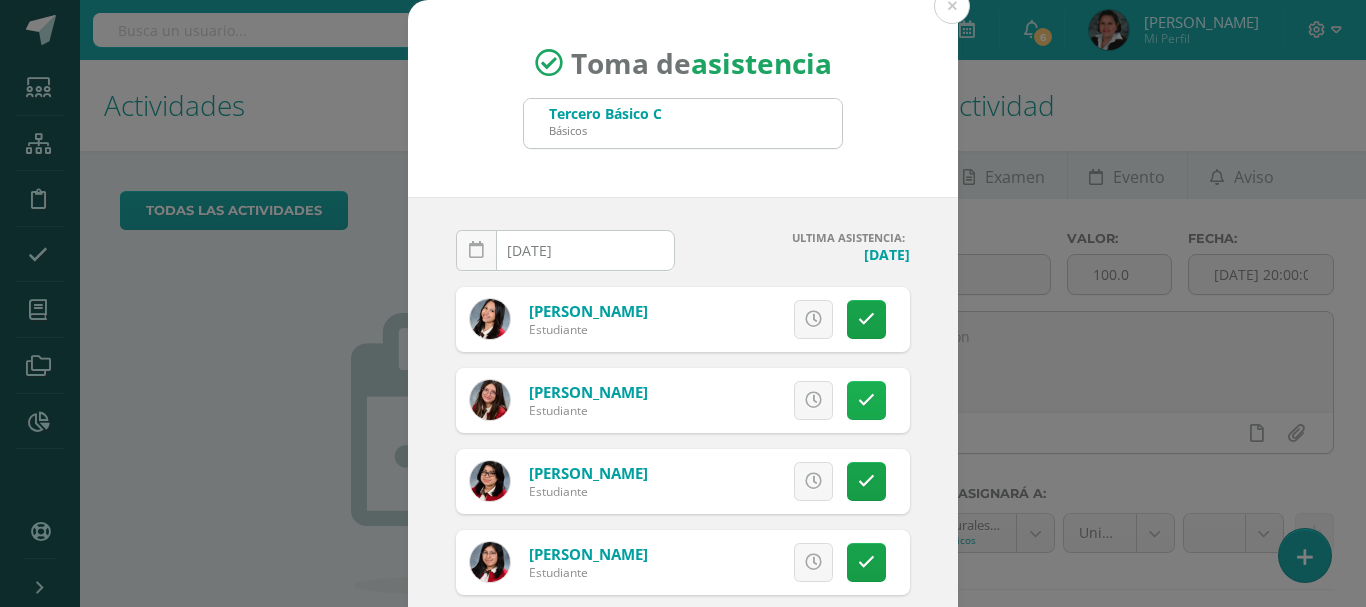 click at bounding box center (866, 400) 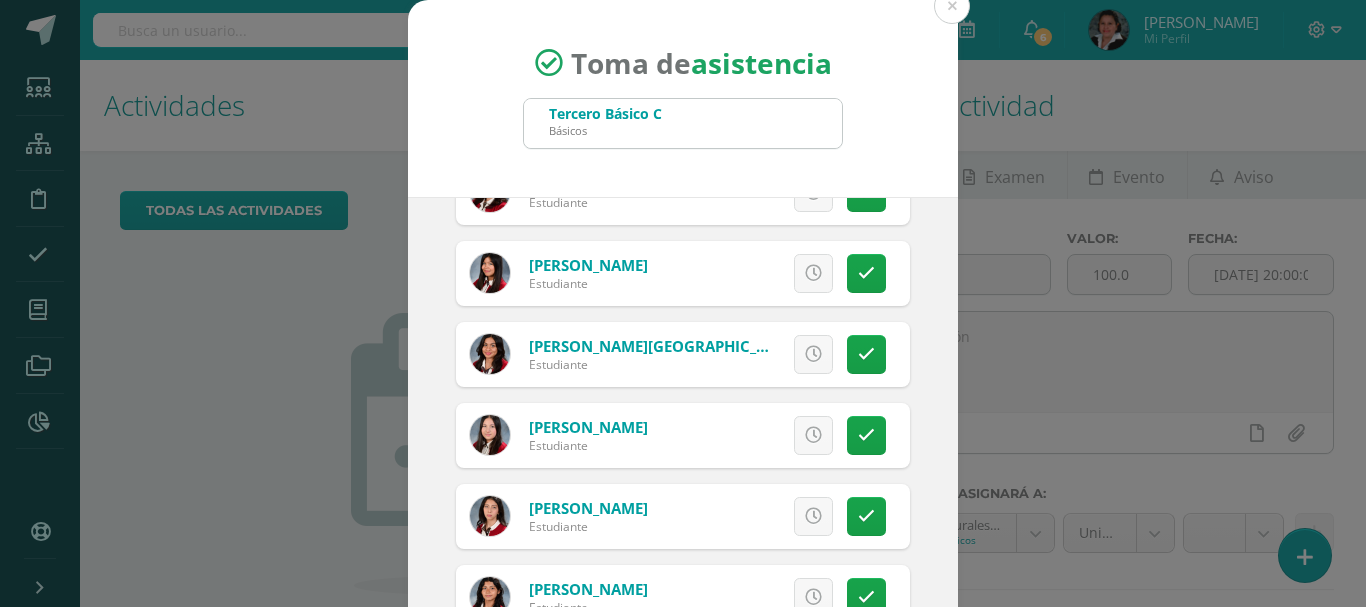 scroll, scrollTop: 800, scrollLeft: 0, axis: vertical 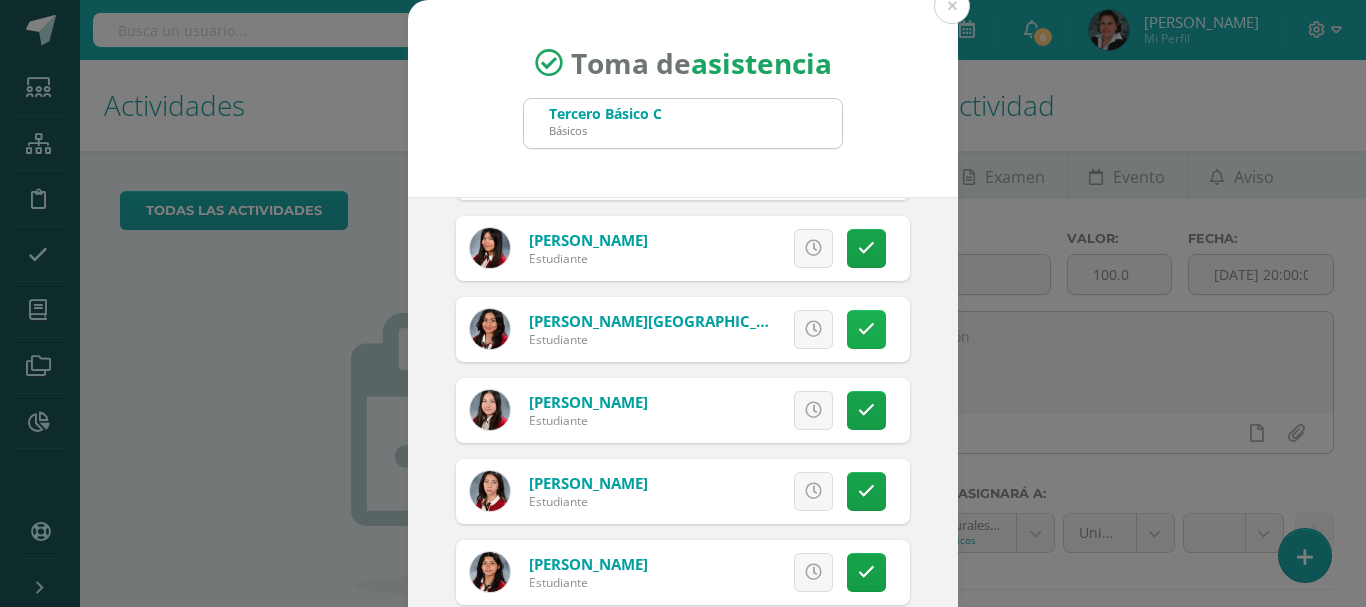 click at bounding box center [866, 329] 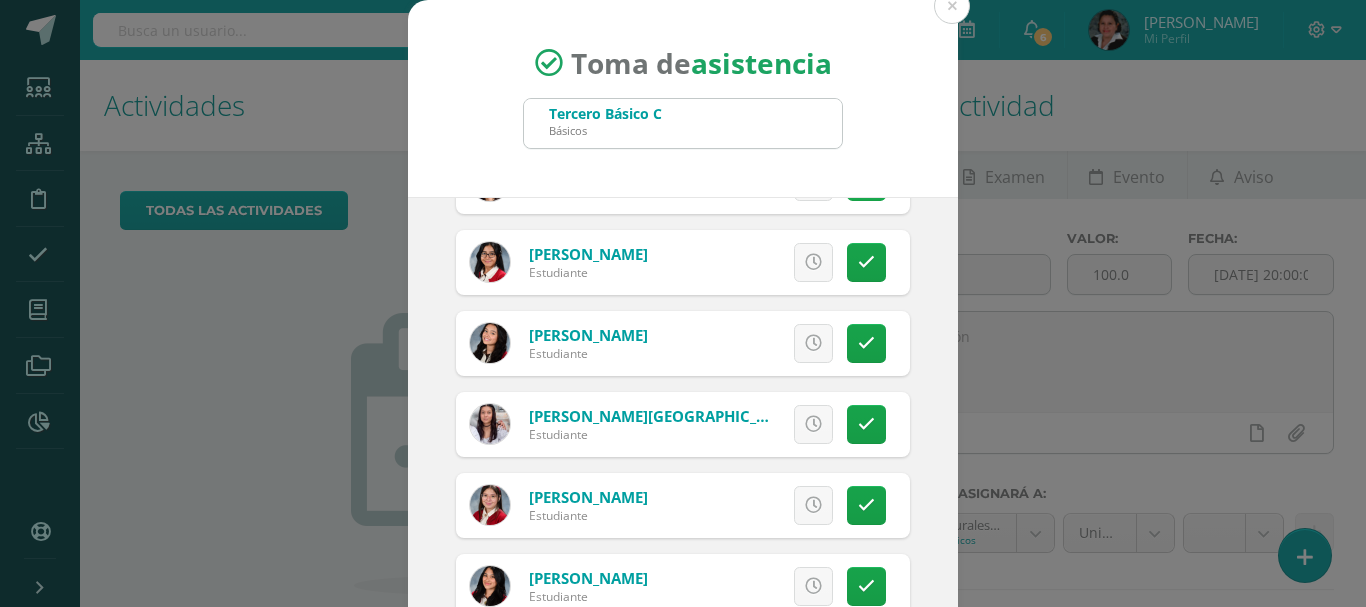 scroll, scrollTop: 1514, scrollLeft: 0, axis: vertical 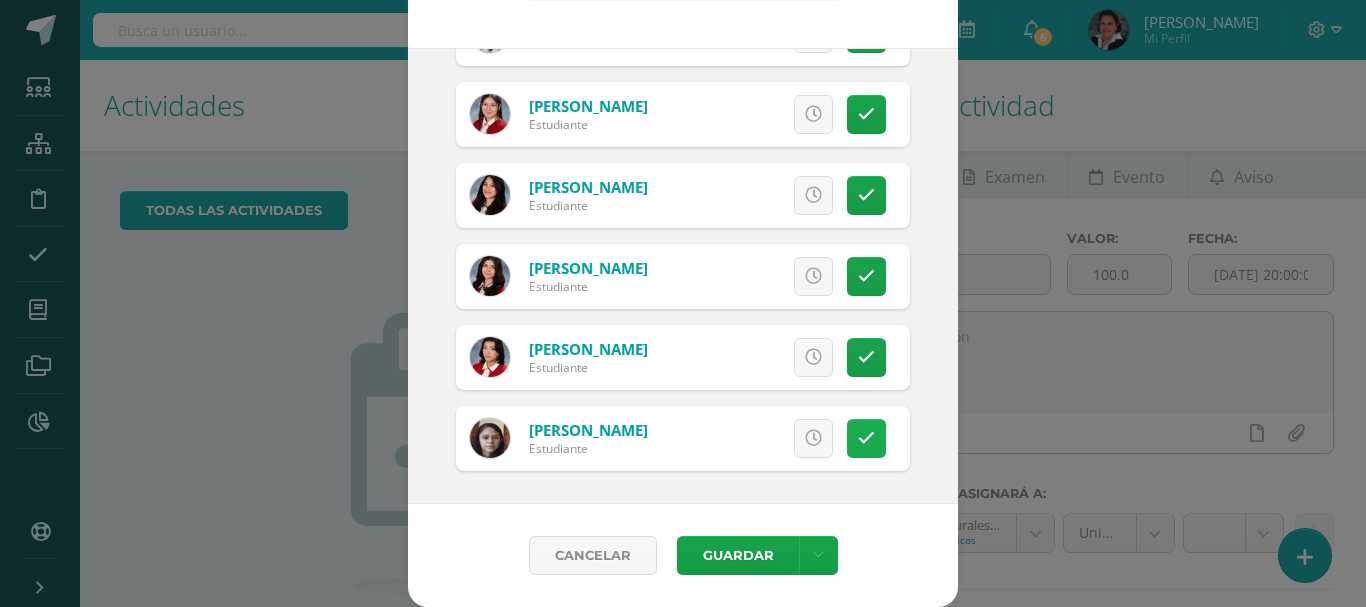 click at bounding box center (866, 438) 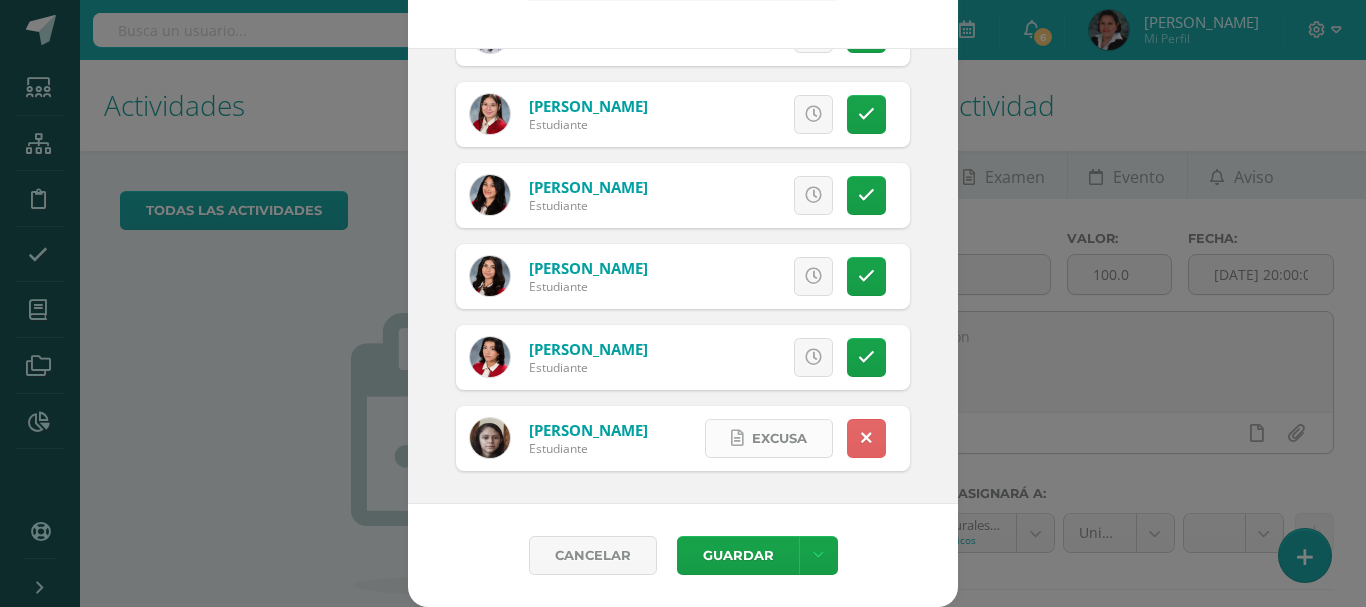 click on "Excusa" at bounding box center (779, 438) 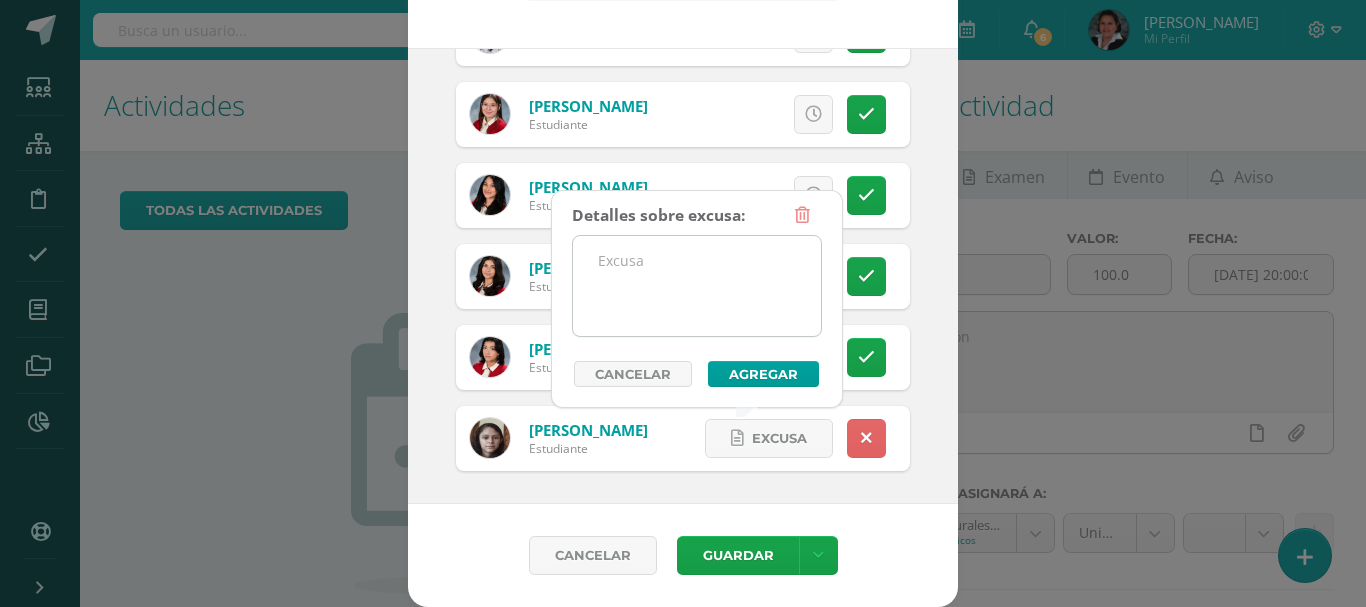 click at bounding box center (697, 286) 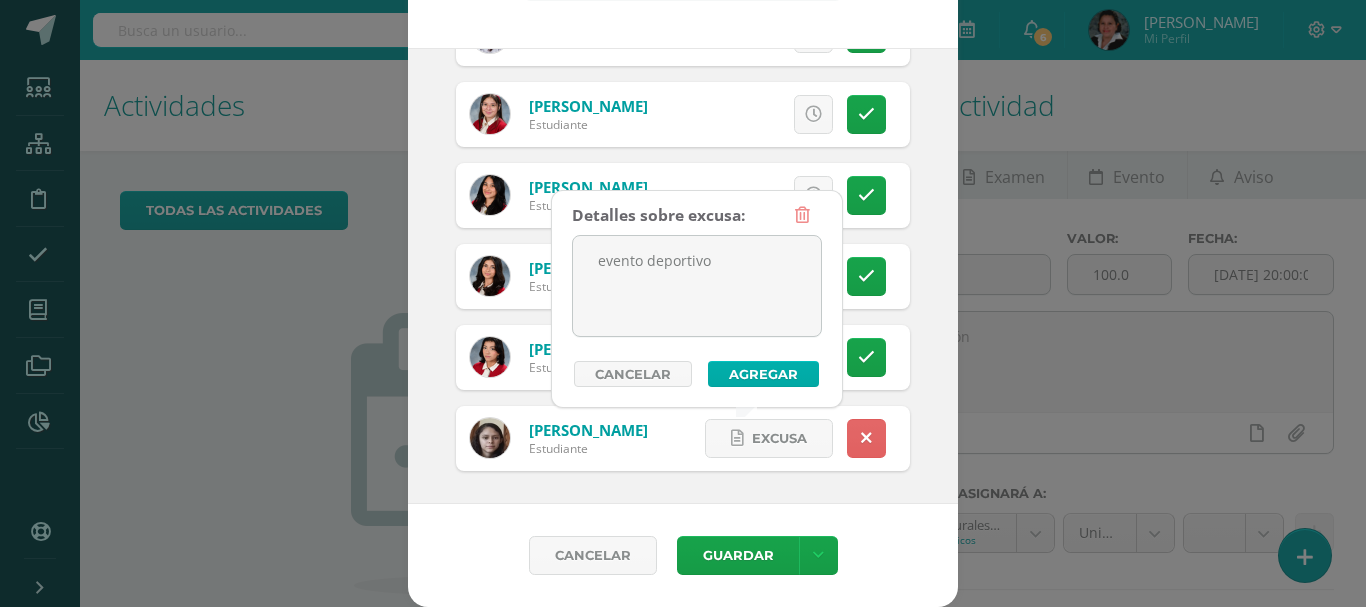 type on "evento deportivo" 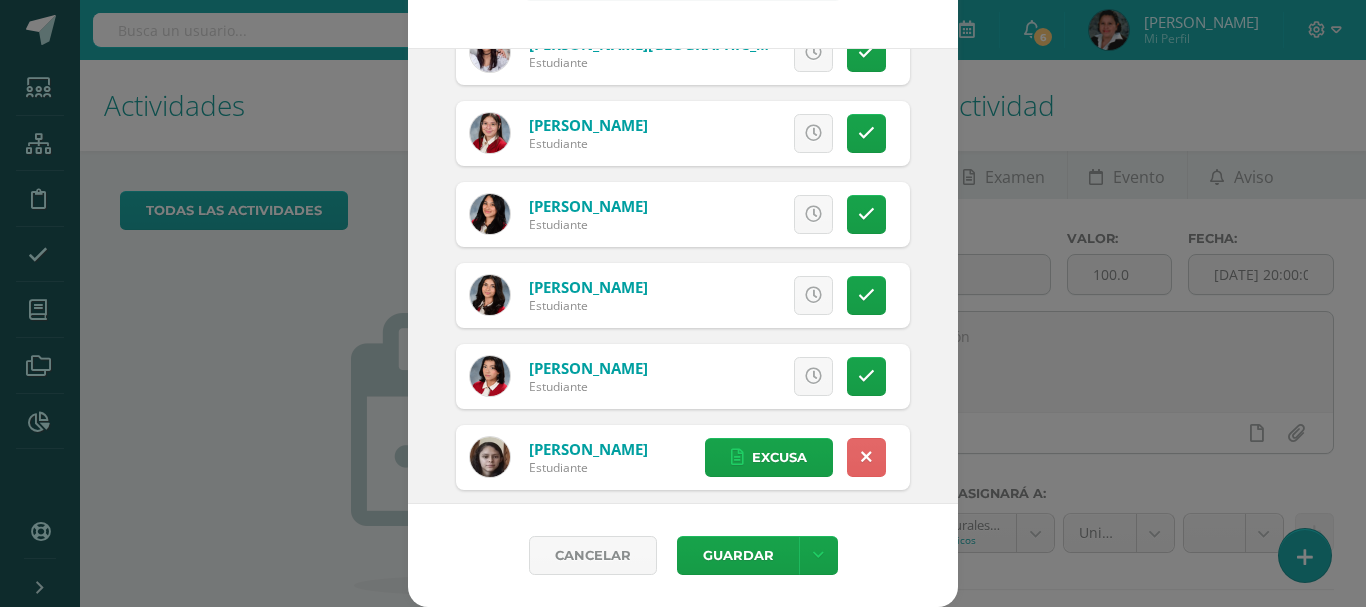 scroll, scrollTop: 1514, scrollLeft: 0, axis: vertical 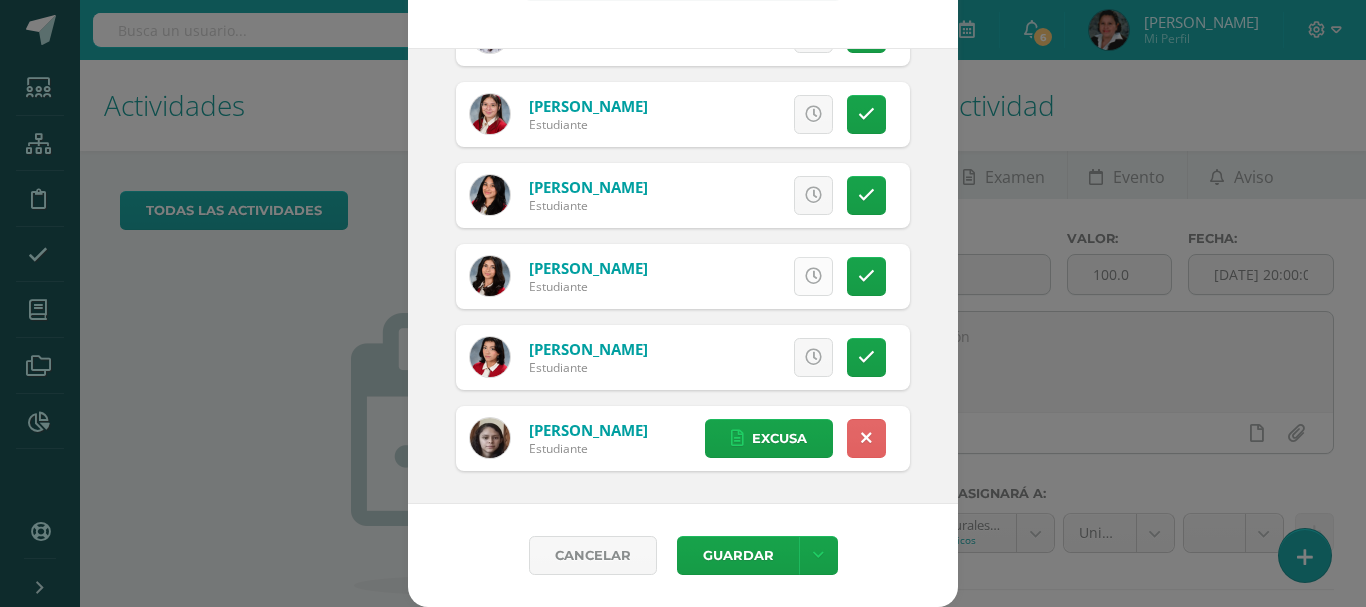 click at bounding box center (813, 276) 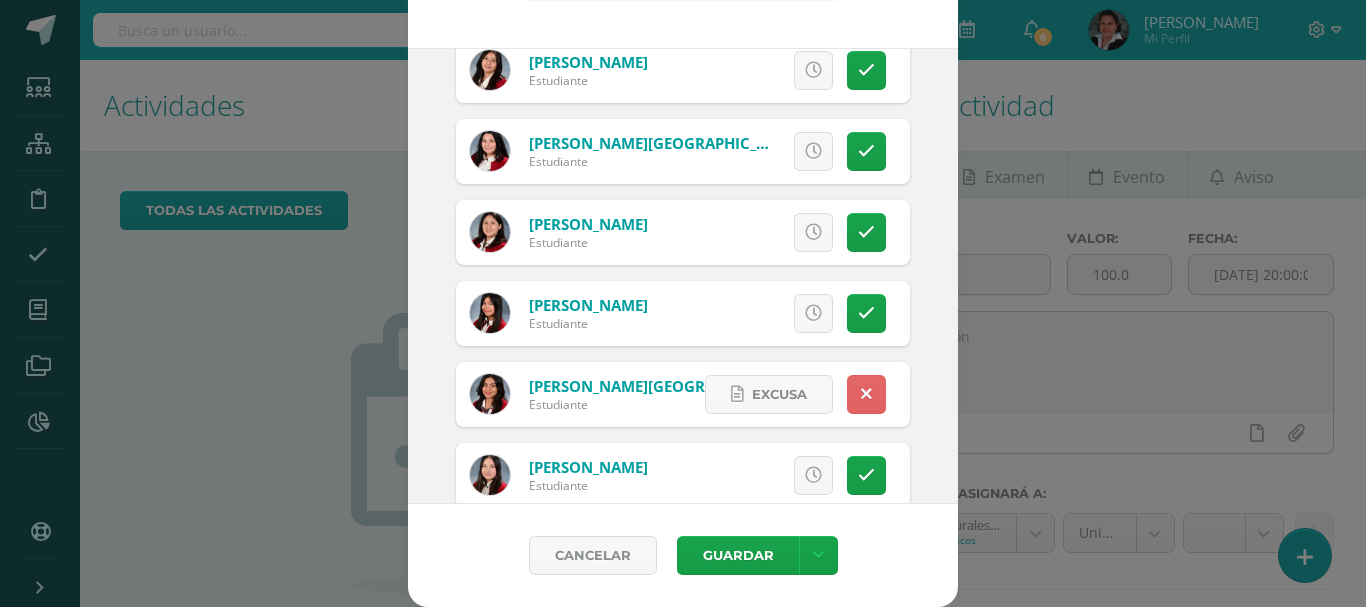 scroll, scrollTop: 414, scrollLeft: 0, axis: vertical 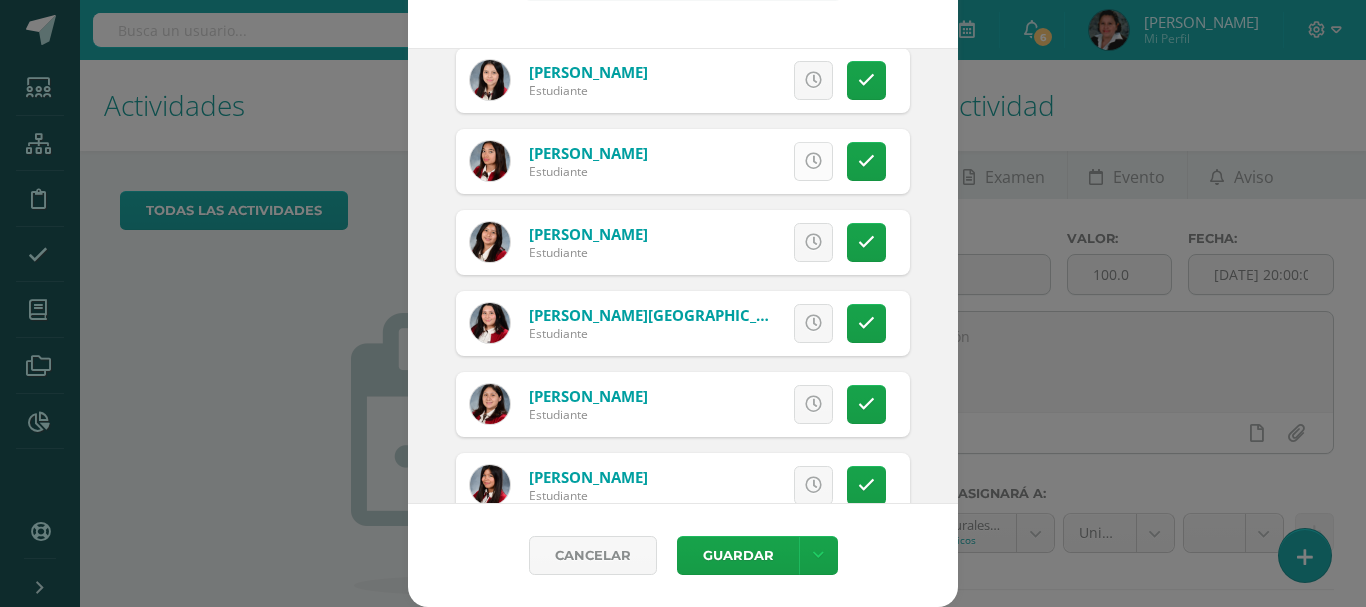 click at bounding box center [813, 161] 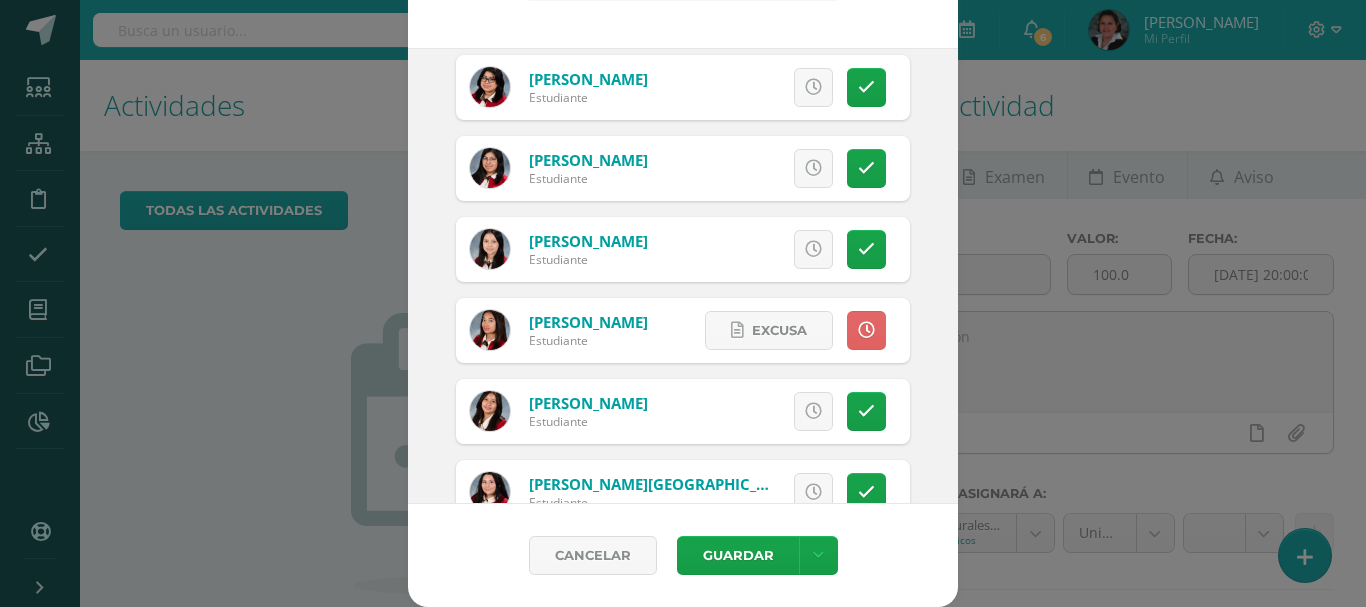 scroll, scrollTop: 214, scrollLeft: 0, axis: vertical 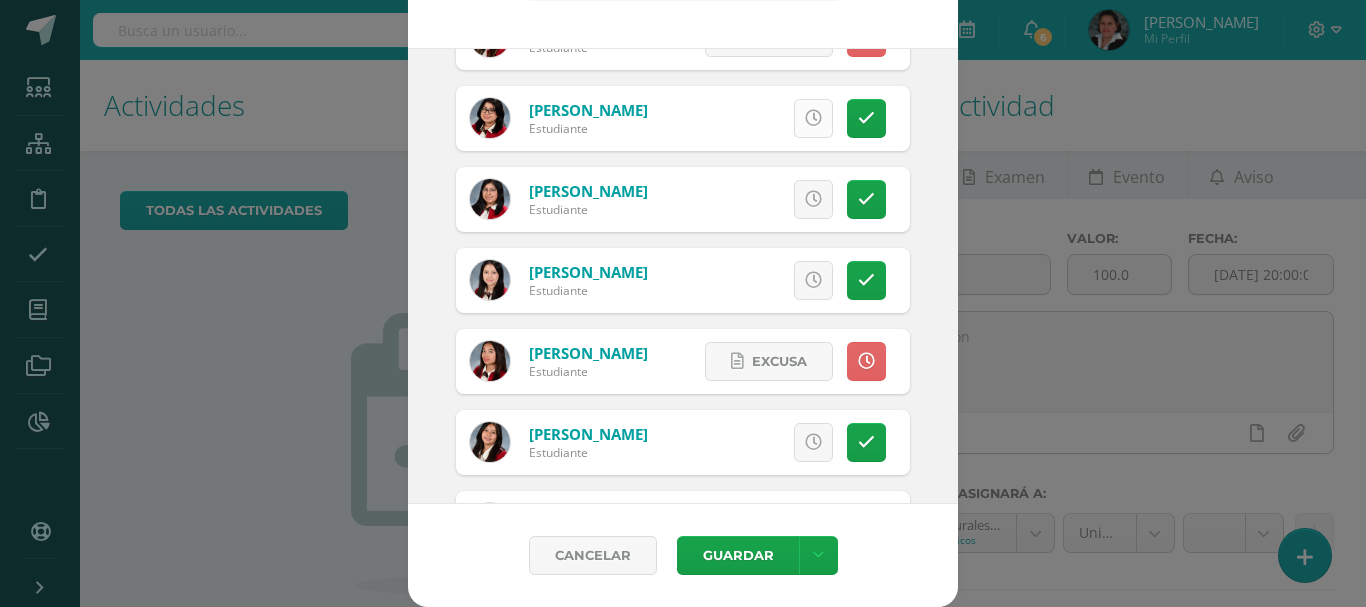 click at bounding box center [813, 118] 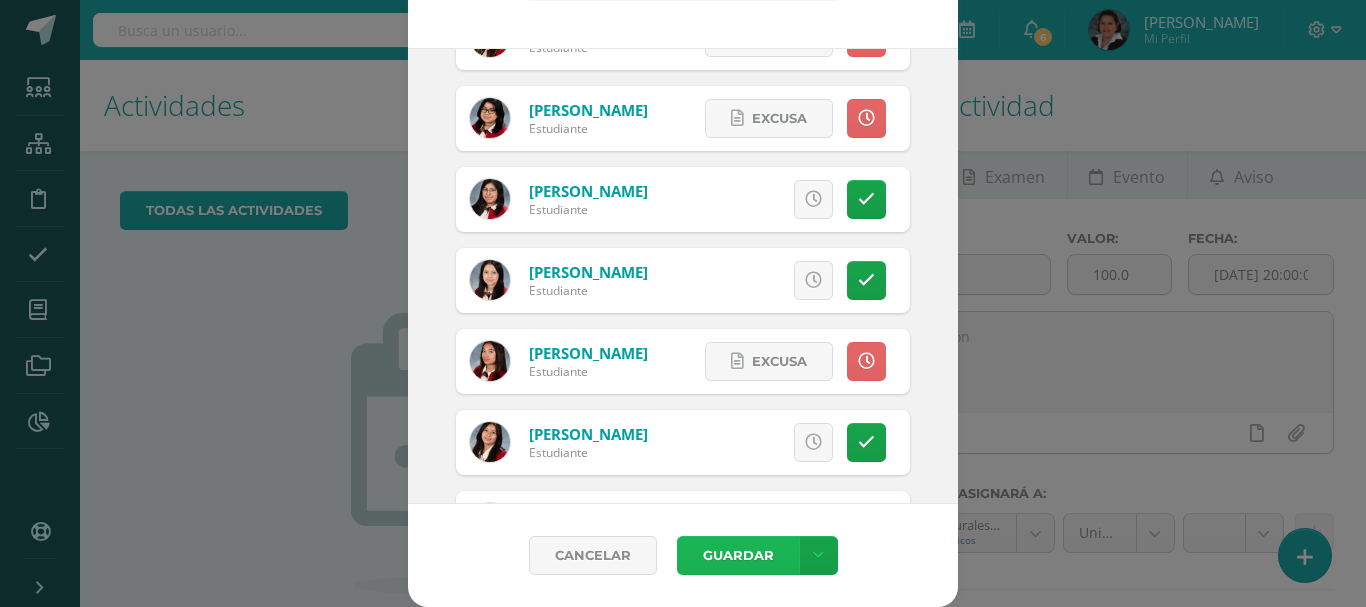 click on "Guardar" at bounding box center [738, 555] 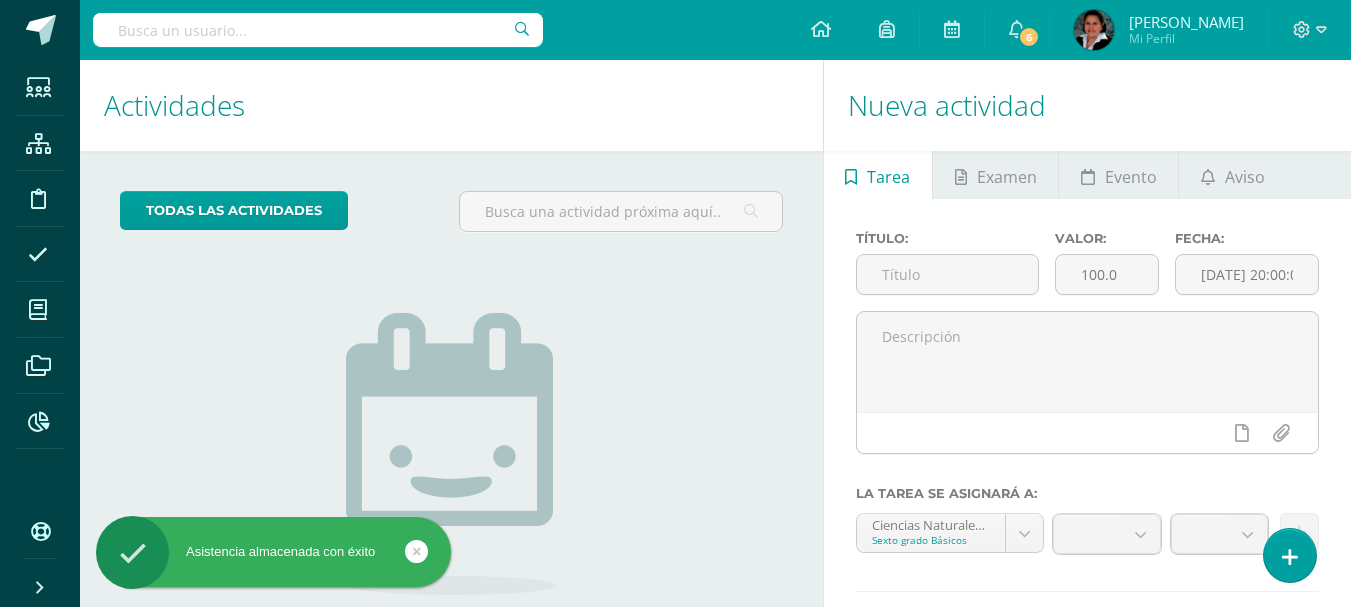 scroll, scrollTop: 0, scrollLeft: 0, axis: both 